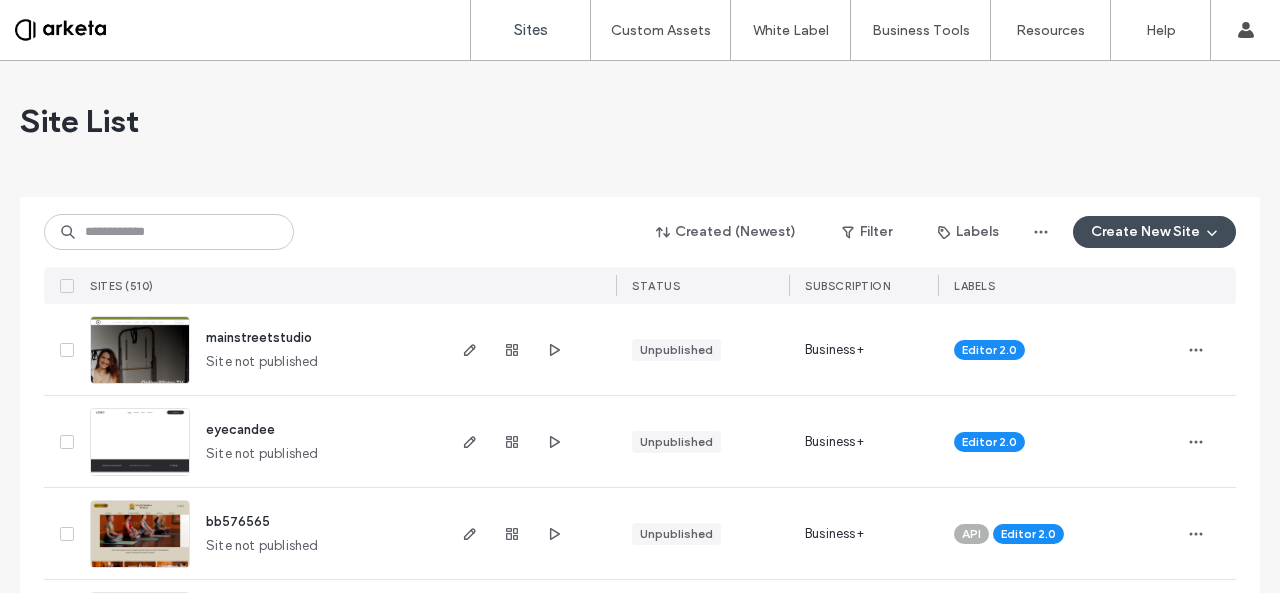 scroll, scrollTop: 0, scrollLeft: 0, axis: both 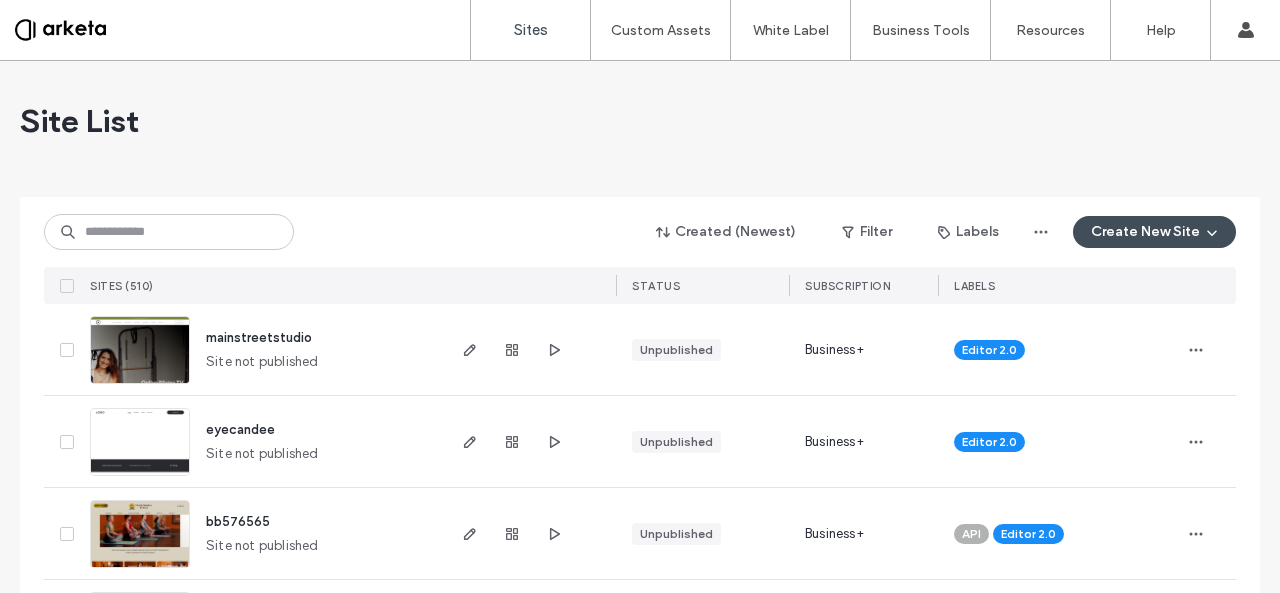 click on "Created (Newest) Filter Labels Create New Site SITES (510) STATUS SUBSCRIPTION LABELS" at bounding box center [640, 250] 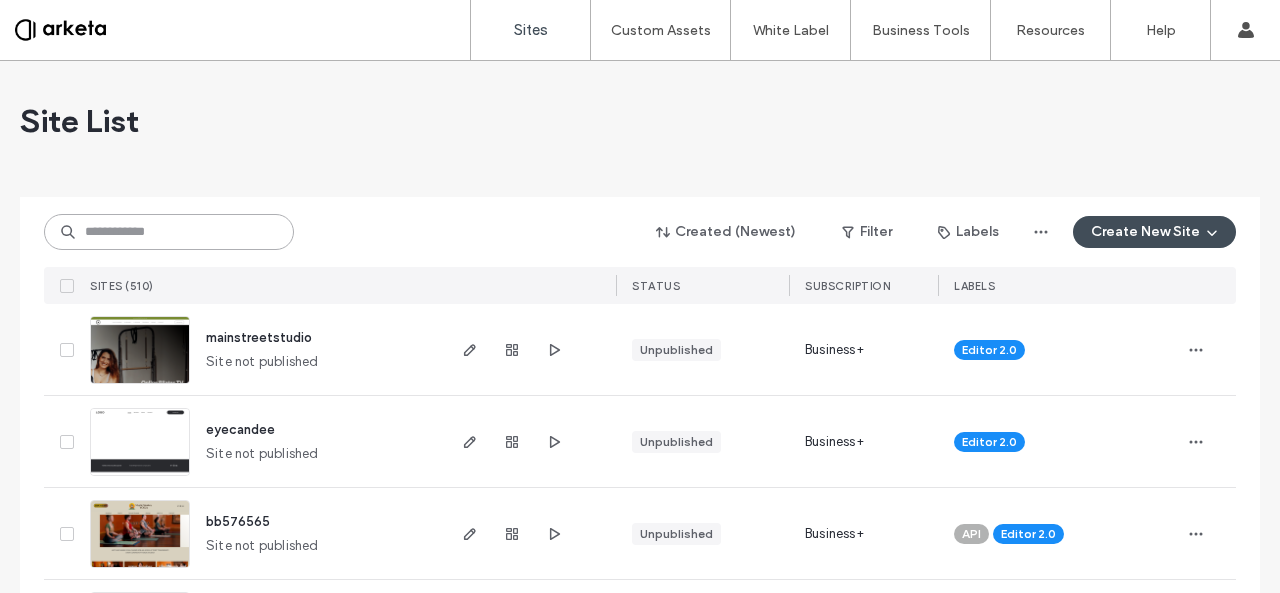 click at bounding box center (169, 232) 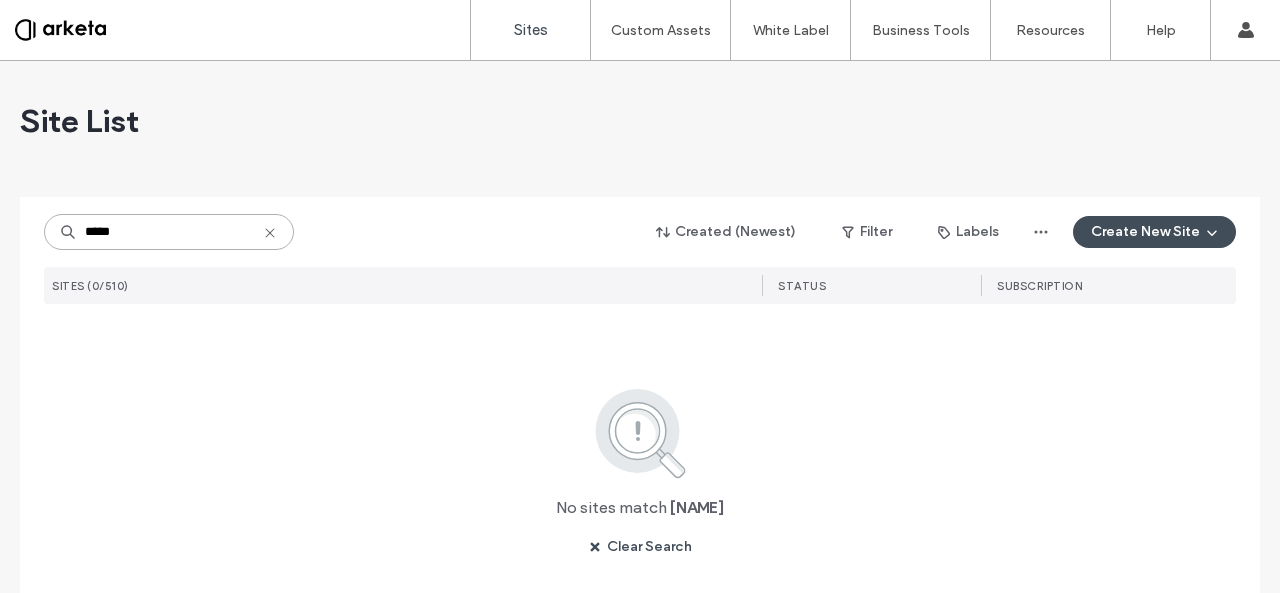 click on "*****" at bounding box center (169, 232) 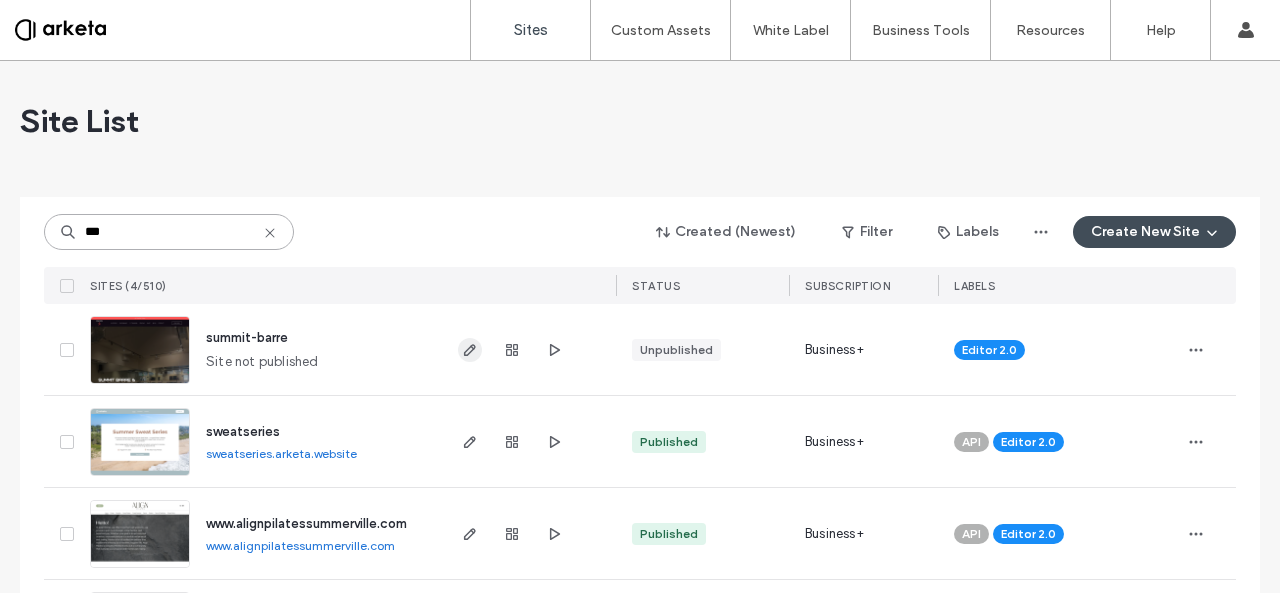 type on "***" 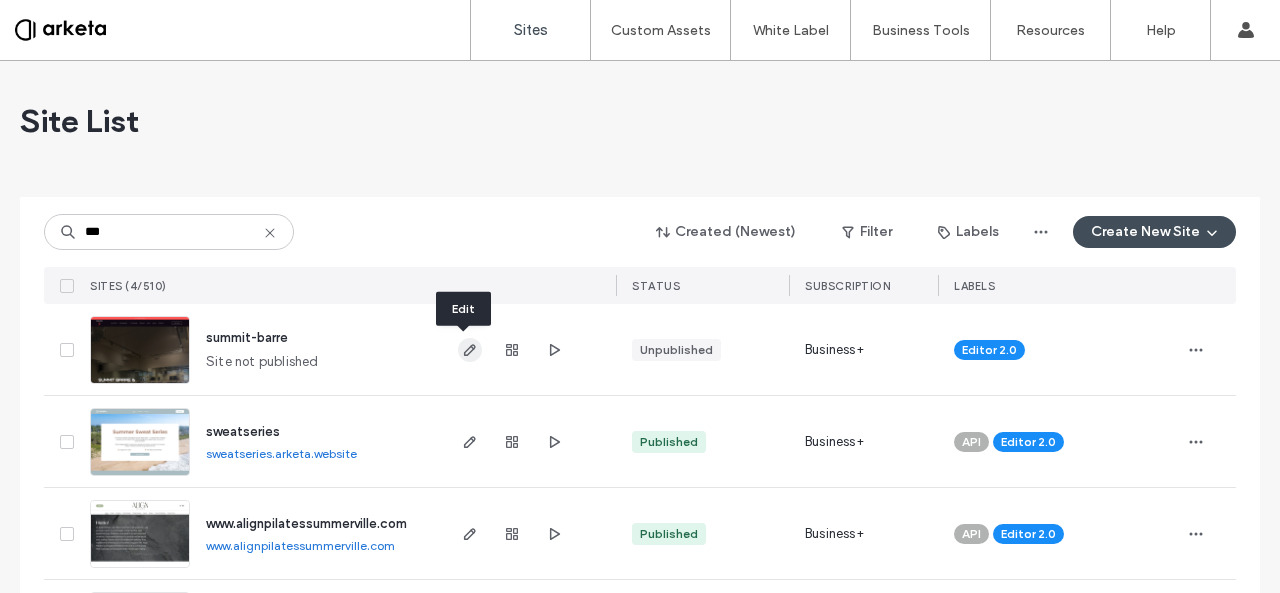 click 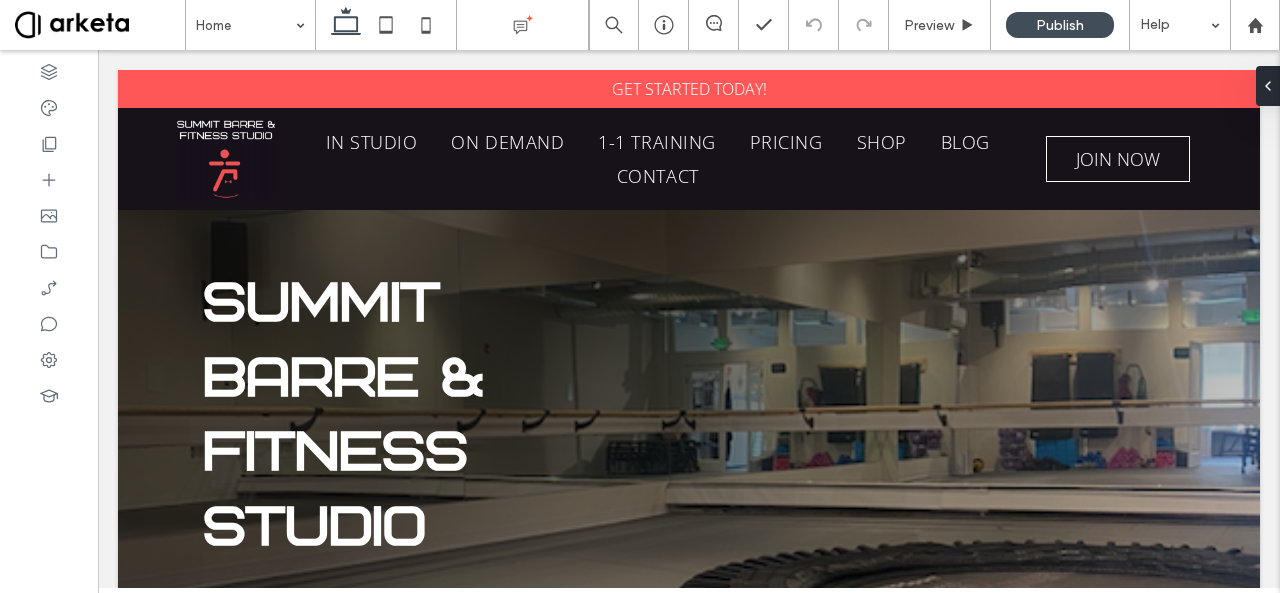 scroll, scrollTop: 0, scrollLeft: 0, axis: both 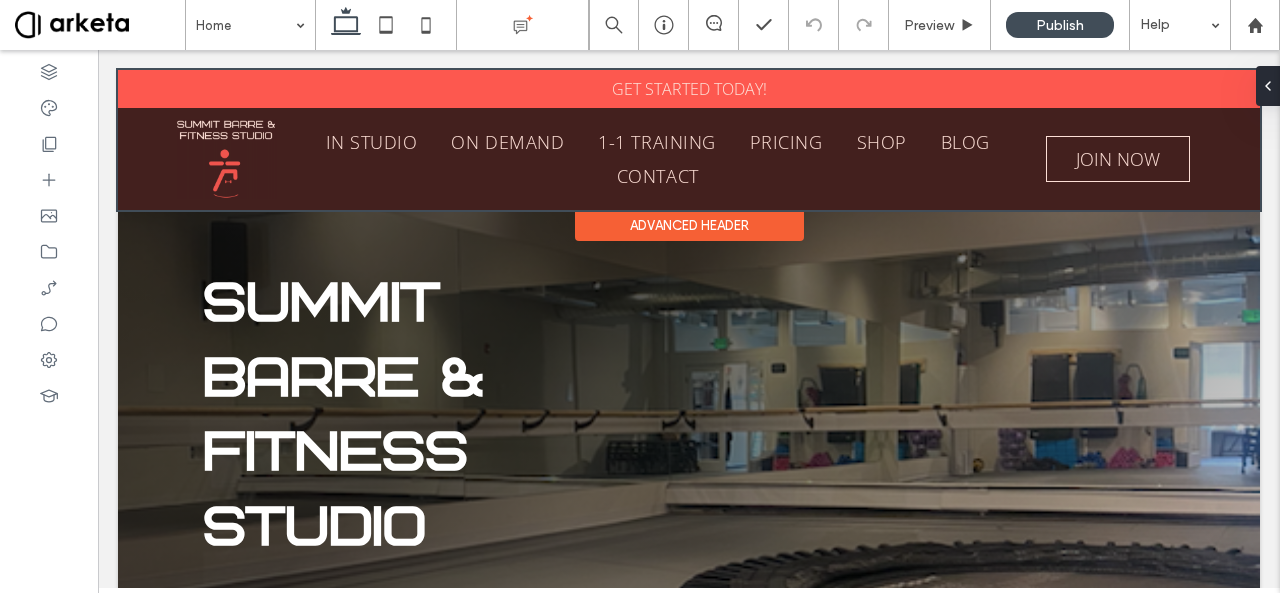 click at bounding box center (689, 140) 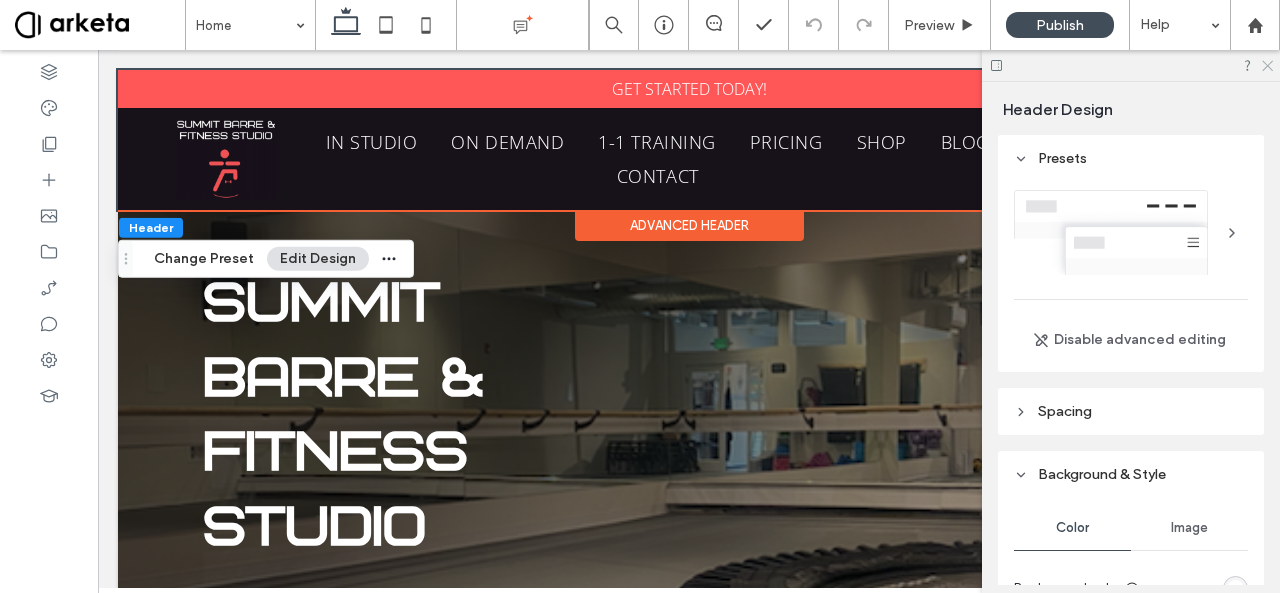 click 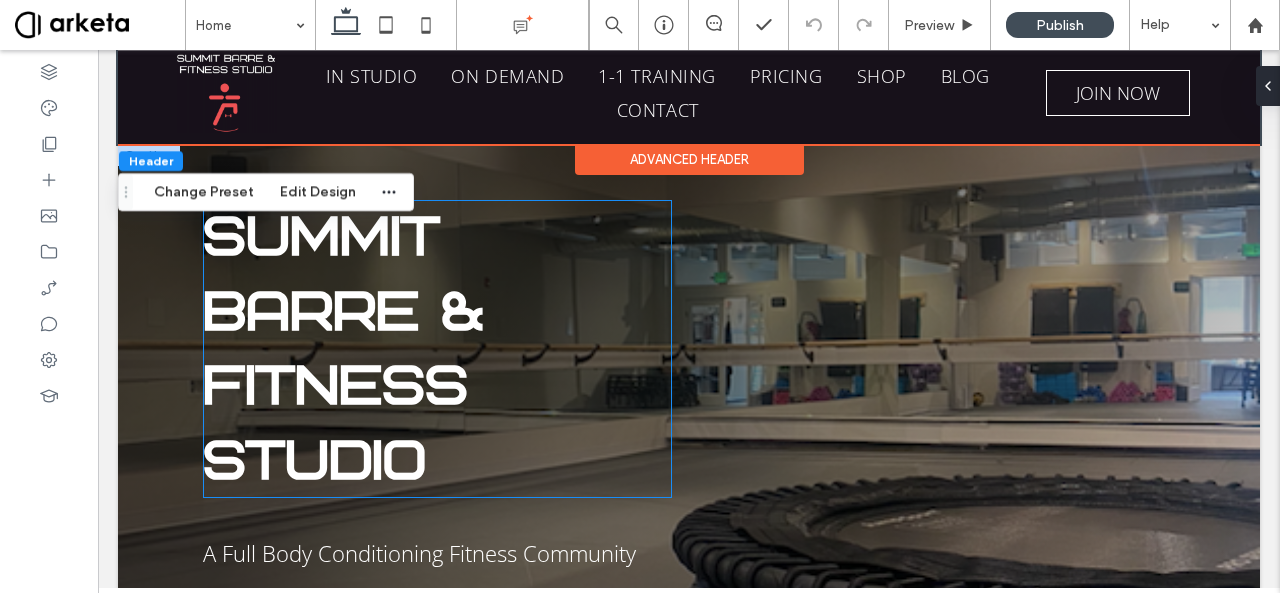 scroll, scrollTop: 0, scrollLeft: 0, axis: both 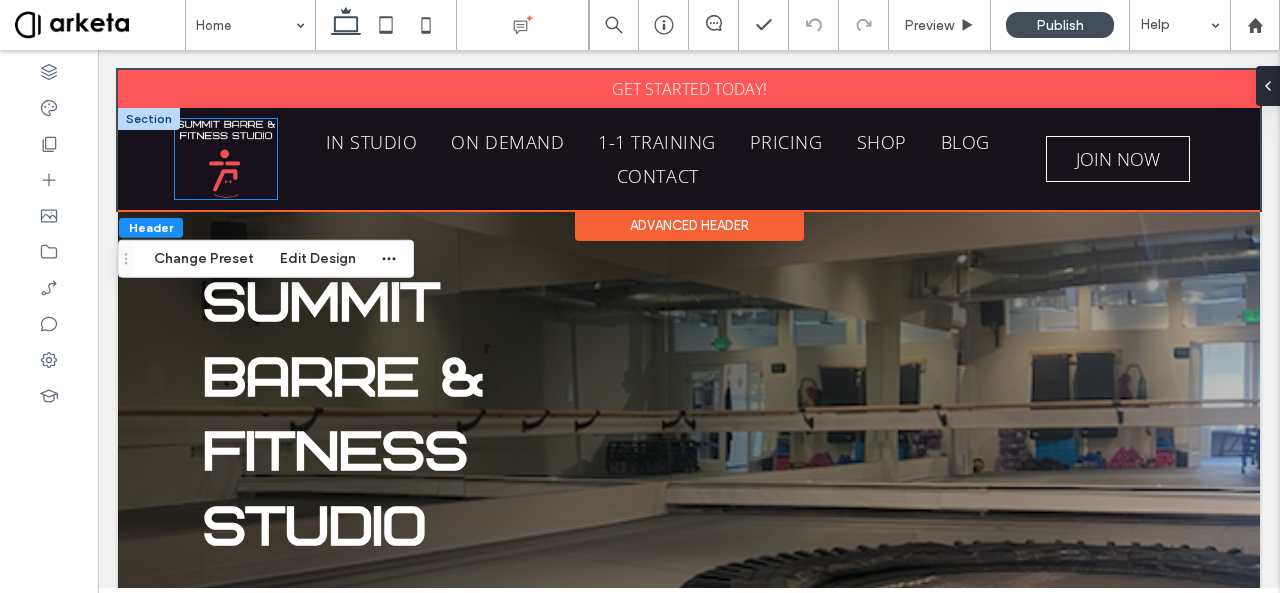 click at bounding box center (226, 159) 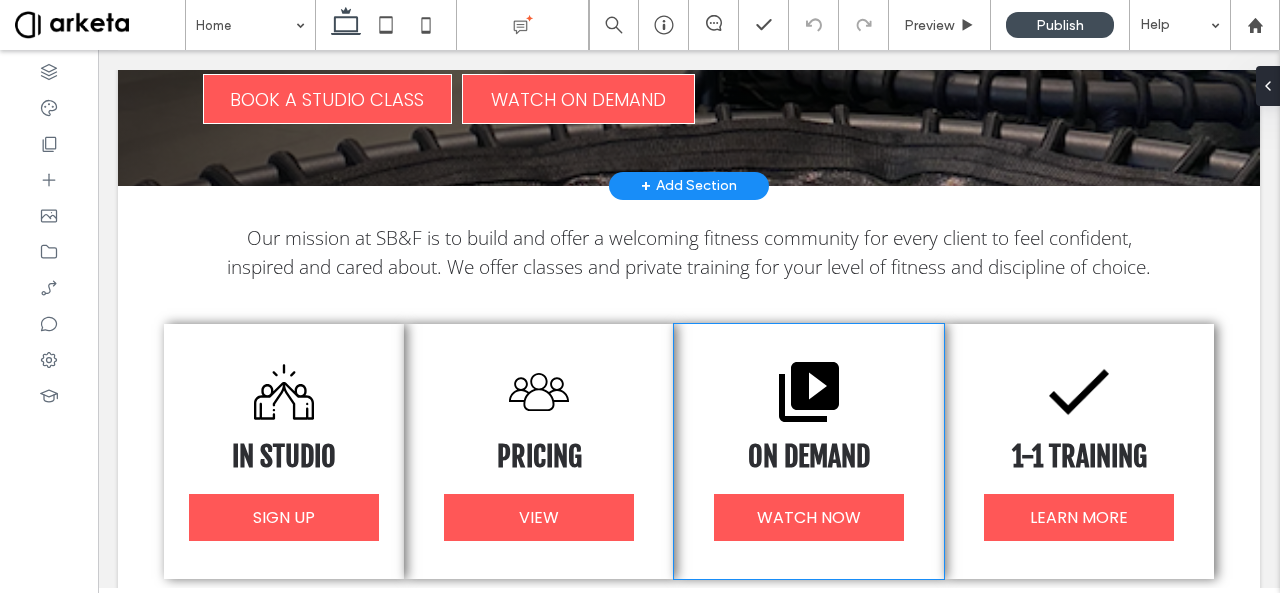 scroll, scrollTop: 703, scrollLeft: 0, axis: vertical 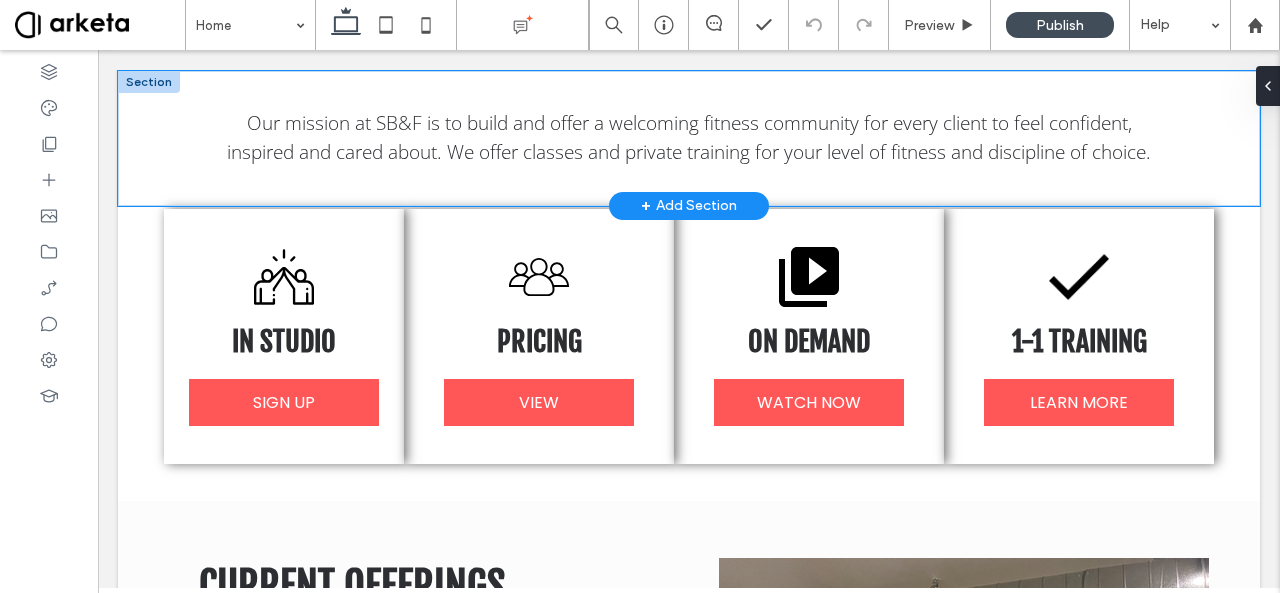click on "Our mission at SB&F is to build and offer a welcoming fitness community for every client to feel confident, inspired and cared about. We offer classes and private training for your level of fitness and discipline of choice." at bounding box center (689, 138) 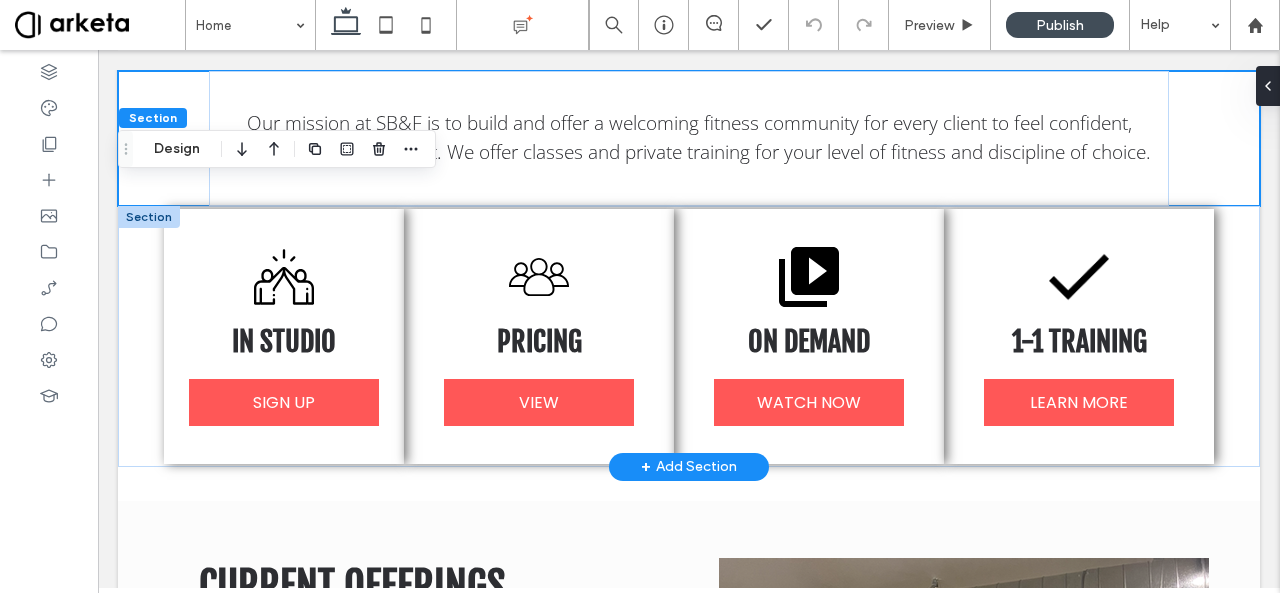 click on "IN STUDIO
SIGN UP
PRICING
VIEW
ON DEMAND
WATCH NOW
1-1 TRAINING
LEARN MORE
Section + Add Section" at bounding box center (689, 336) 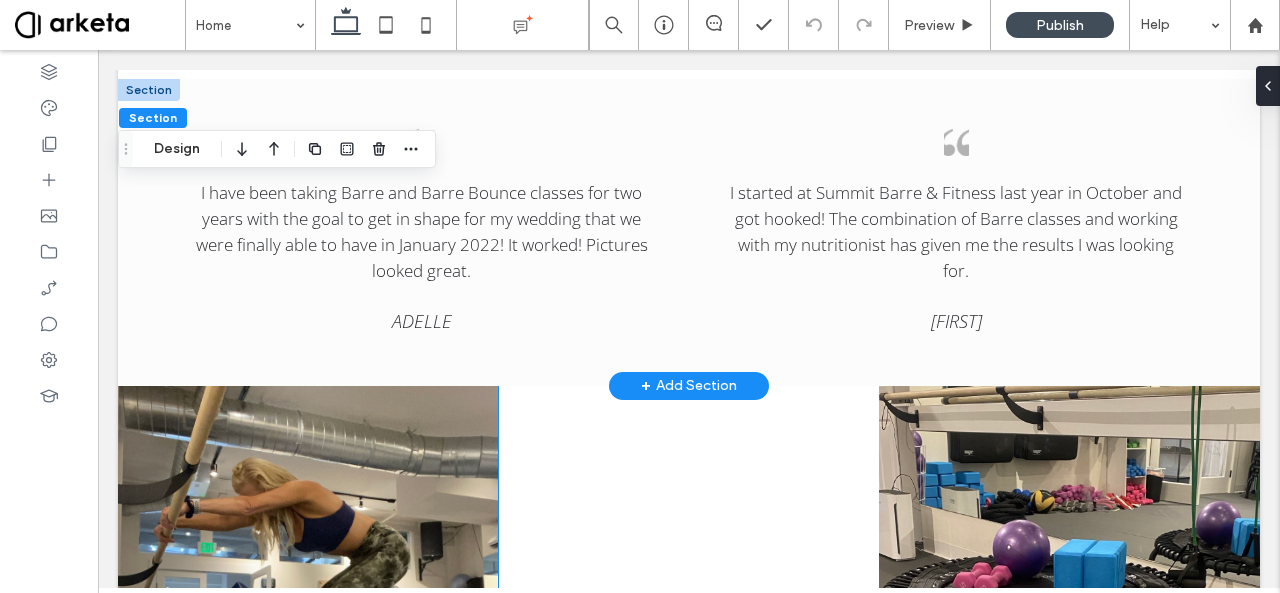 scroll, scrollTop: 4124, scrollLeft: 0, axis: vertical 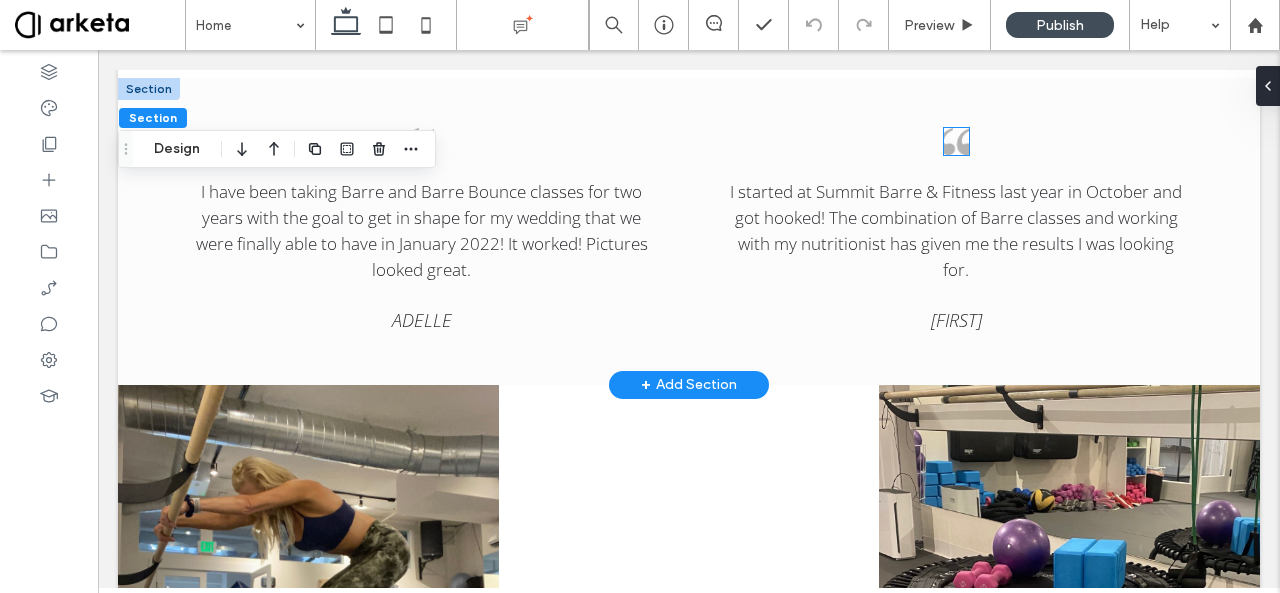 click at bounding box center [956, 141] 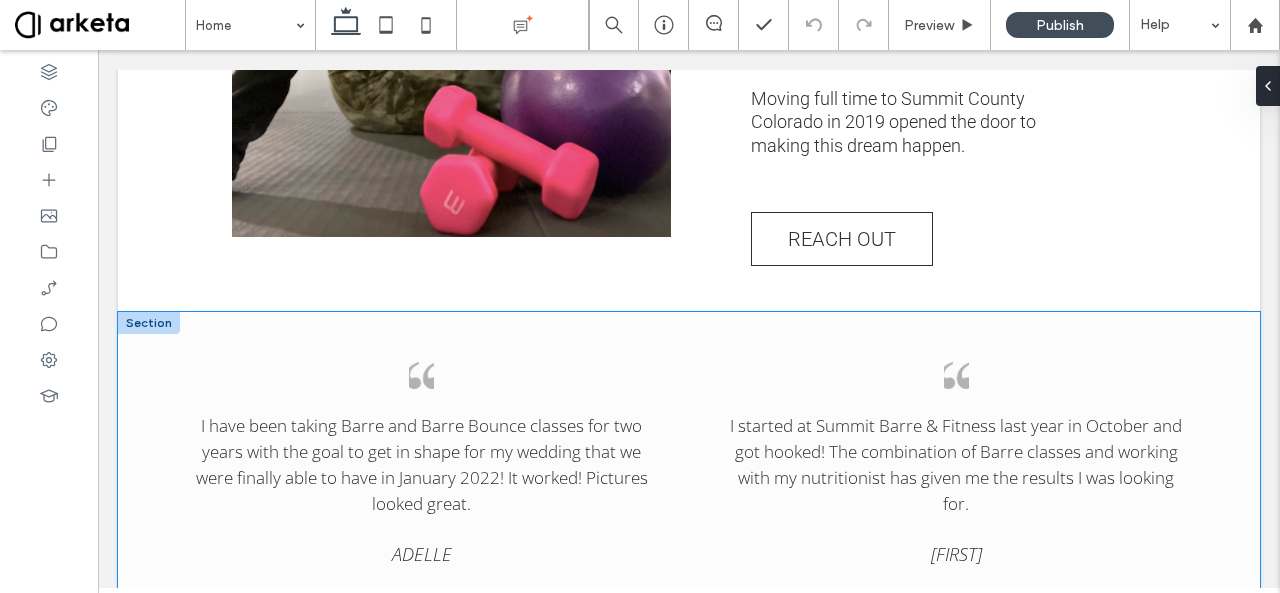 scroll, scrollTop: 3893, scrollLeft: 0, axis: vertical 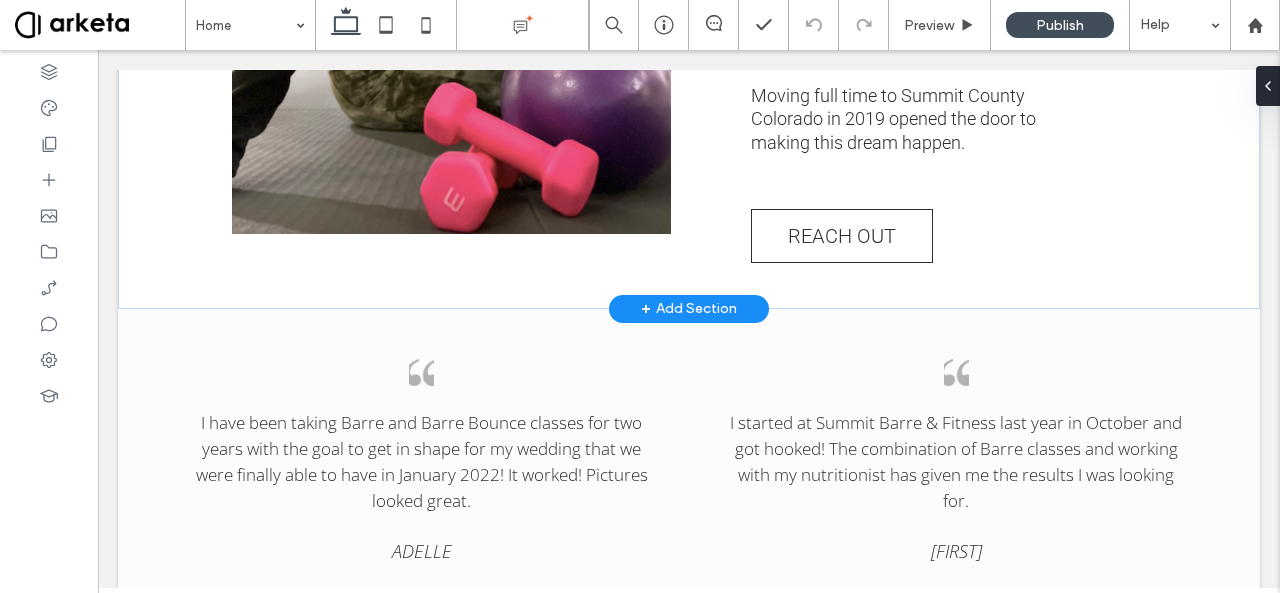 click on "+ Add Section" at bounding box center [689, 309] 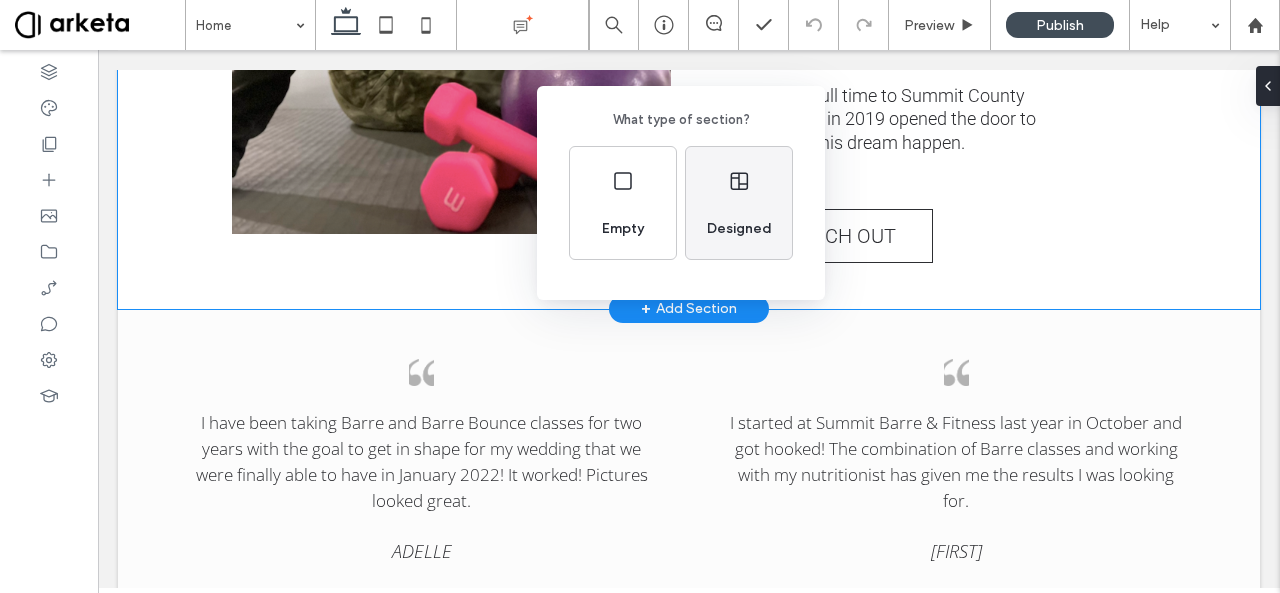 click on "Designed" at bounding box center [739, 203] 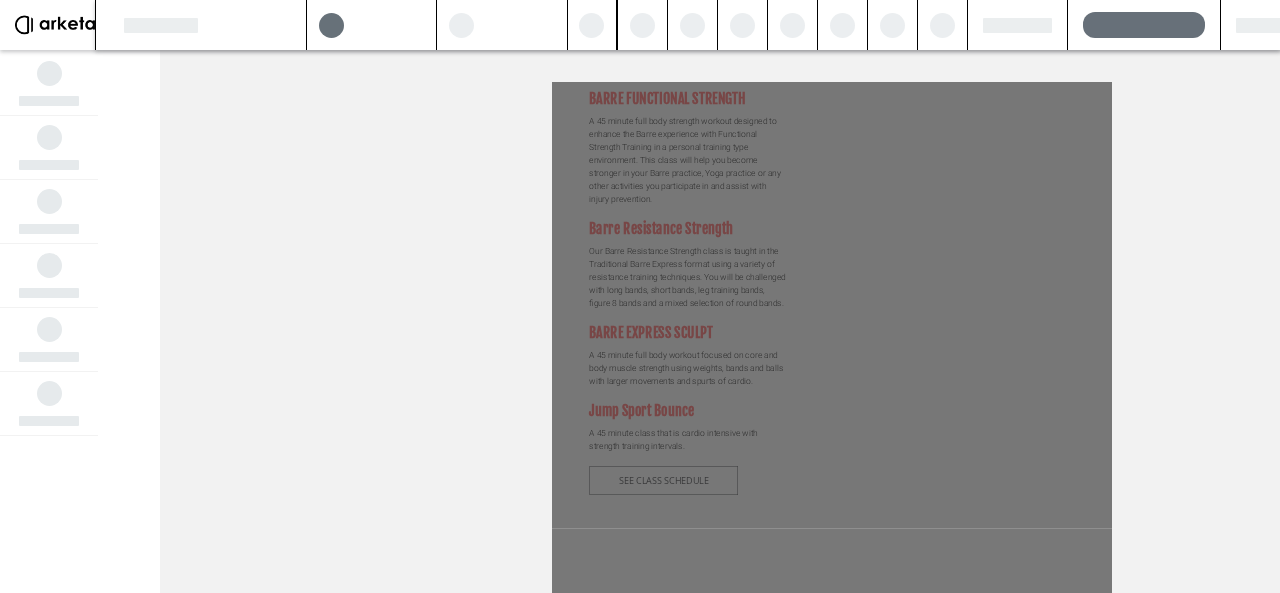 scroll, scrollTop: 6526, scrollLeft: 0, axis: vertical 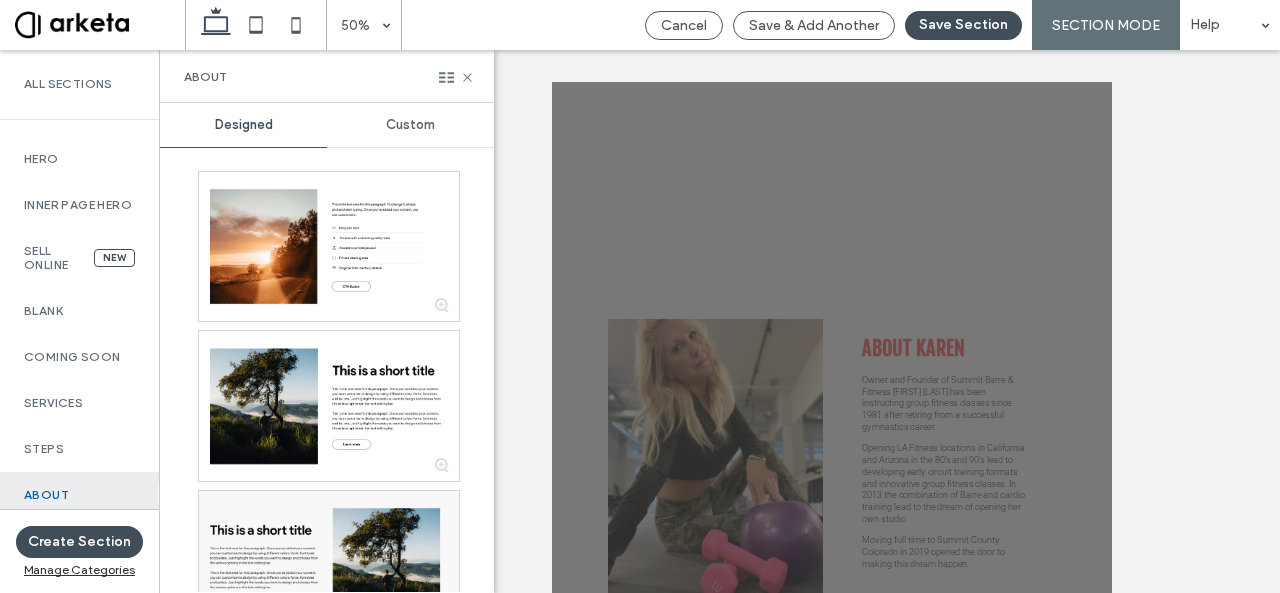 click on "Custom" at bounding box center (410, 125) 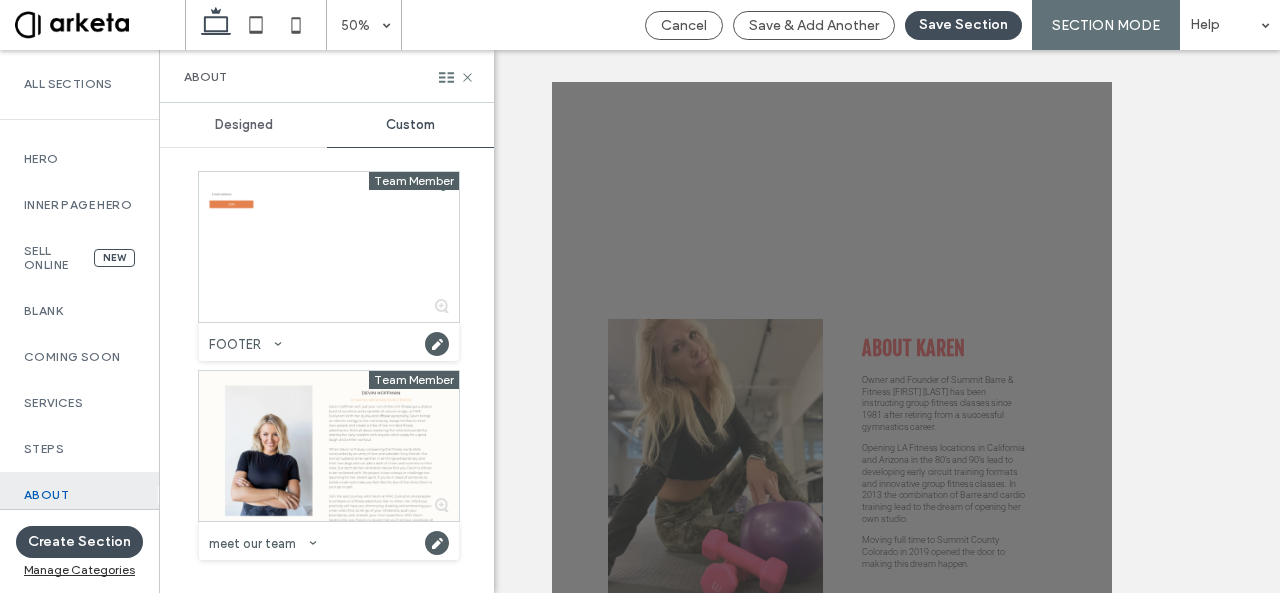 click on "Designed" at bounding box center [244, 125] 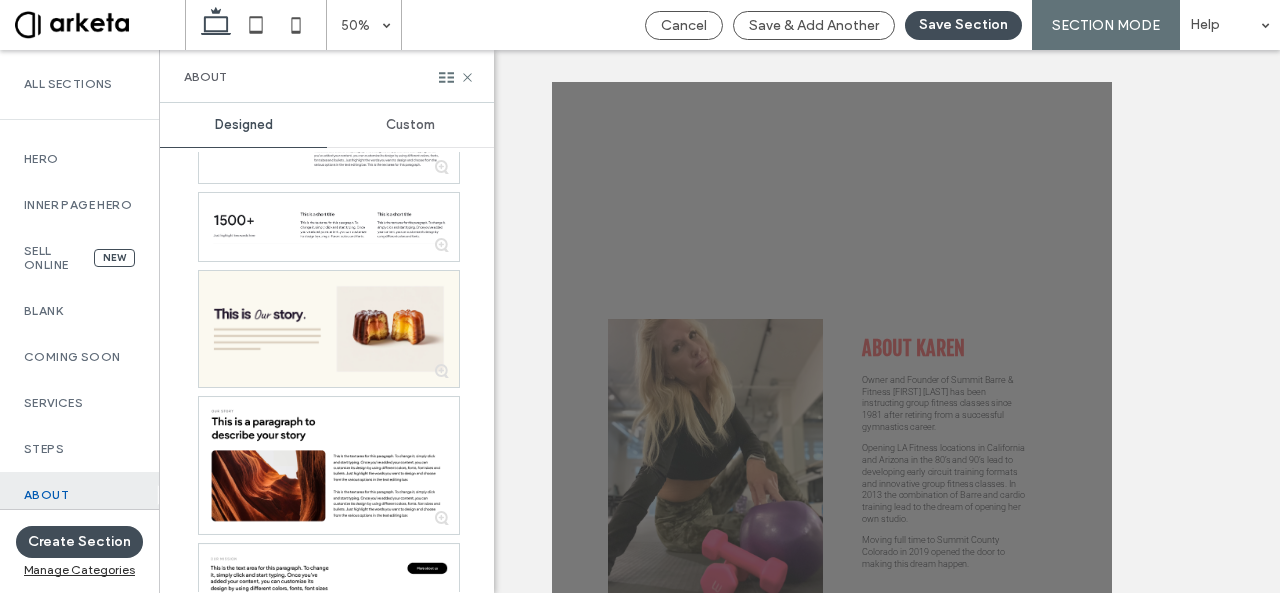 scroll, scrollTop: 3460, scrollLeft: 0, axis: vertical 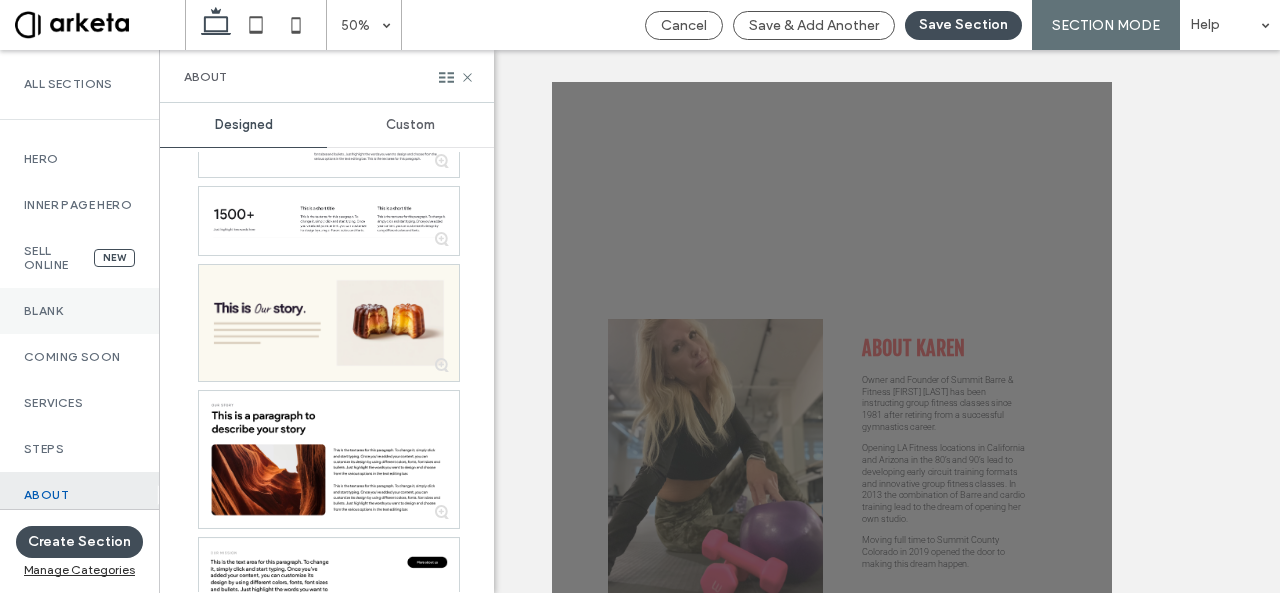 click on "Blank" at bounding box center [79, 311] 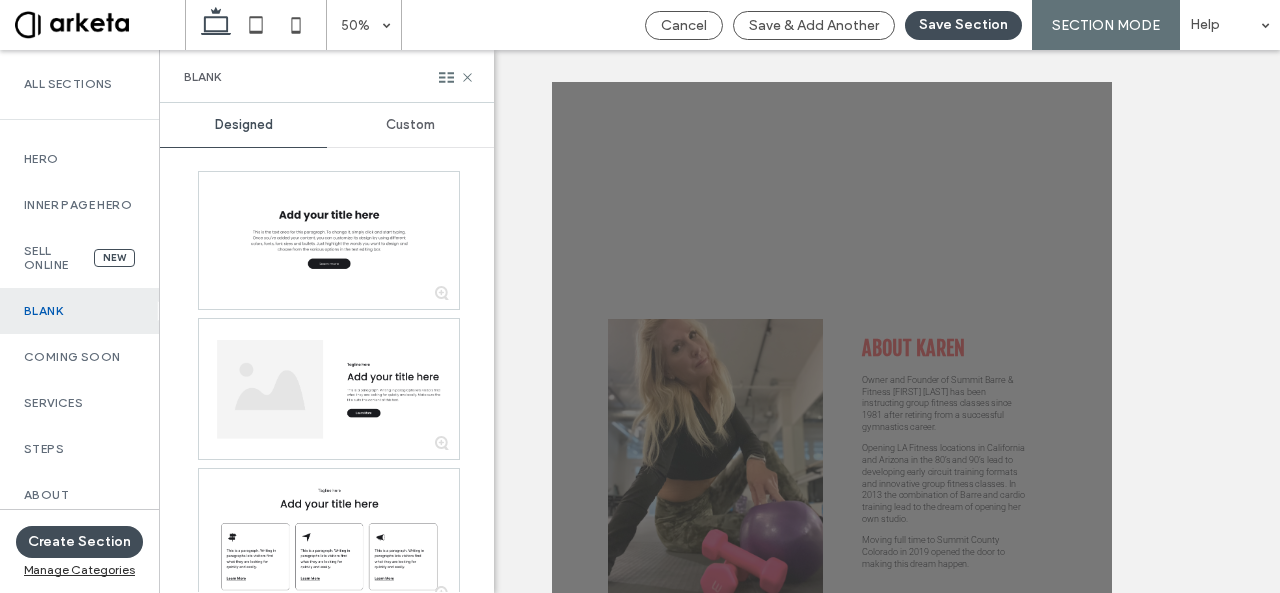 click on "Custom" at bounding box center (410, 125) 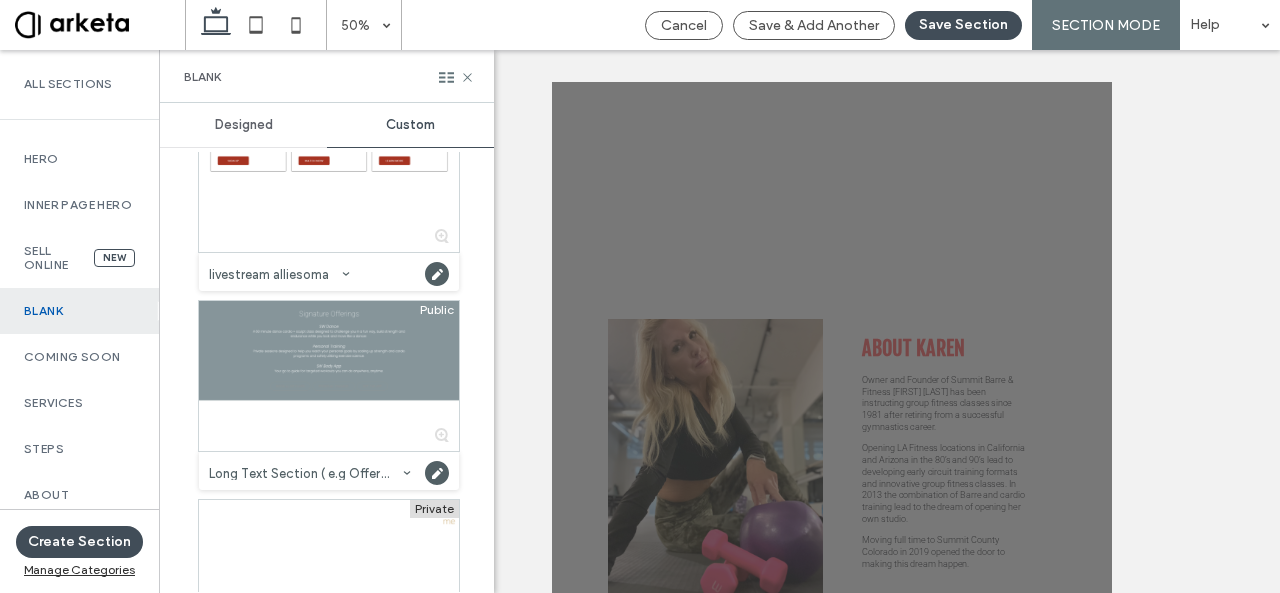 scroll, scrollTop: 2655, scrollLeft: 0, axis: vertical 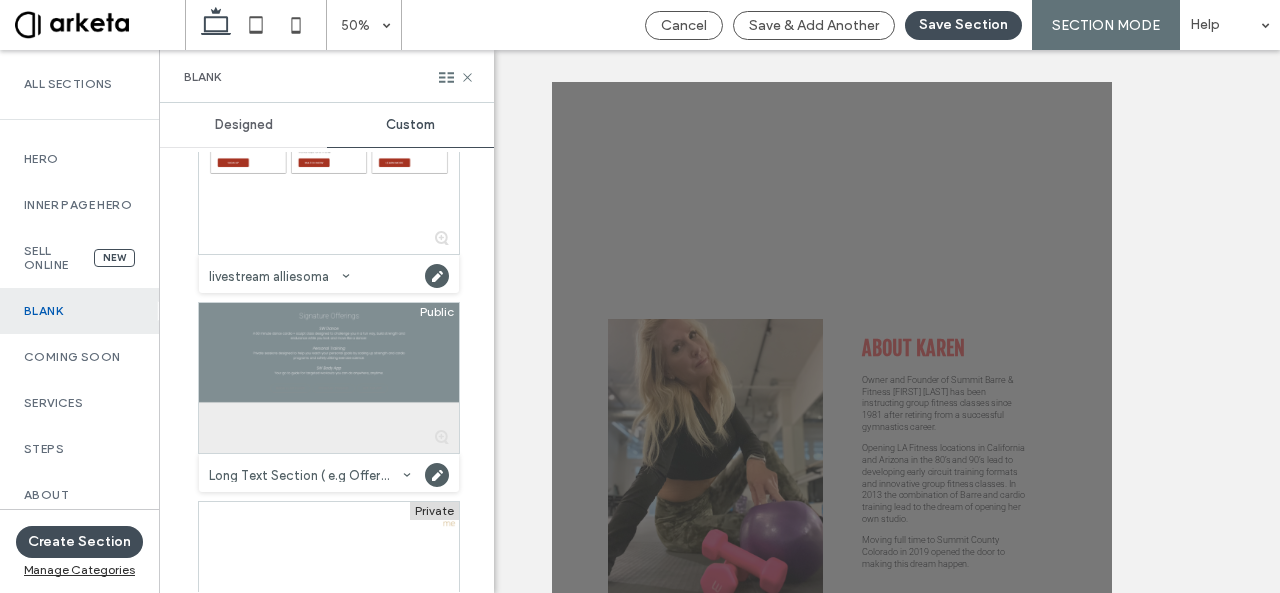 click at bounding box center (329, 378) 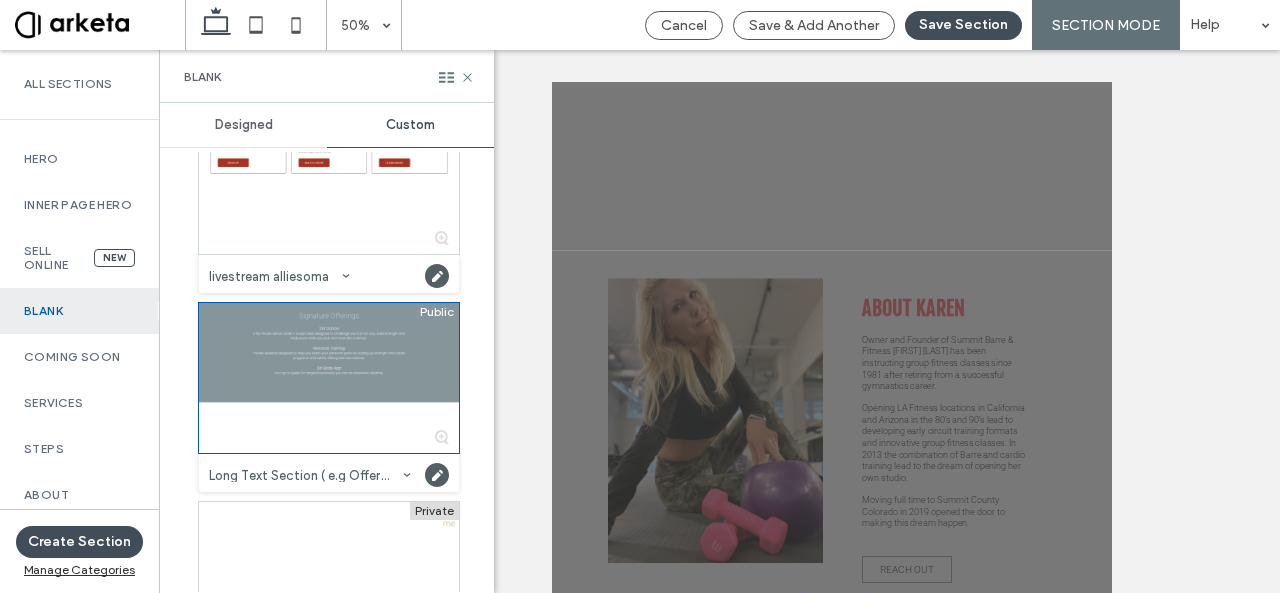 scroll, scrollTop: 6772, scrollLeft: 0, axis: vertical 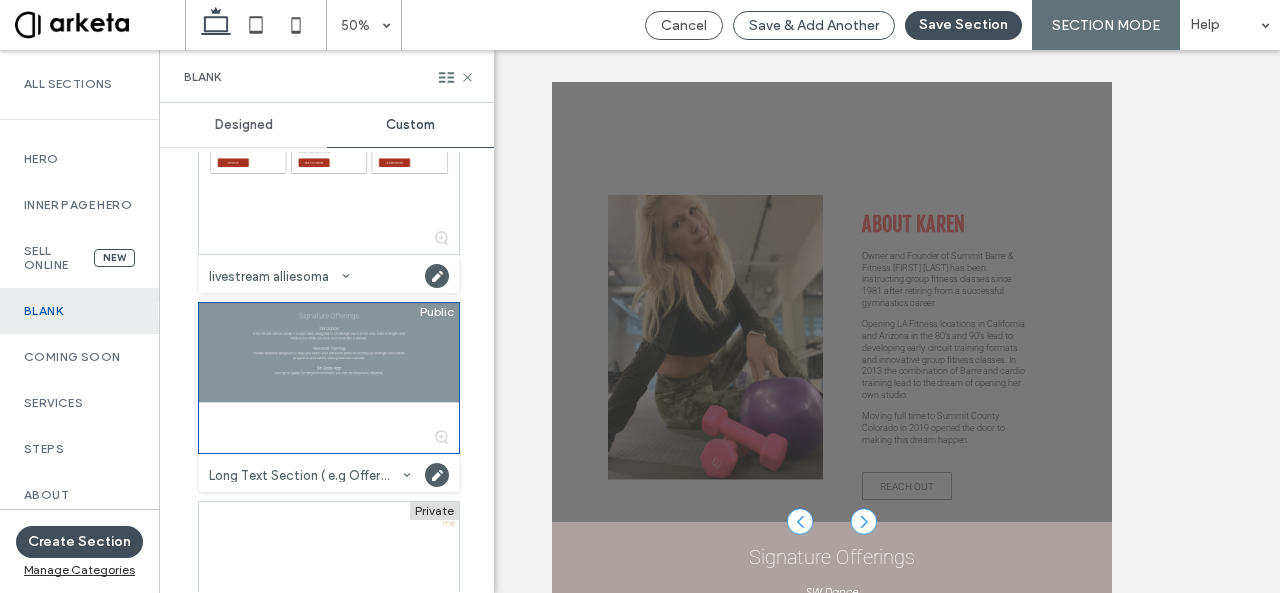 click on "Save & Add Another" at bounding box center (814, 25) 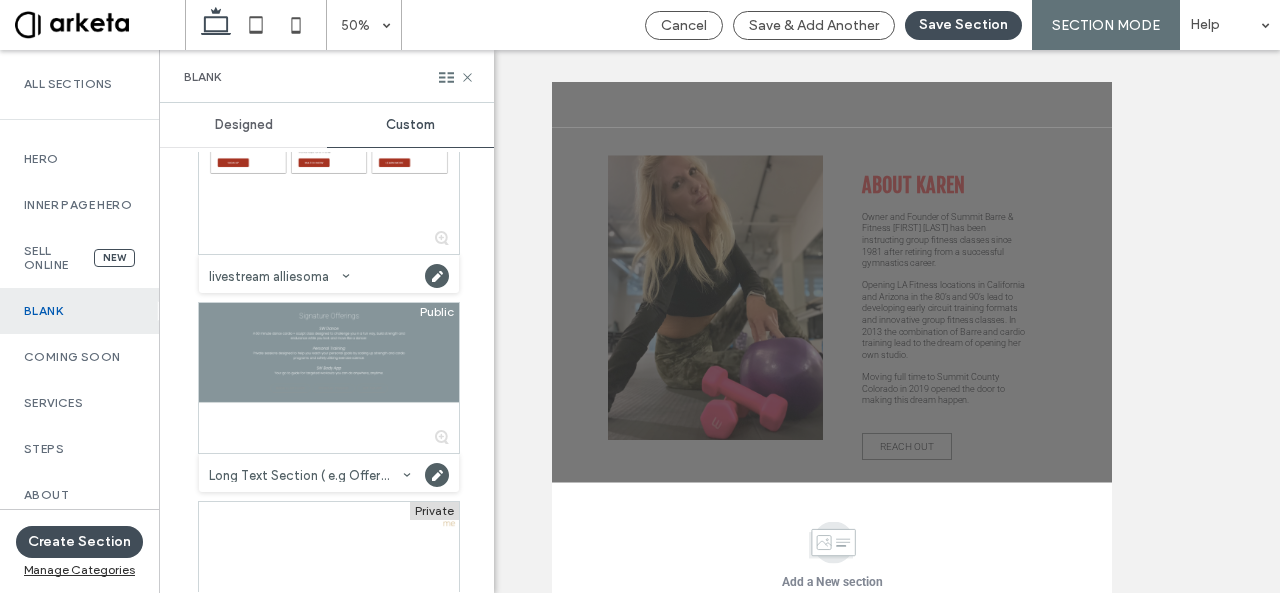 scroll, scrollTop: 7114, scrollLeft: 0, axis: vertical 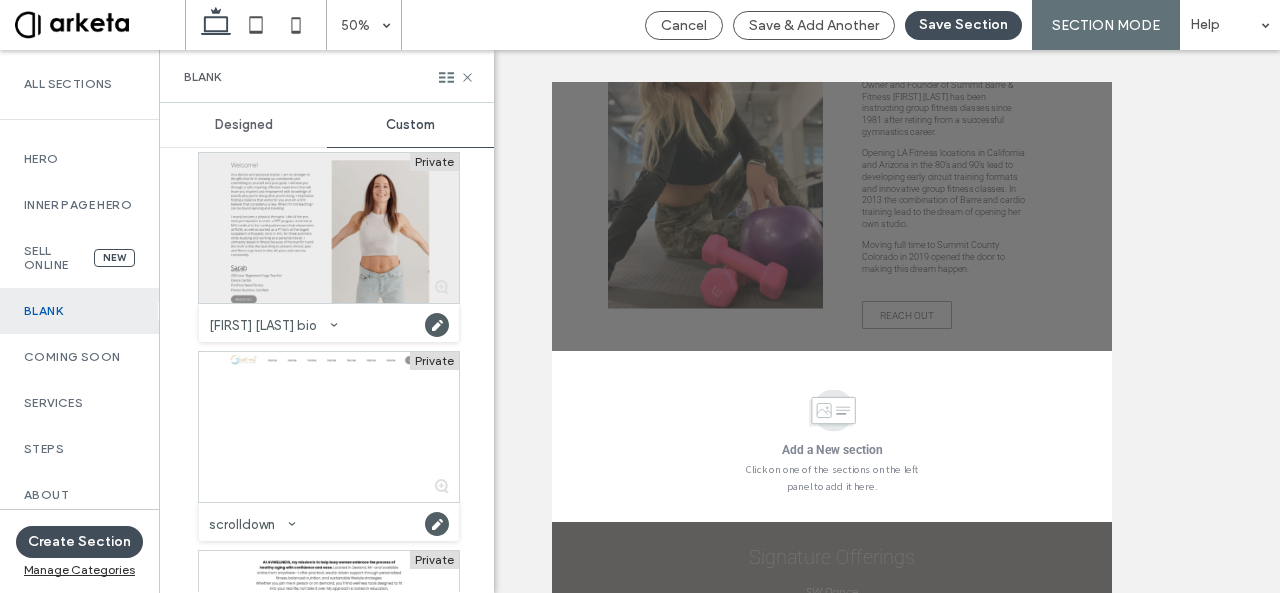 click at bounding box center (329, 228) 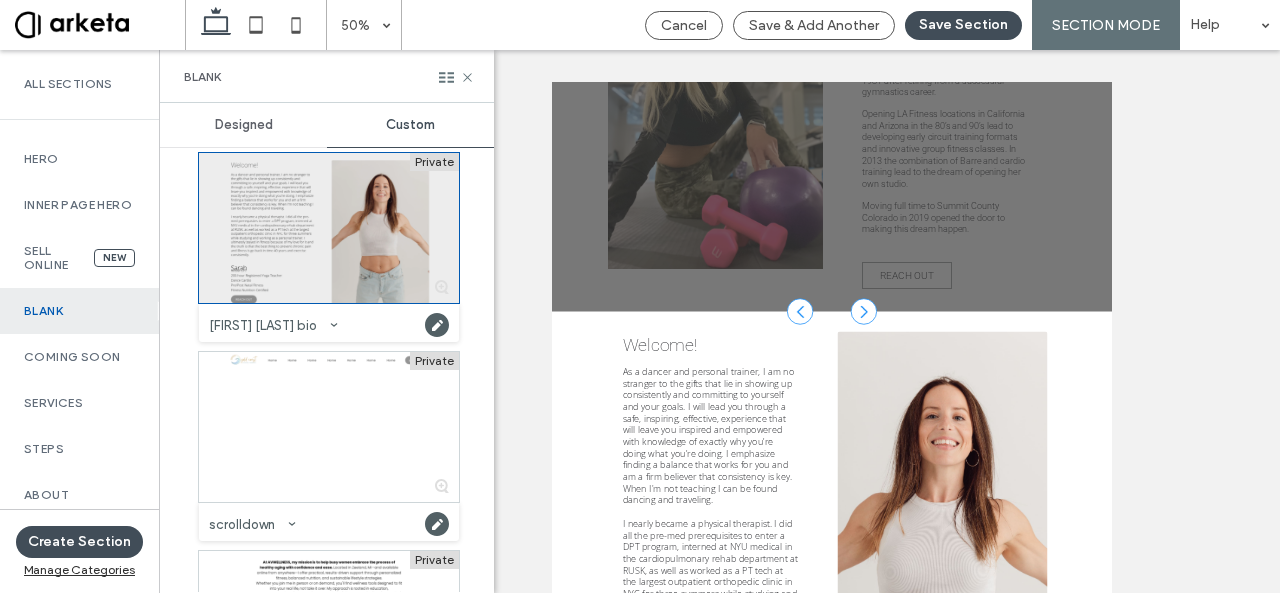 scroll, scrollTop: 7497, scrollLeft: 0, axis: vertical 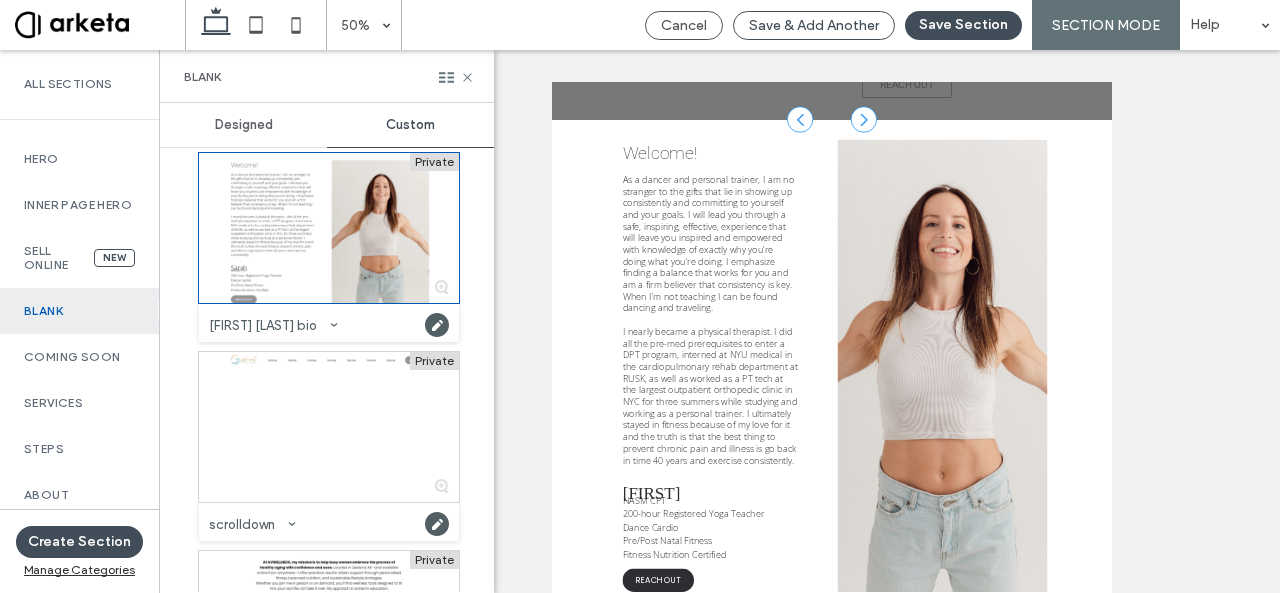click on "Save & Add Another" at bounding box center [814, 25] 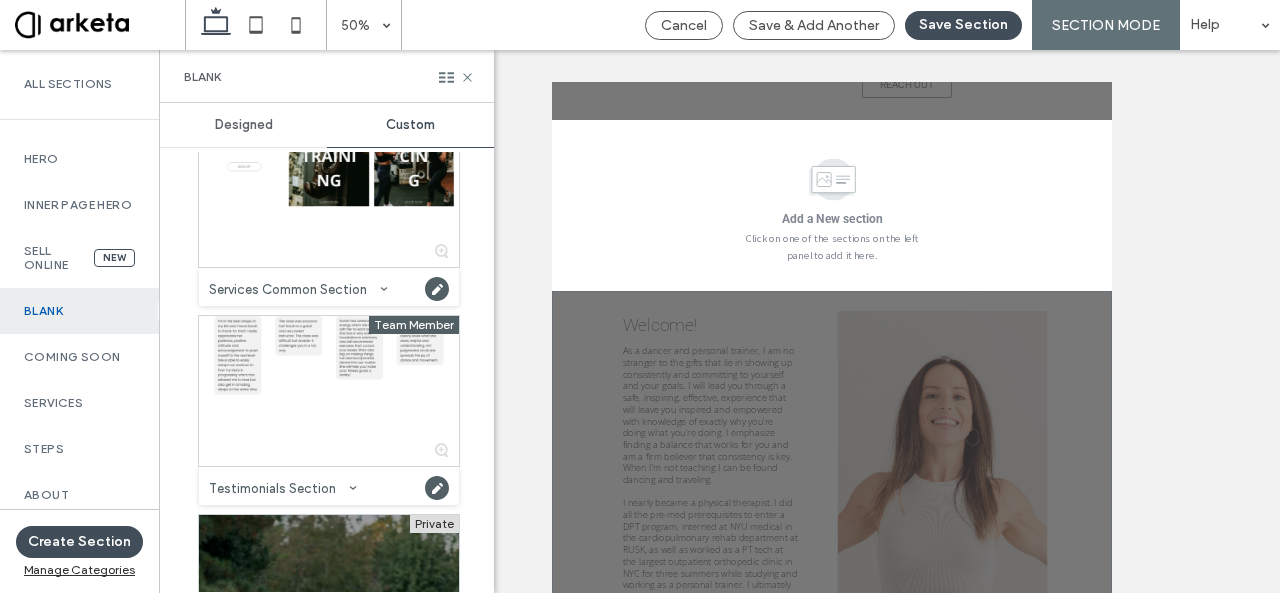 scroll, scrollTop: 4159, scrollLeft: 0, axis: vertical 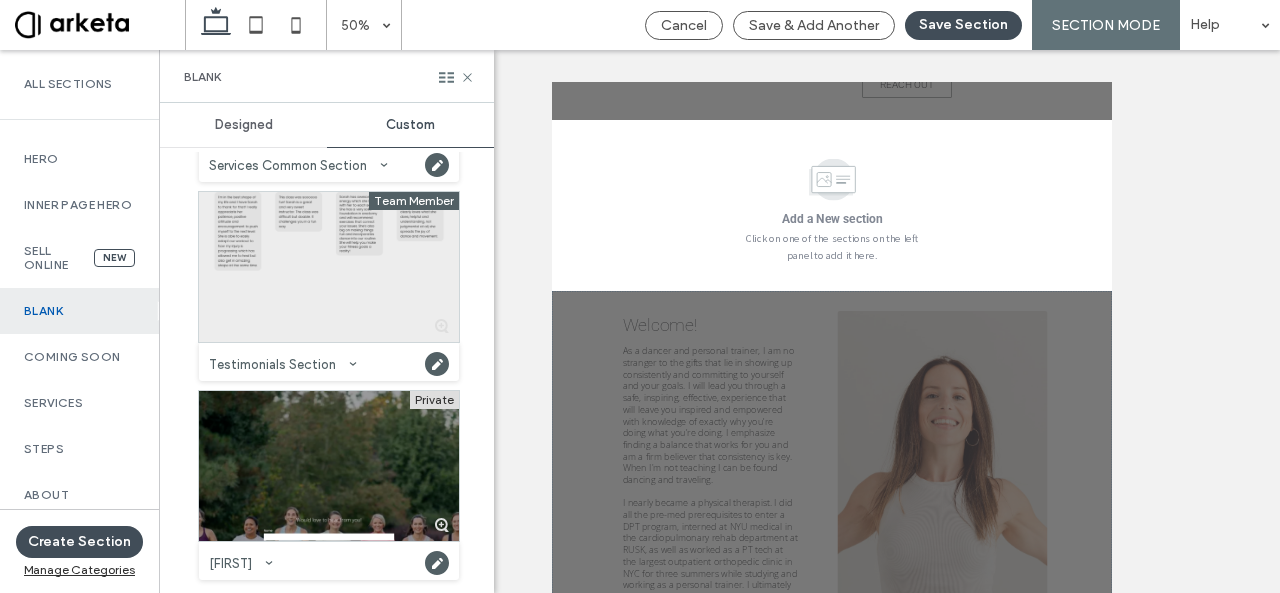 click at bounding box center [329, 267] 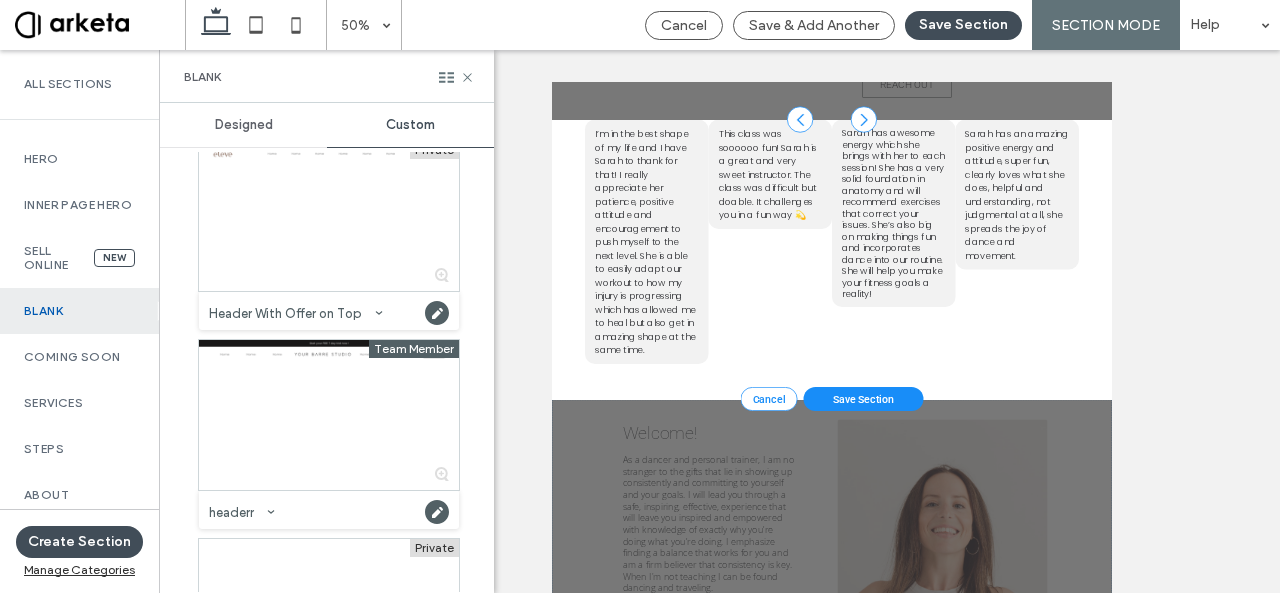 scroll, scrollTop: 1825, scrollLeft: 0, axis: vertical 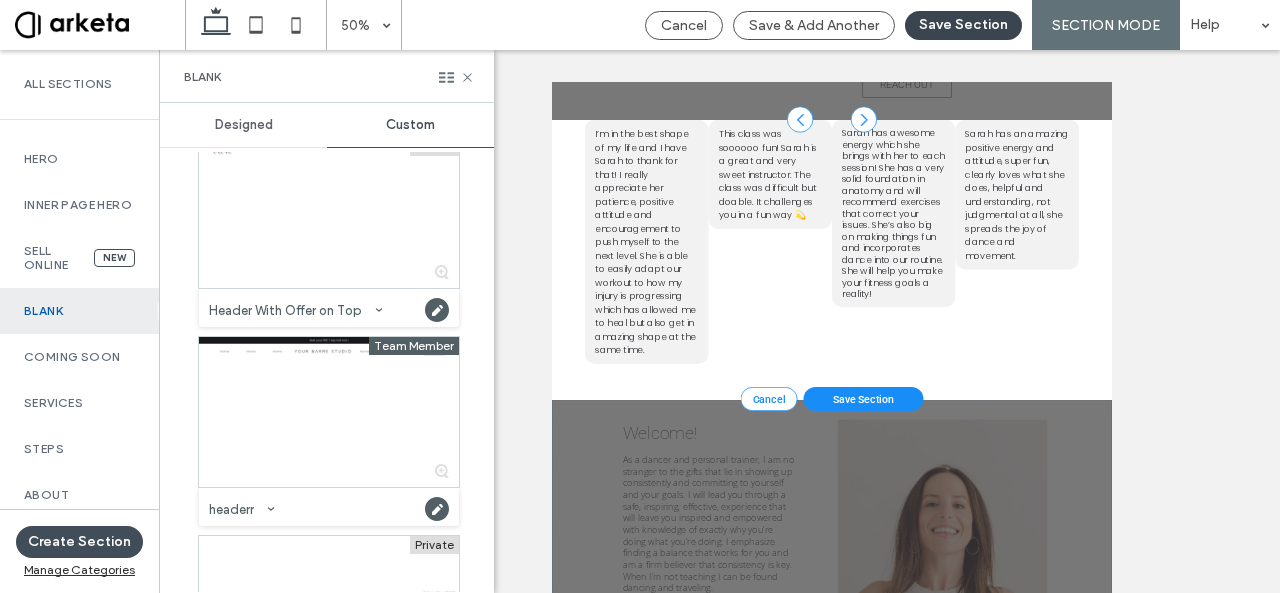 click on "Save Section" at bounding box center [963, 25] 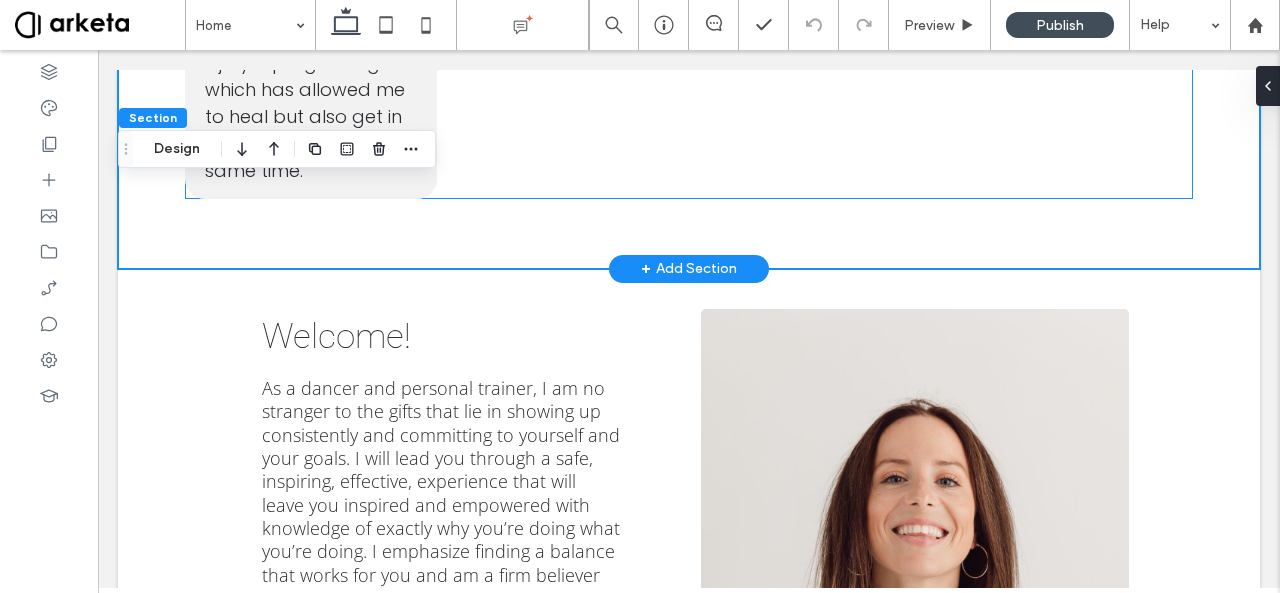scroll, scrollTop: 4556, scrollLeft: 0, axis: vertical 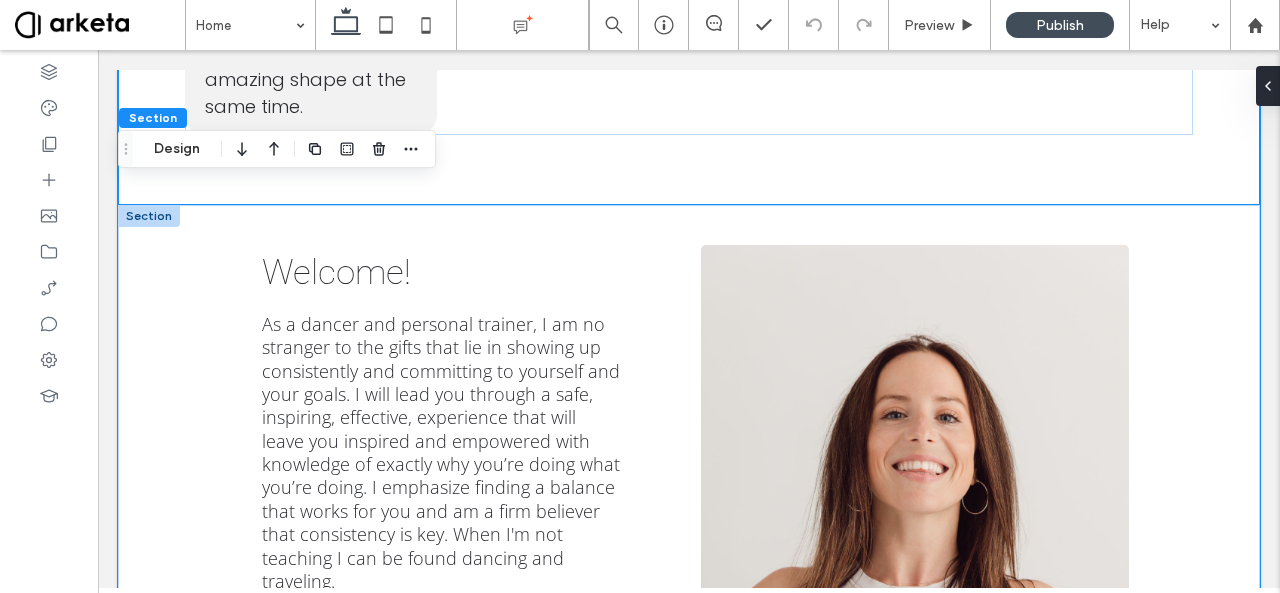 click on "Welcome!
As a dancer and personal trainer, I am no stranger to the gifts that lie in showing up consistently and committing to yourself and your goals. I will lead you through a safe, inspiring, effective, experience that will leave you inspired and empowered with knowledge of exactly why you’re doing what you’re doing. I emphasize finding a balance that works for you and am a firm believer that consistency is key. When I'm not teaching I can be found dancing and traveling. I nearly became a physical therapist. I did all the pre-med prerequisites to enter a DPT program, interned at NYU medical in the cardiopulmonary rehab department at RUSK, as well as worked as a PT tech at the largest outpatient orthopedic clinic in NYC for three summers while studying and working as a personal trainer. I ultimately stayed in fitness because of my love for it and the truth is that the best thing to prevent chronic pain and illness is go back in time 40 years and exercise consistently.
Sarah" at bounding box center [689, 697] 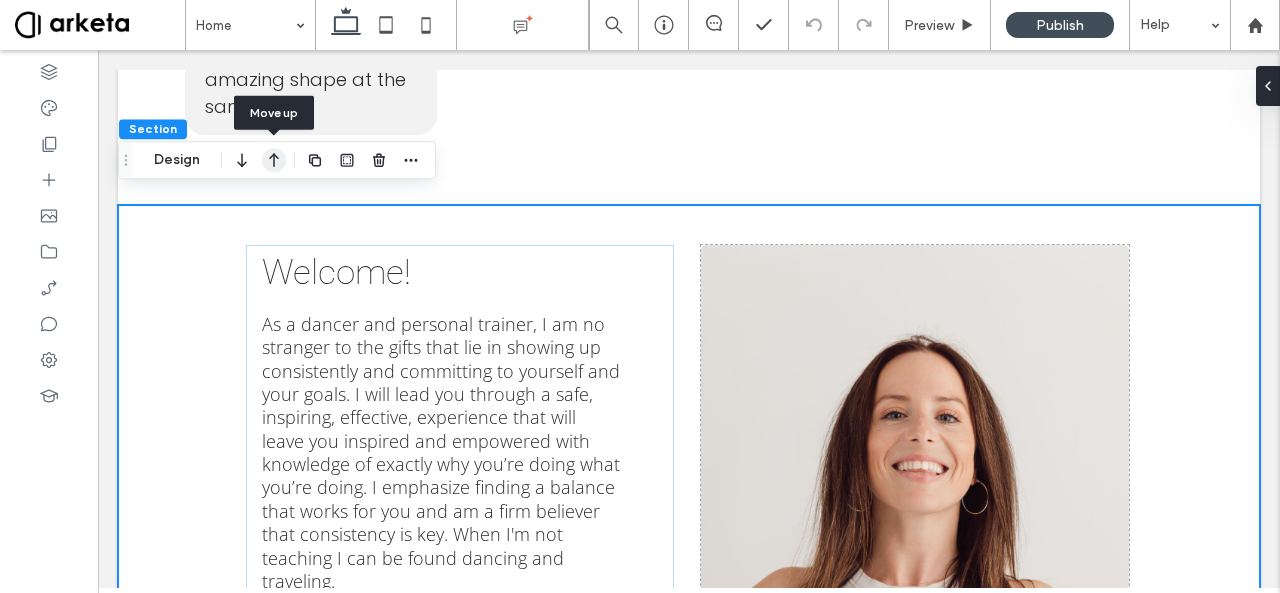 click 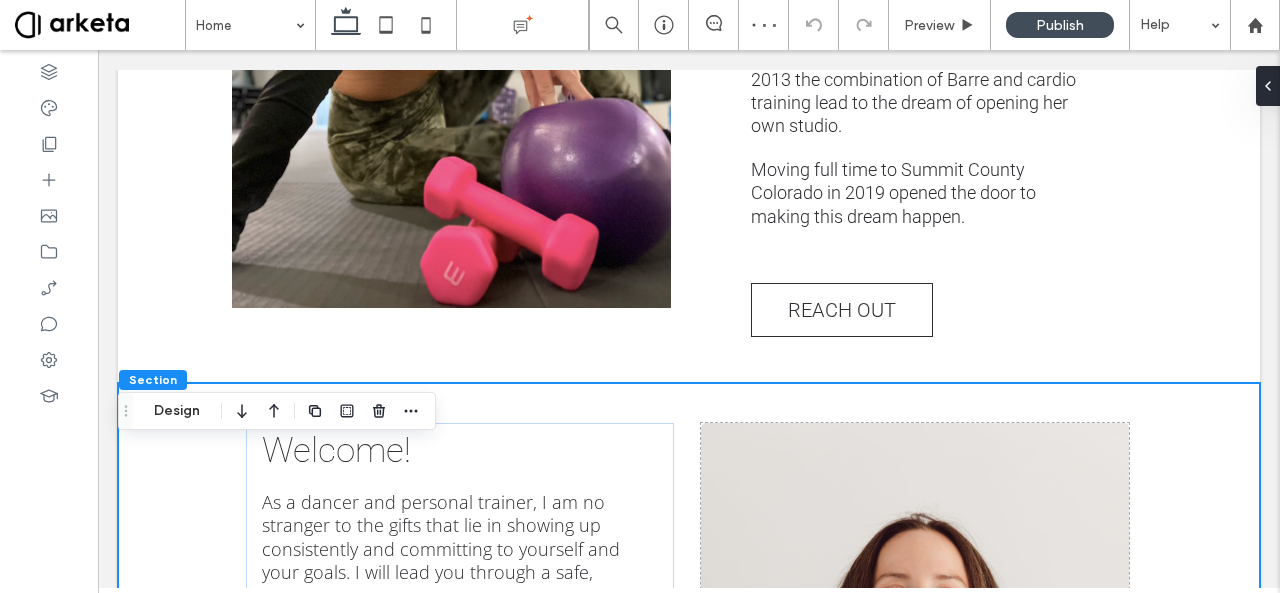 scroll, scrollTop: 3778, scrollLeft: 0, axis: vertical 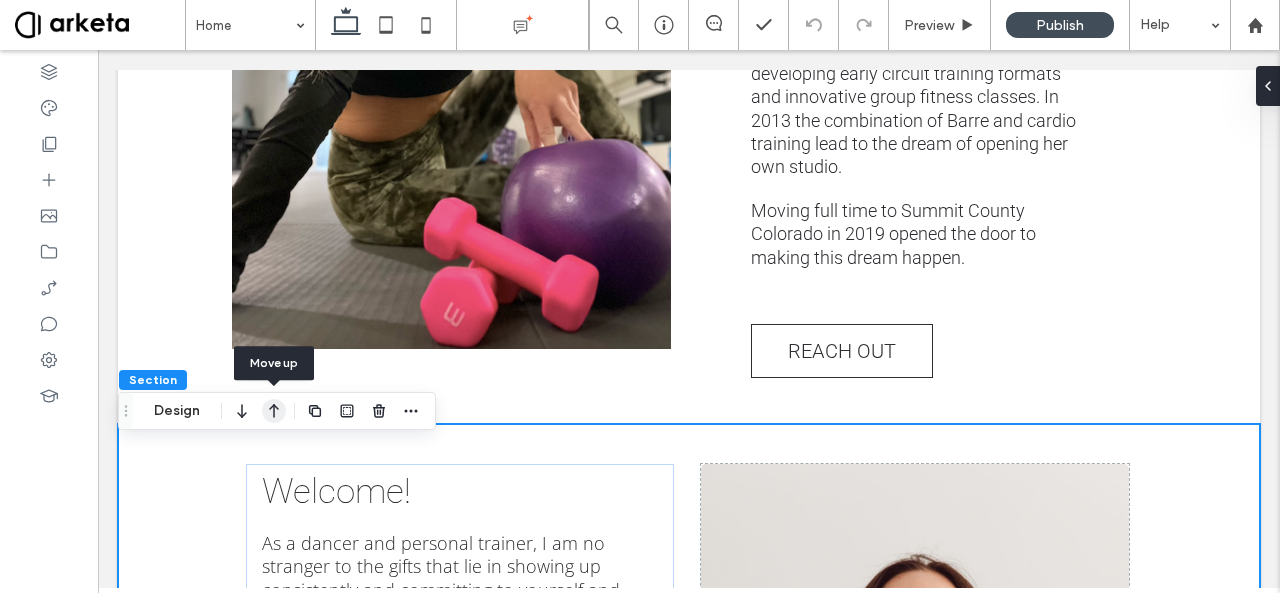 click 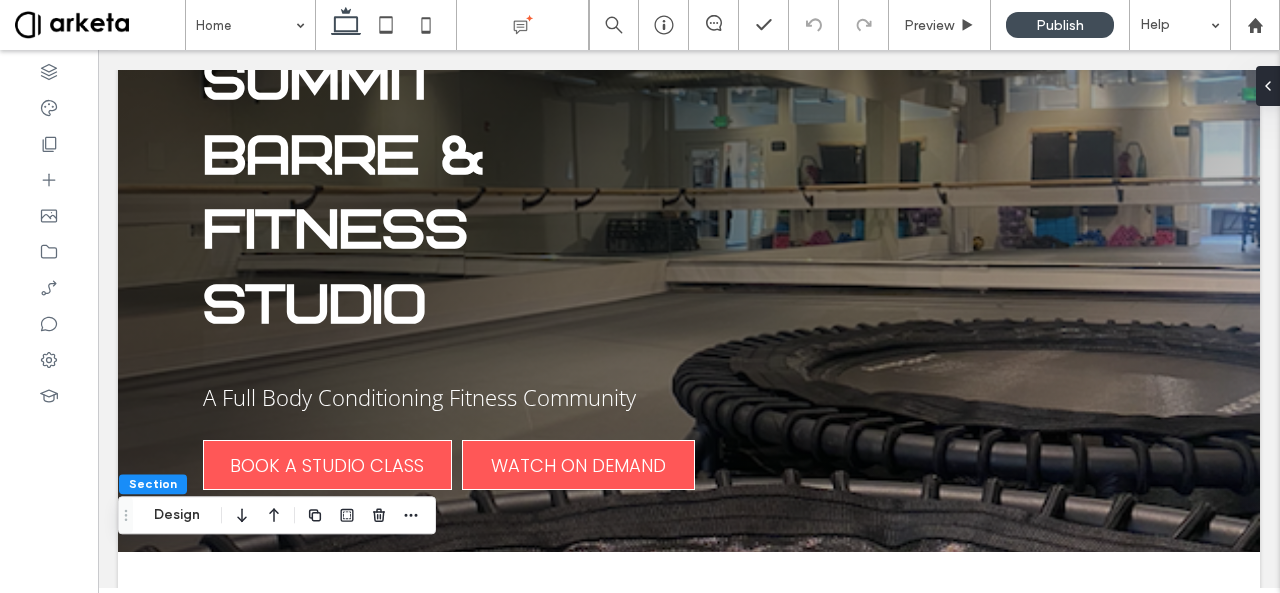 scroll, scrollTop: 5, scrollLeft: 0, axis: vertical 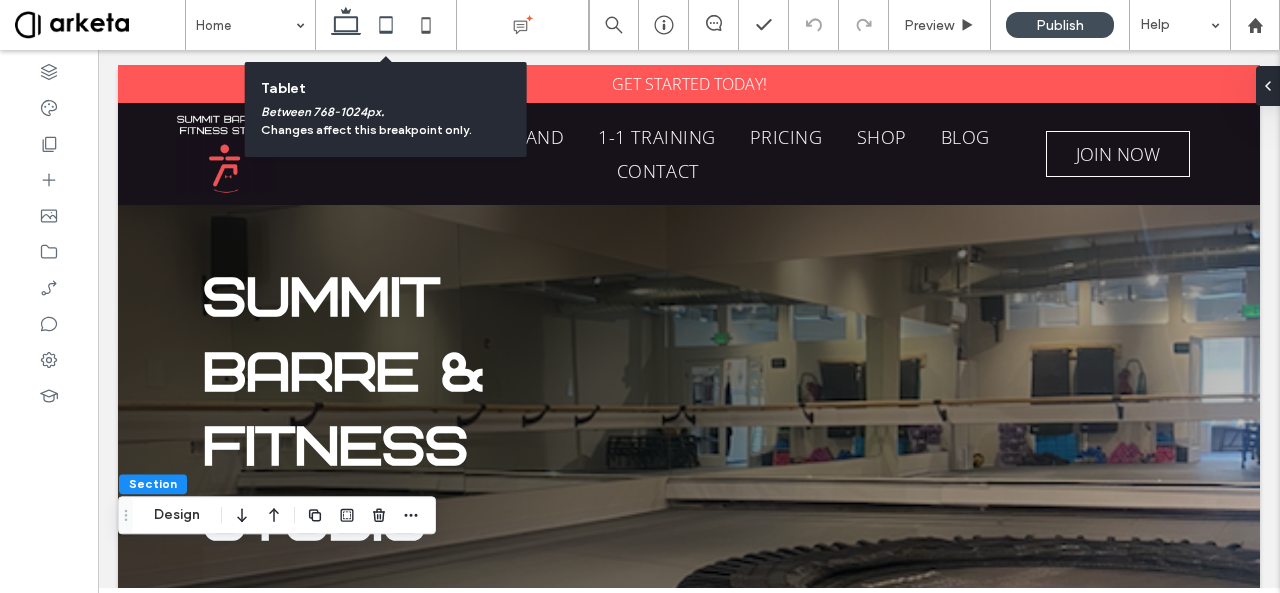 click 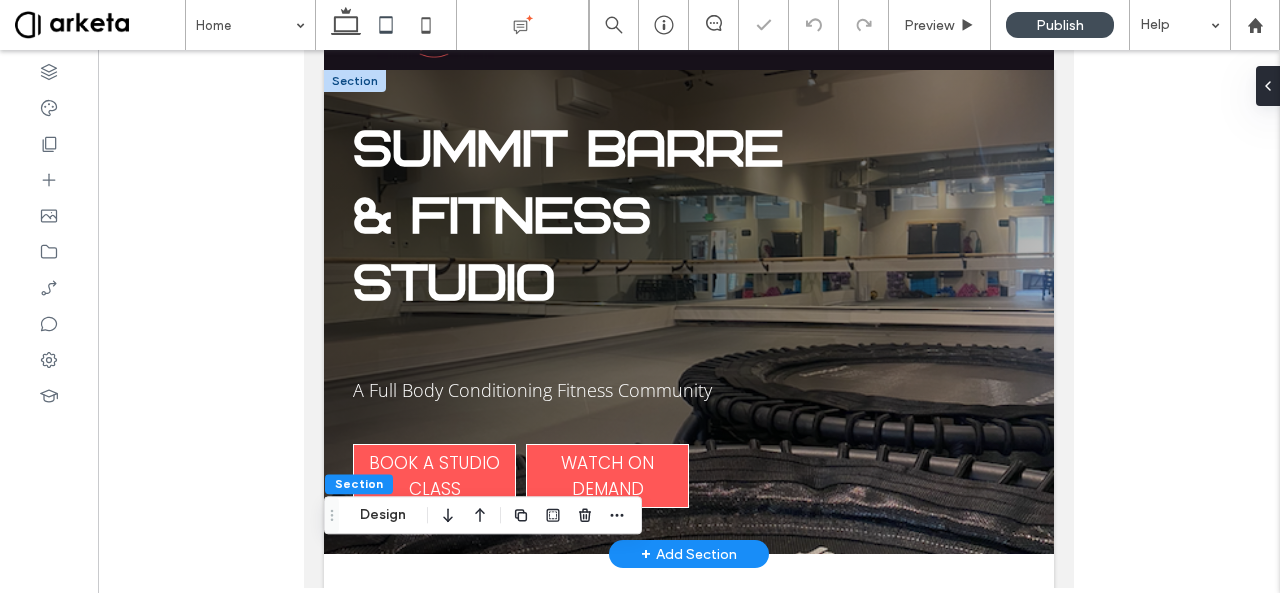scroll, scrollTop: 800, scrollLeft: 0, axis: vertical 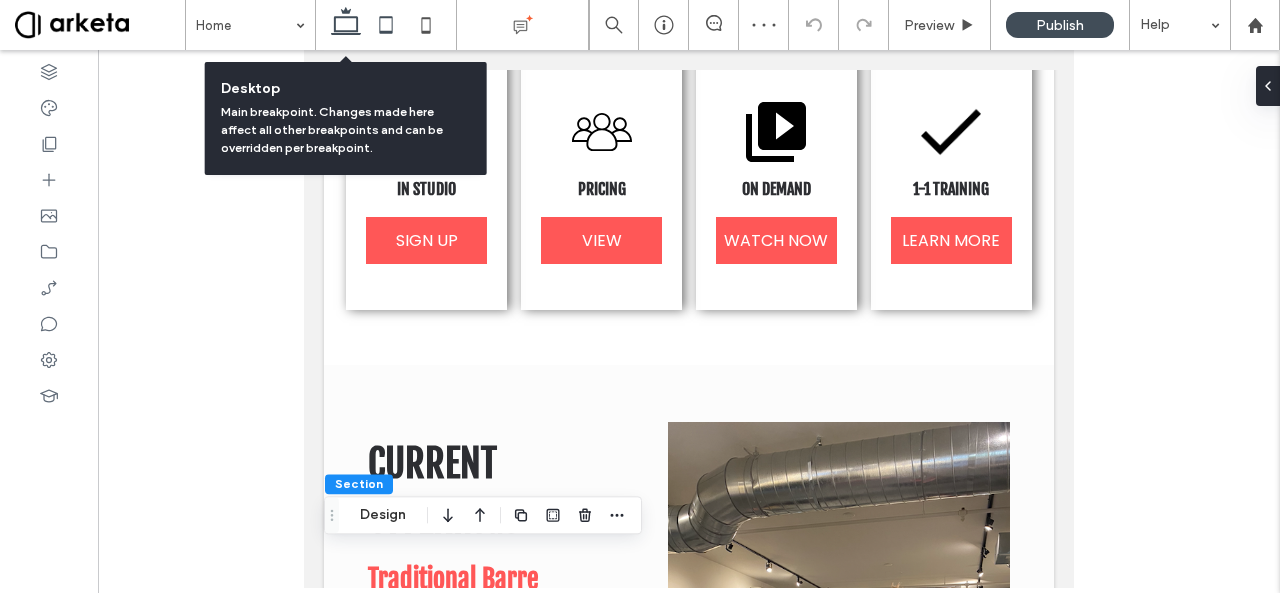 click 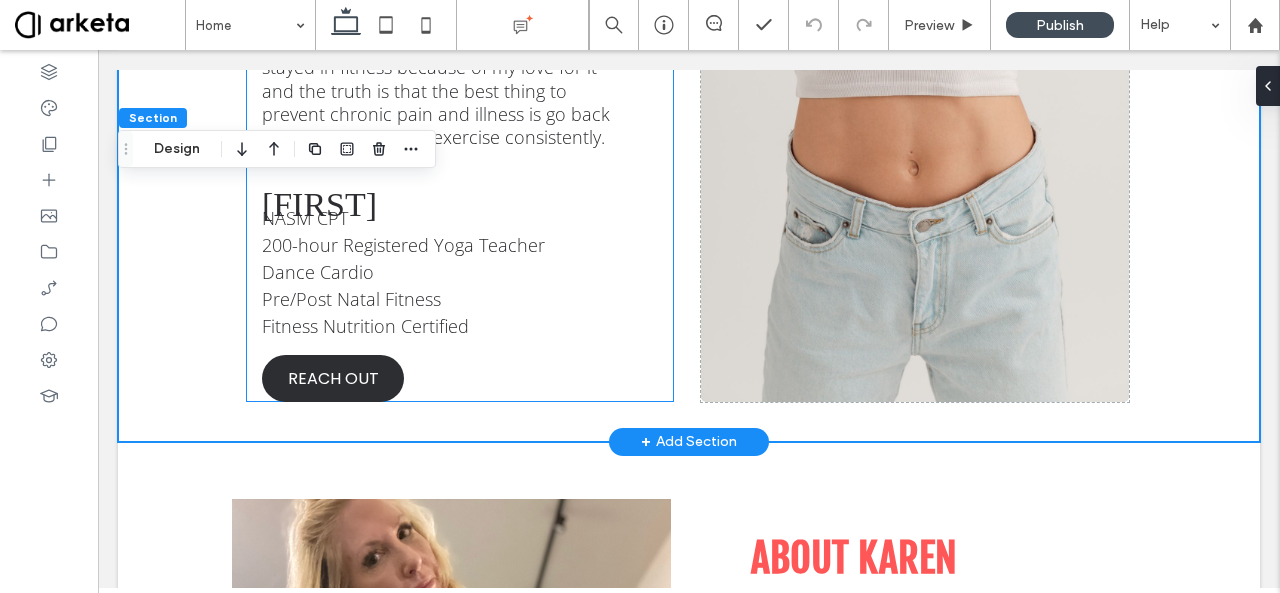 scroll, scrollTop: 3933, scrollLeft: 0, axis: vertical 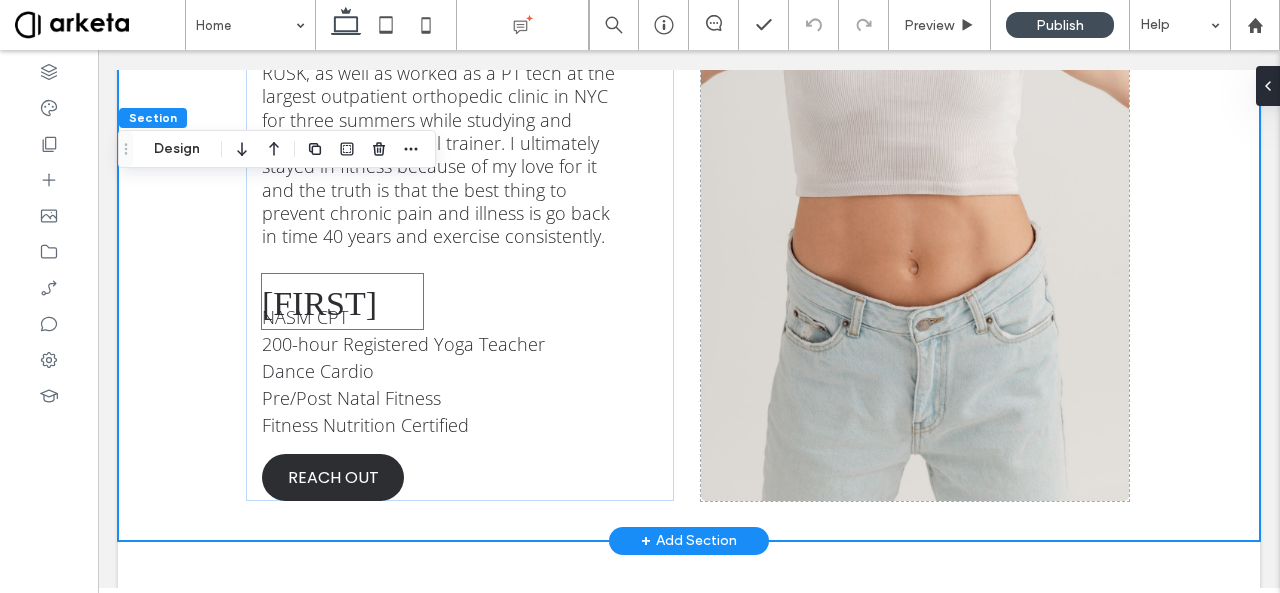 click on "Sarah" at bounding box center [319, 303] 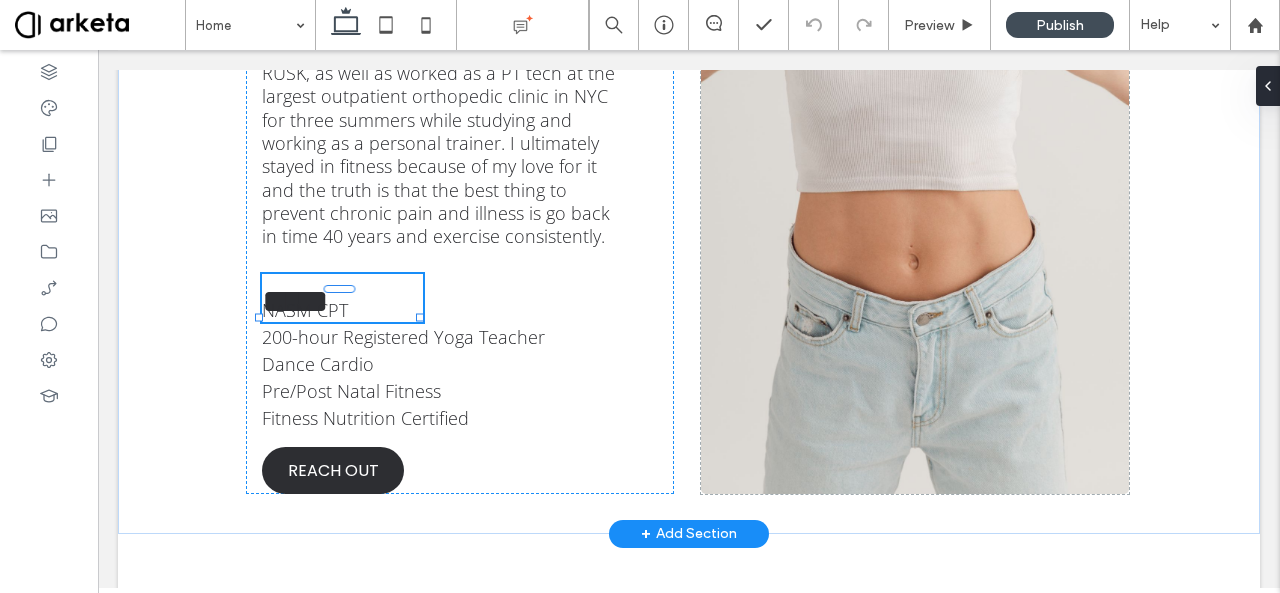 type on "**" 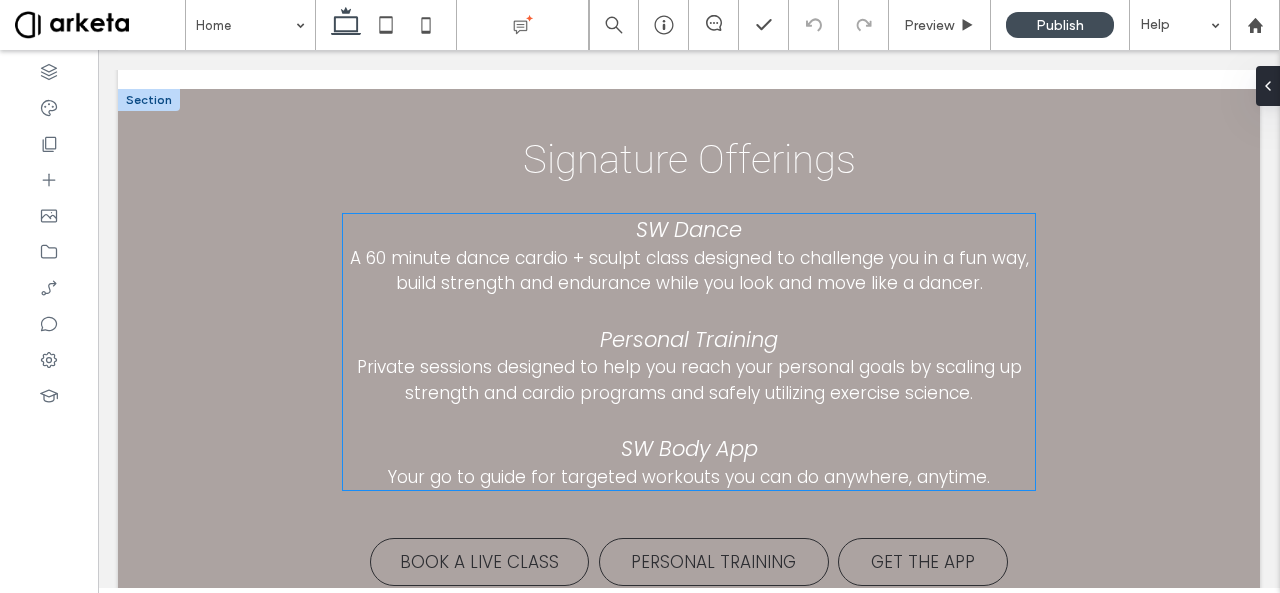 scroll, scrollTop: 5554, scrollLeft: 0, axis: vertical 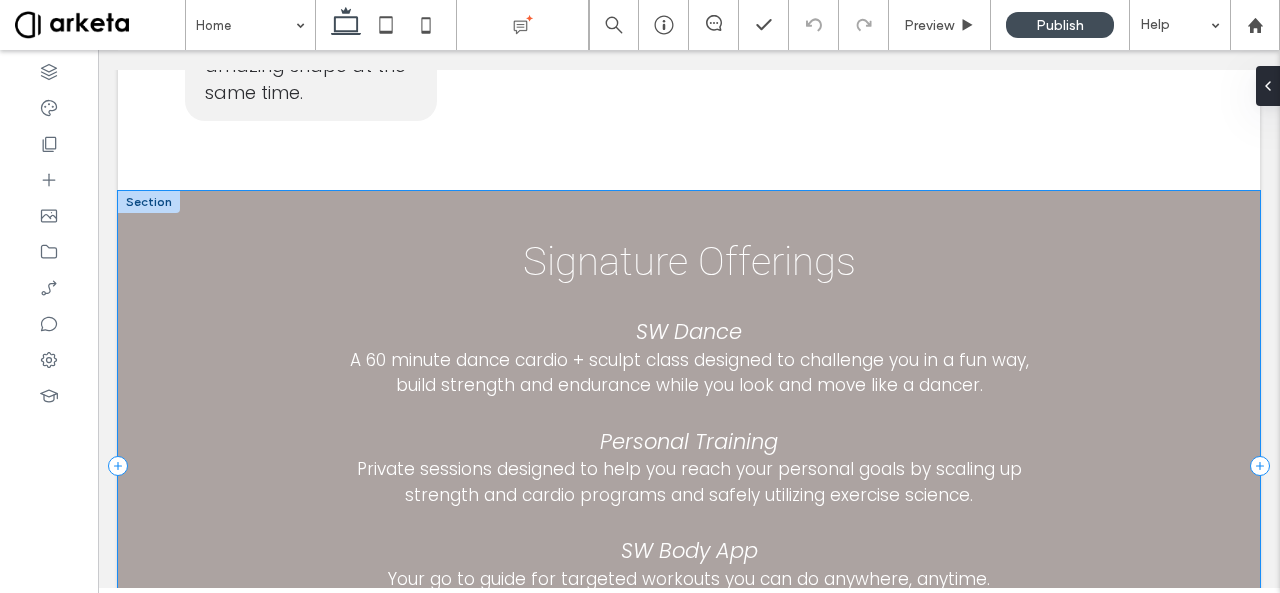 click on "Signature Offerings
SW Dance A 60 minute dance cardio + sculpt class designed to challenge you in a fun way, build strength and endurance while you look and move like a dancer. Personal Training Private sessions designed to help you reach your personal goals by scaling up strength and cardio programs and safely utilizing exercise science. SW Body App ‍Your go to guide for targeted workouts you can do anywhere, anytime.
BOOK A LIVE CLASS
PERSONAL TRAINING
GET THE APP" at bounding box center [689, 466] 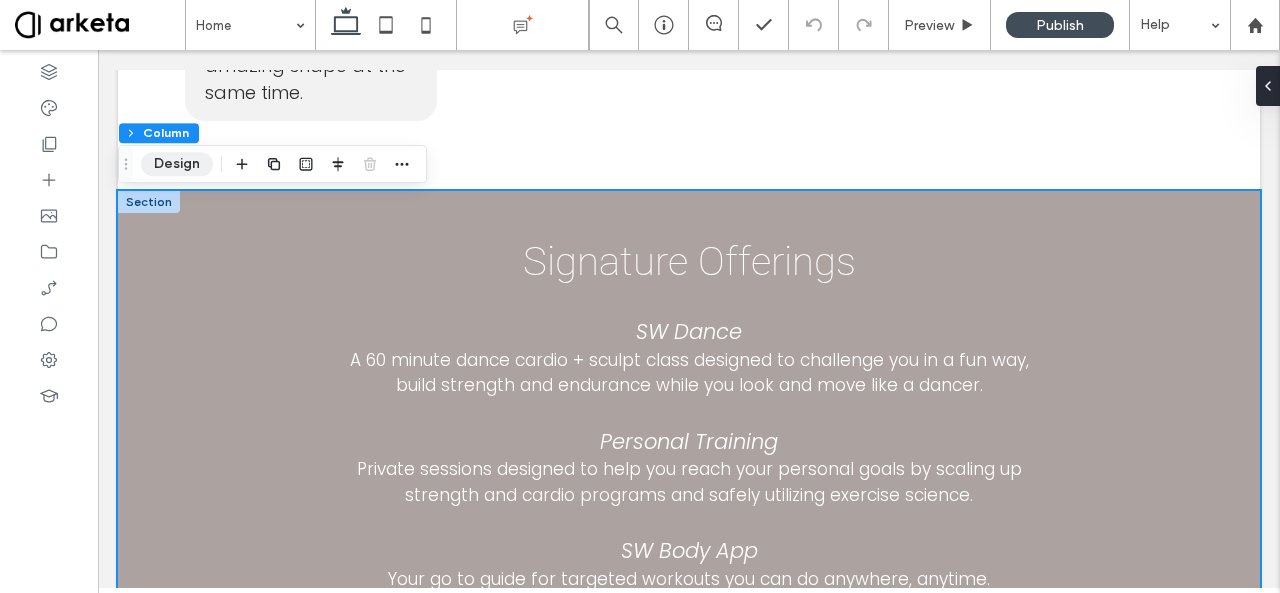 click on "Design" at bounding box center (177, 164) 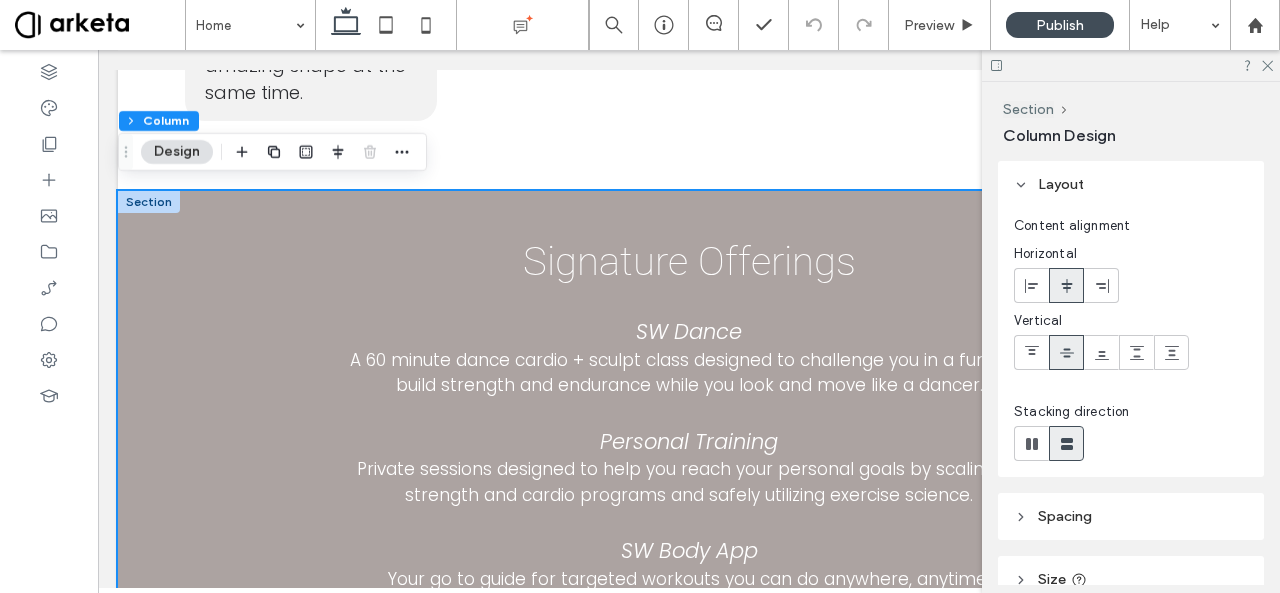 click on "Spacing" at bounding box center [1131, 516] 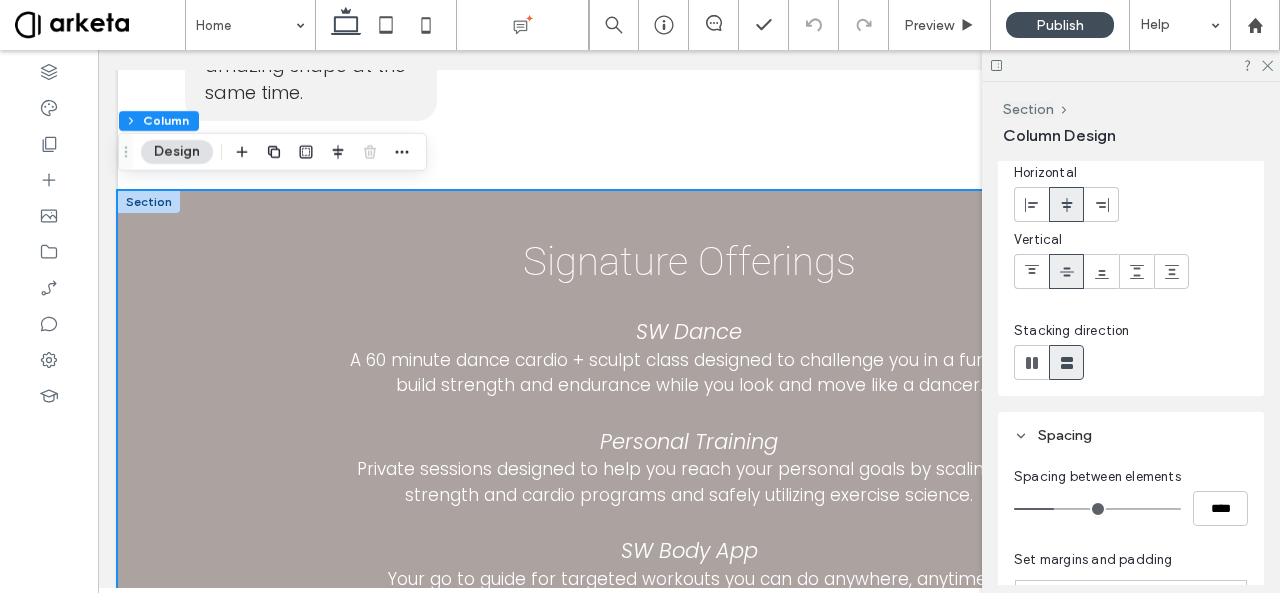 scroll, scrollTop: 82, scrollLeft: 0, axis: vertical 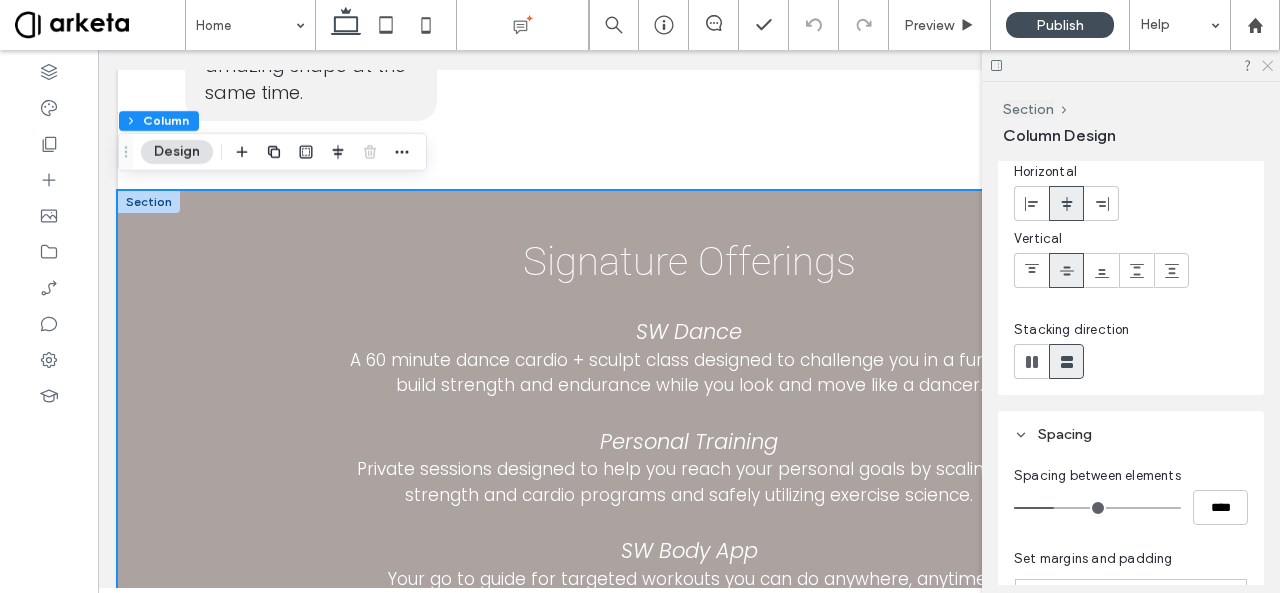 click 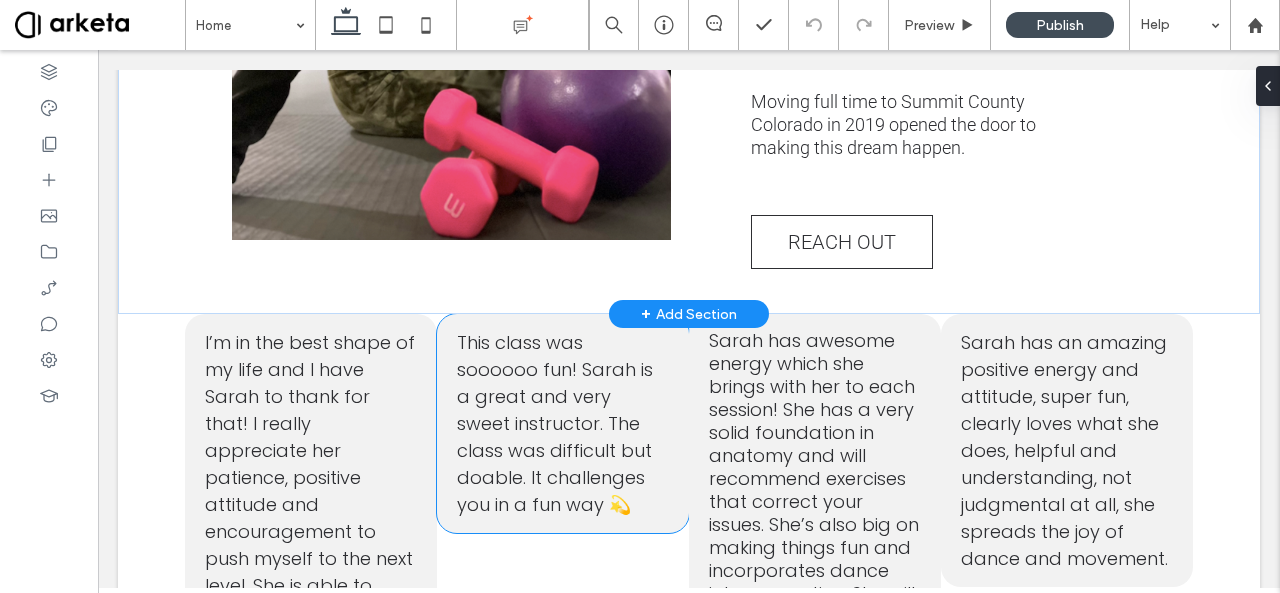scroll, scrollTop: 4875, scrollLeft: 0, axis: vertical 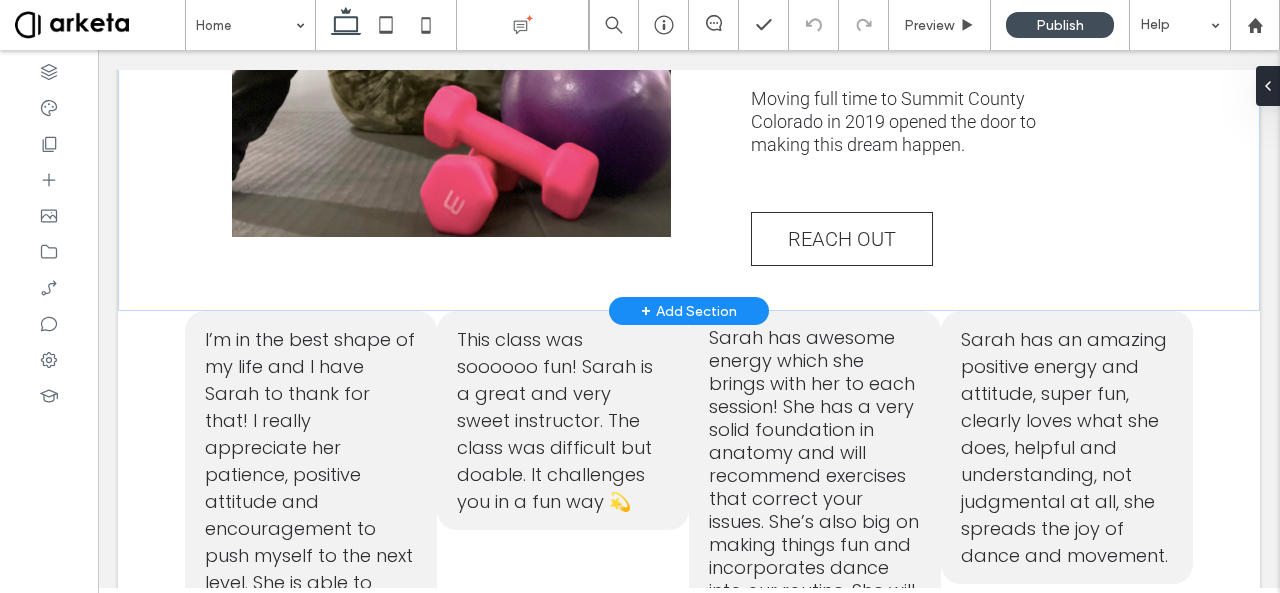 click on "+ Add Section" at bounding box center [689, 311] 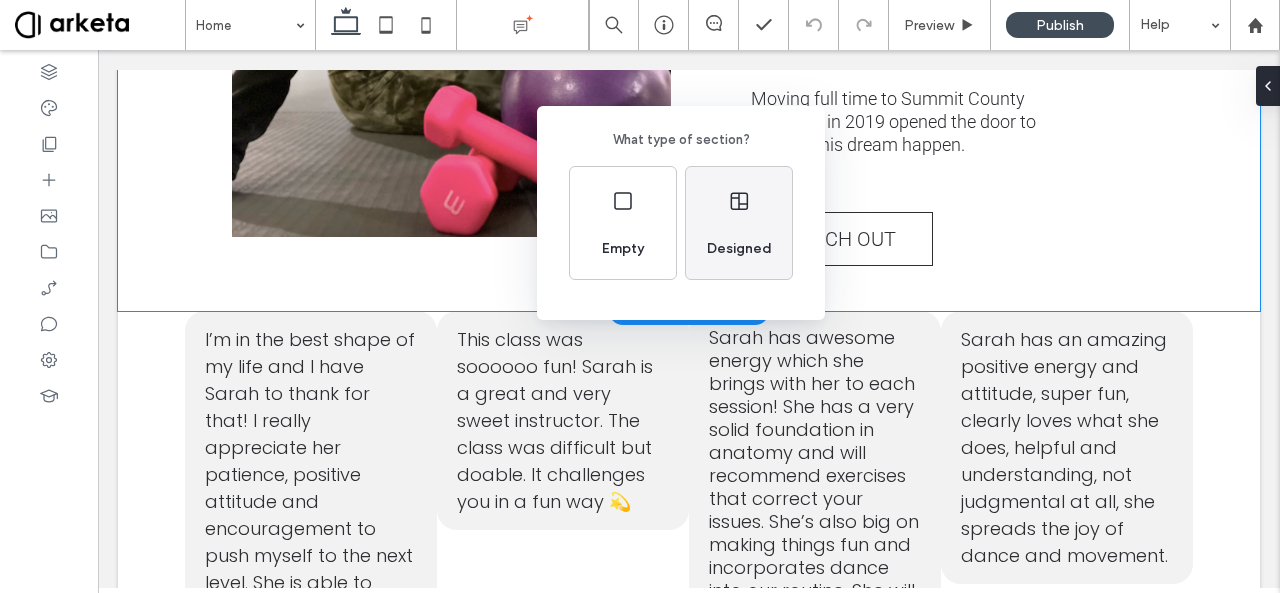 click on "Designed" at bounding box center [739, 223] 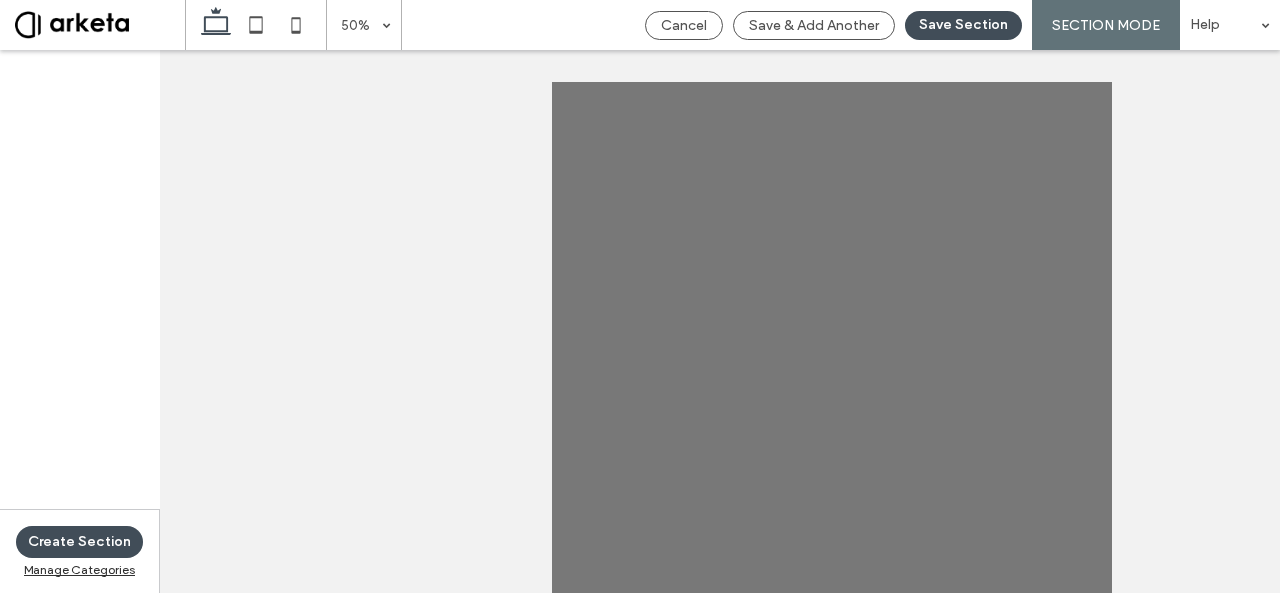 scroll, scrollTop: 8523, scrollLeft: 0, axis: vertical 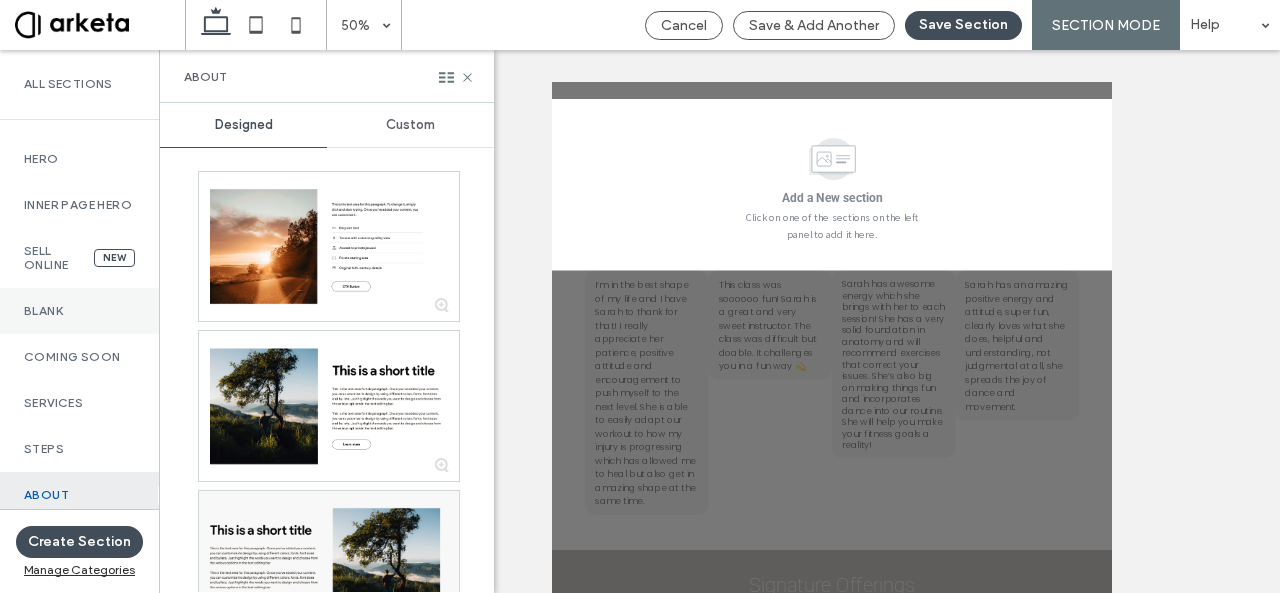 click on "Blank" at bounding box center (79, 311) 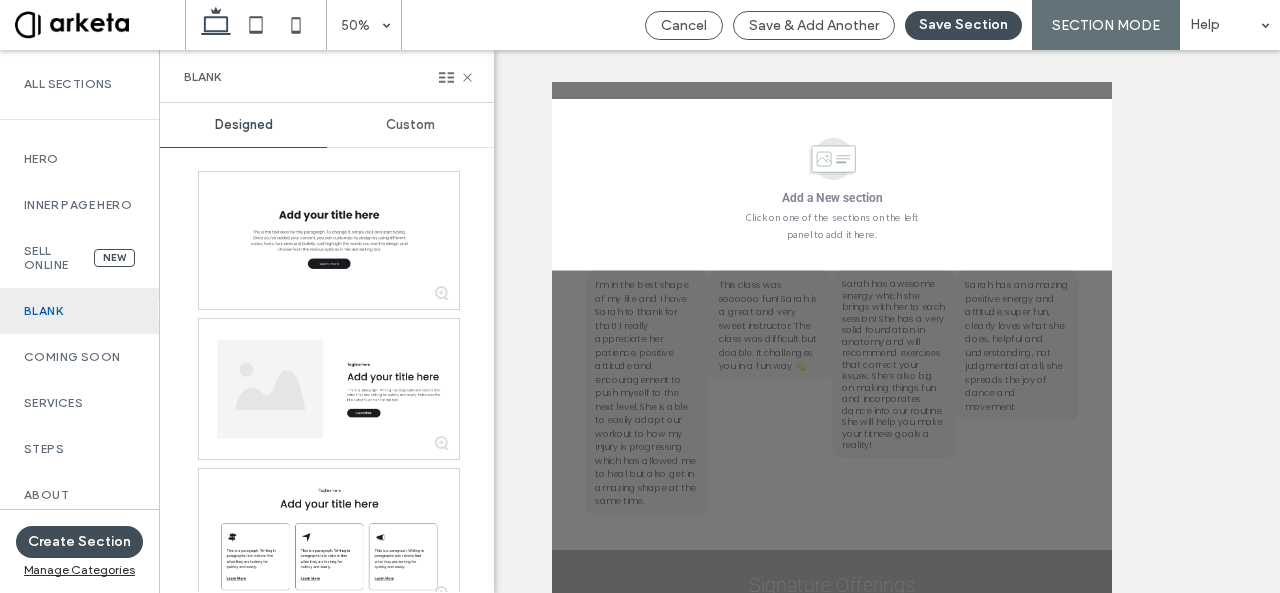 click on "Custom" at bounding box center (410, 125) 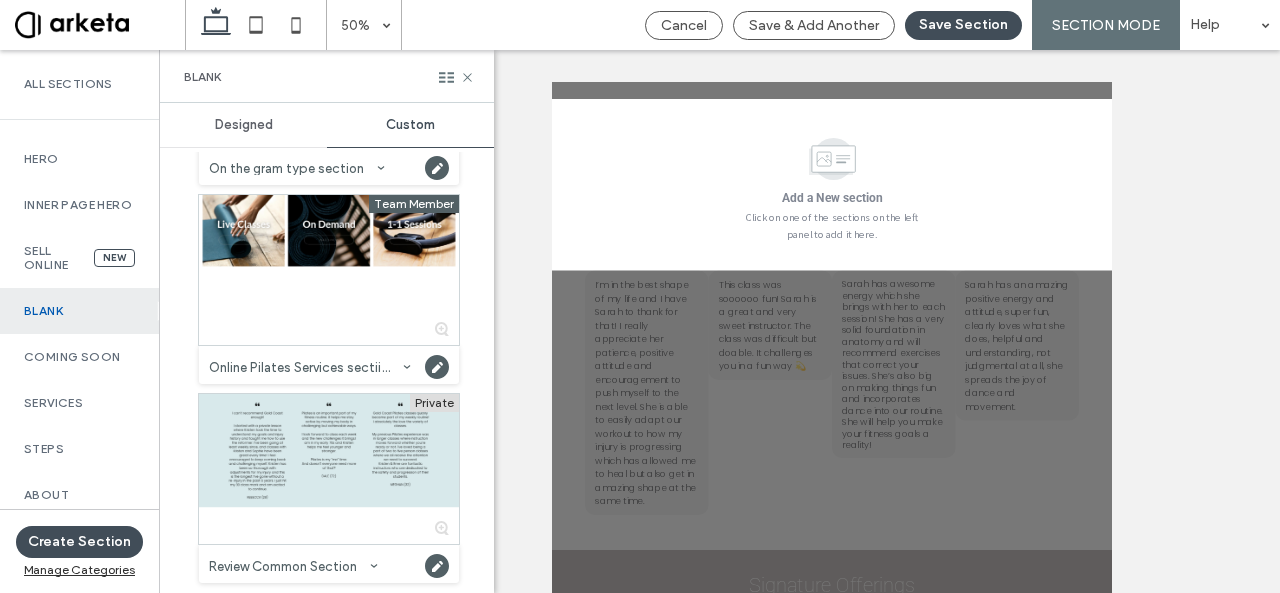 scroll, scrollTop: 3362, scrollLeft: 0, axis: vertical 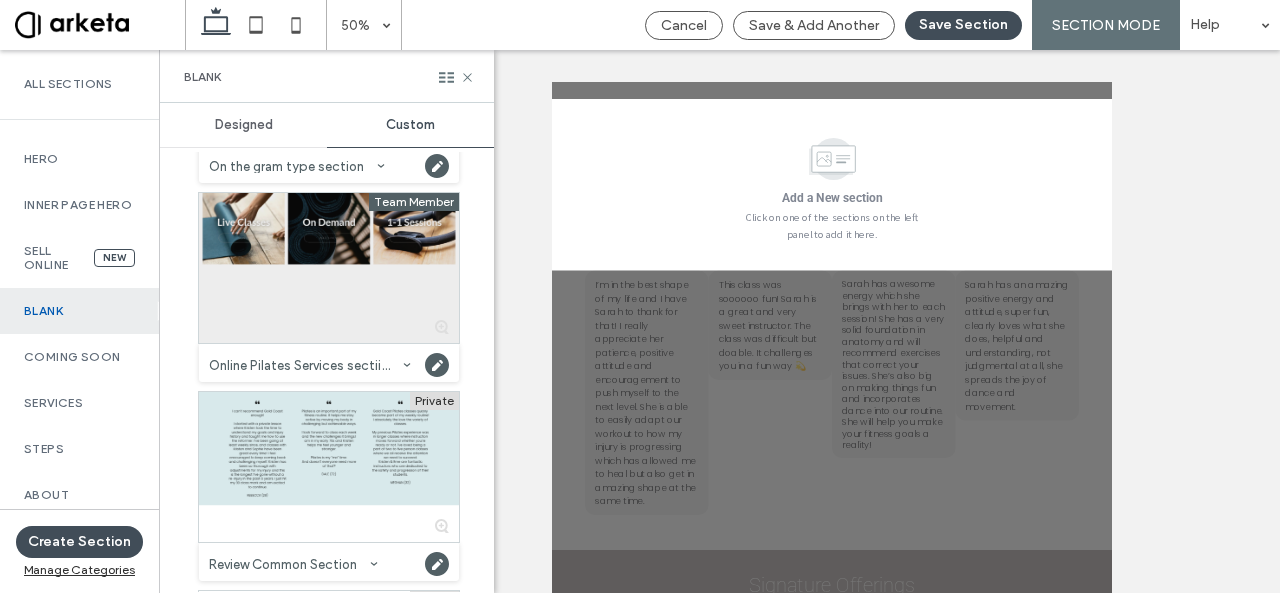 click at bounding box center [329, 268] 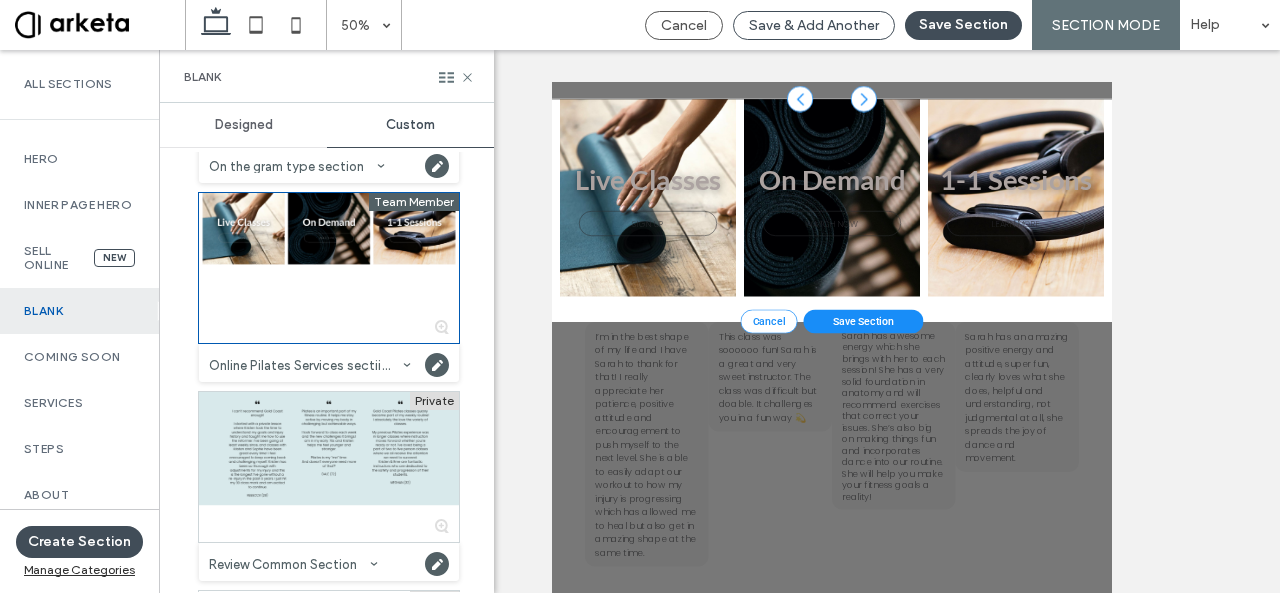 click on "Save & Add Another" at bounding box center (814, 25) 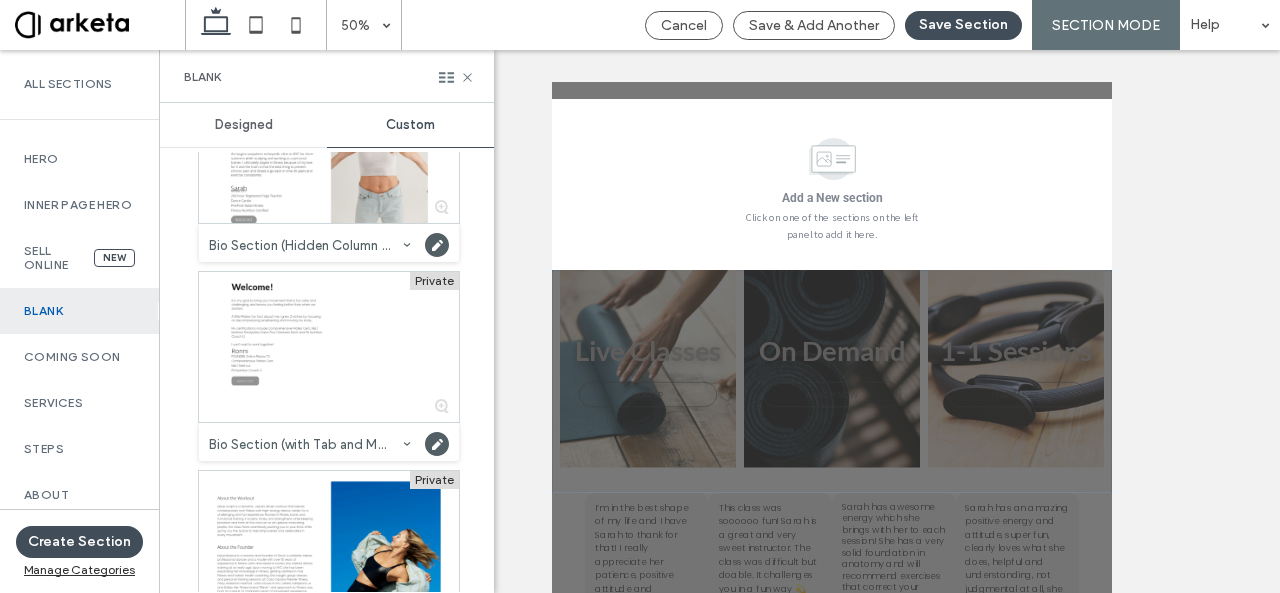 scroll, scrollTop: 498, scrollLeft: 0, axis: vertical 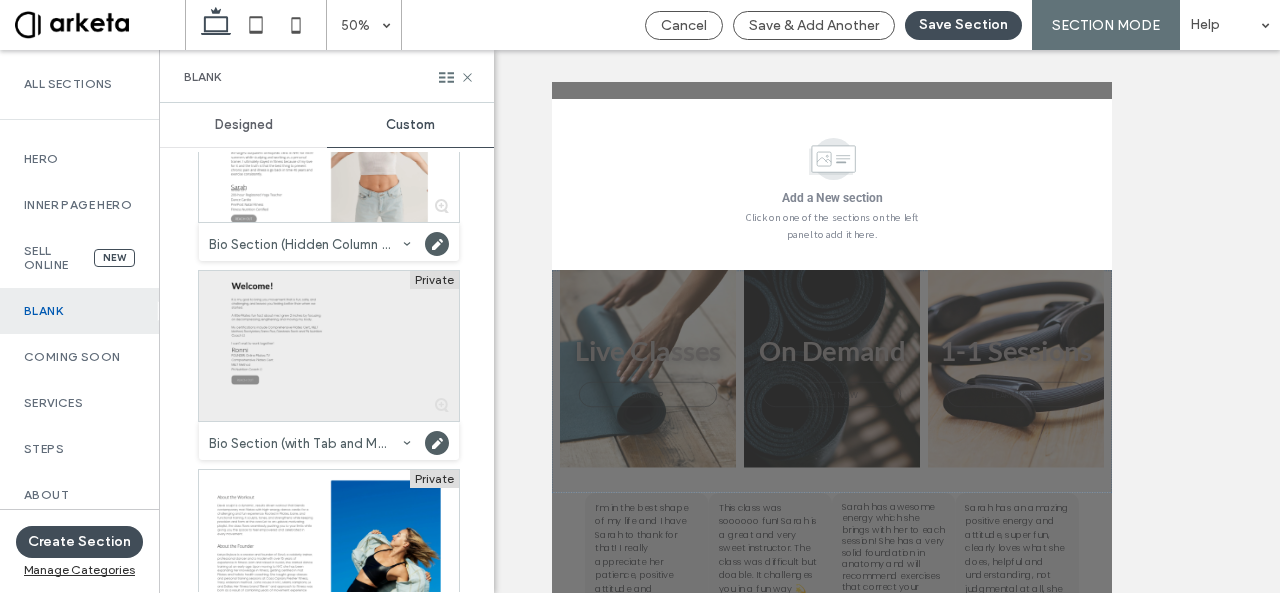 click at bounding box center (329, 346) 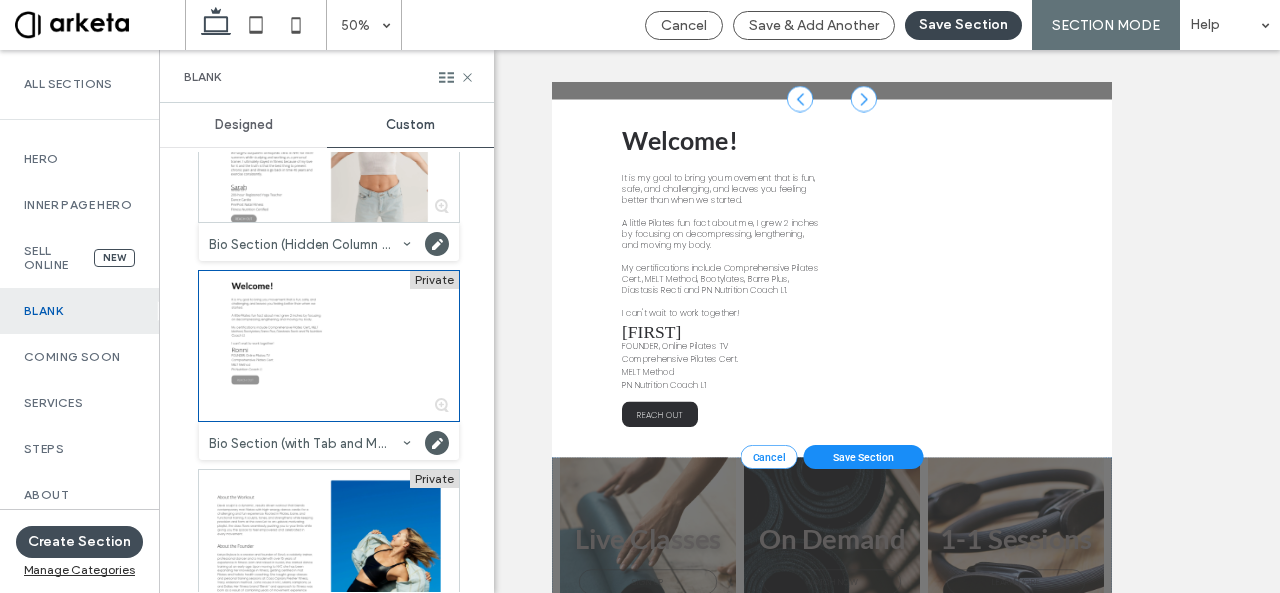 click on "Save Section" at bounding box center (963, 25) 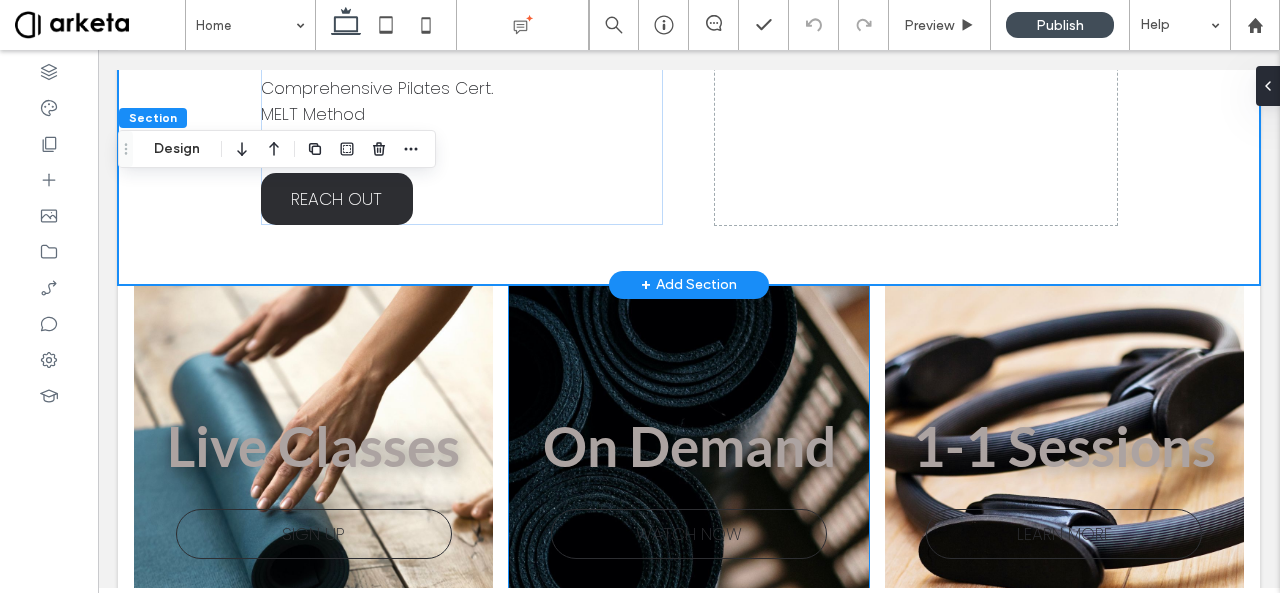 scroll, scrollTop: 5570, scrollLeft: 0, axis: vertical 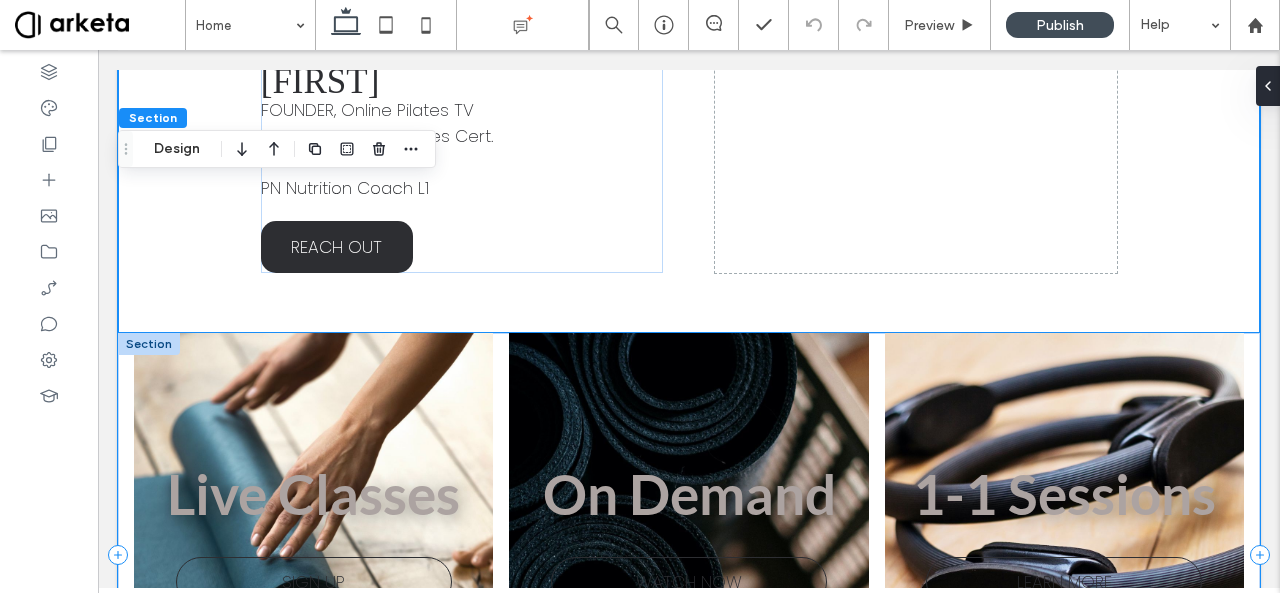 click on "Live Classes
SIGN UP
On Demand
WATCH NOW
1-1 Sessions
LEARN MORE" at bounding box center [689, 555] 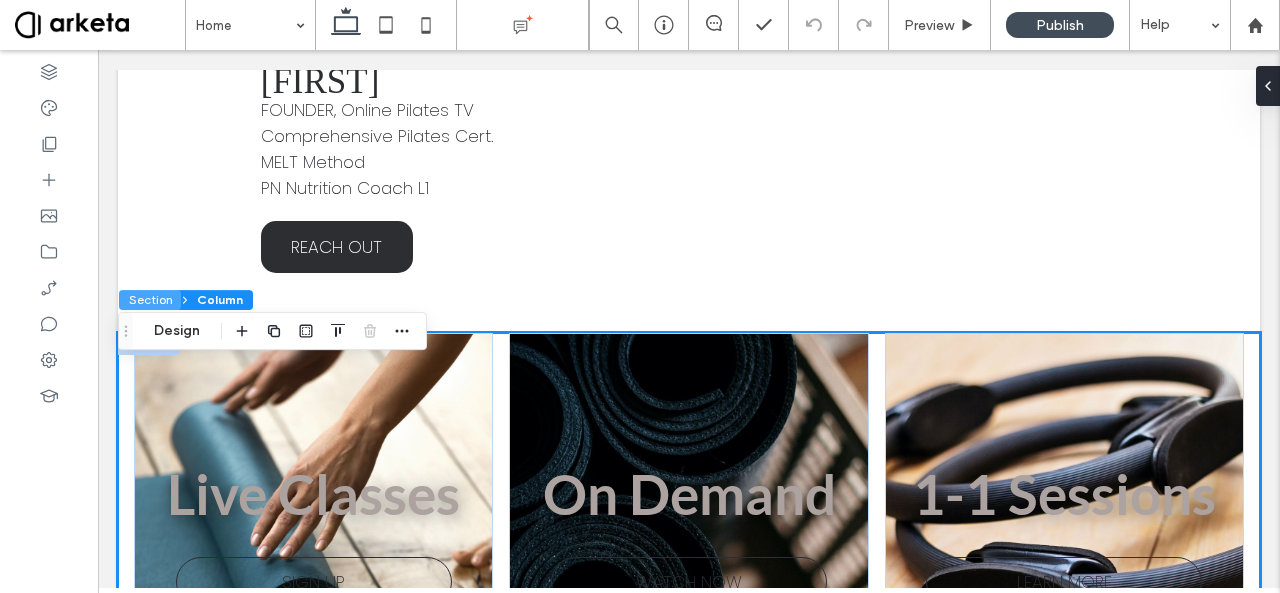 drag, startPoint x: 146, startPoint y: 296, endPoint x: 180, endPoint y: 267, distance: 44.687805 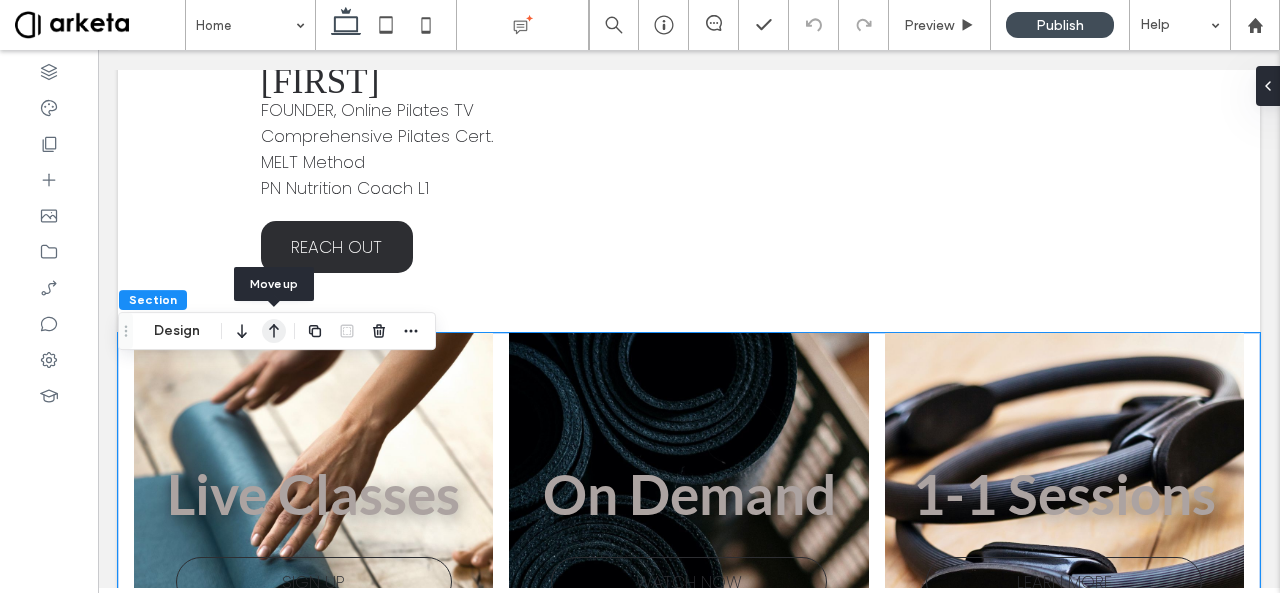 click 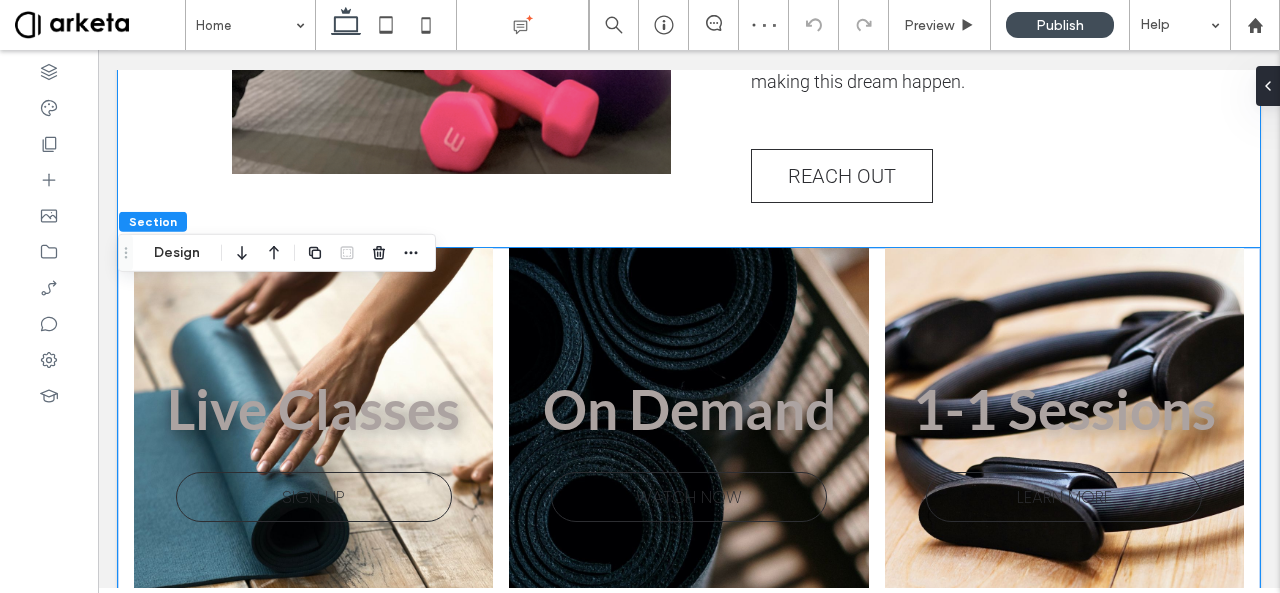 scroll, scrollTop: 4892, scrollLeft: 0, axis: vertical 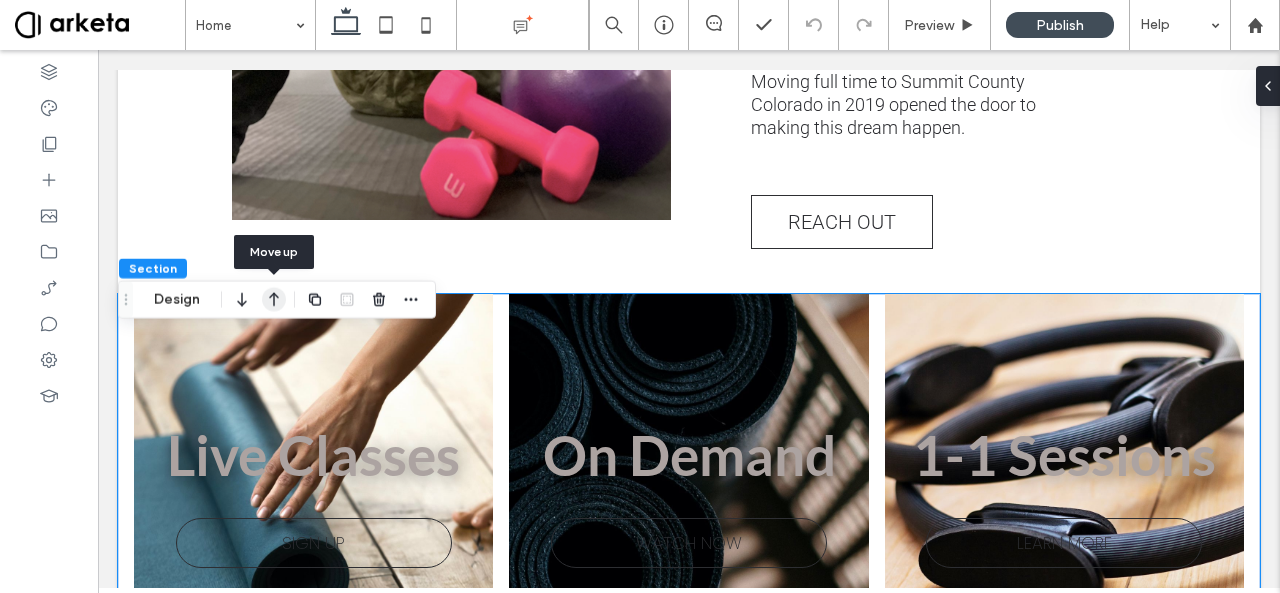 click 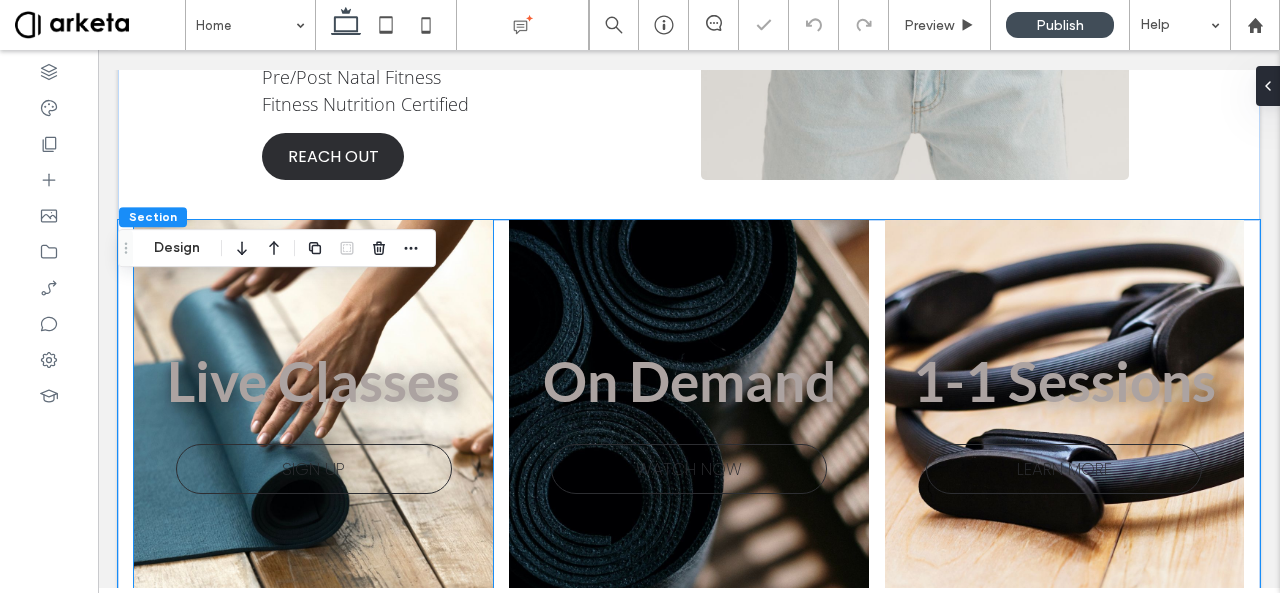 scroll, scrollTop: 4184, scrollLeft: 0, axis: vertical 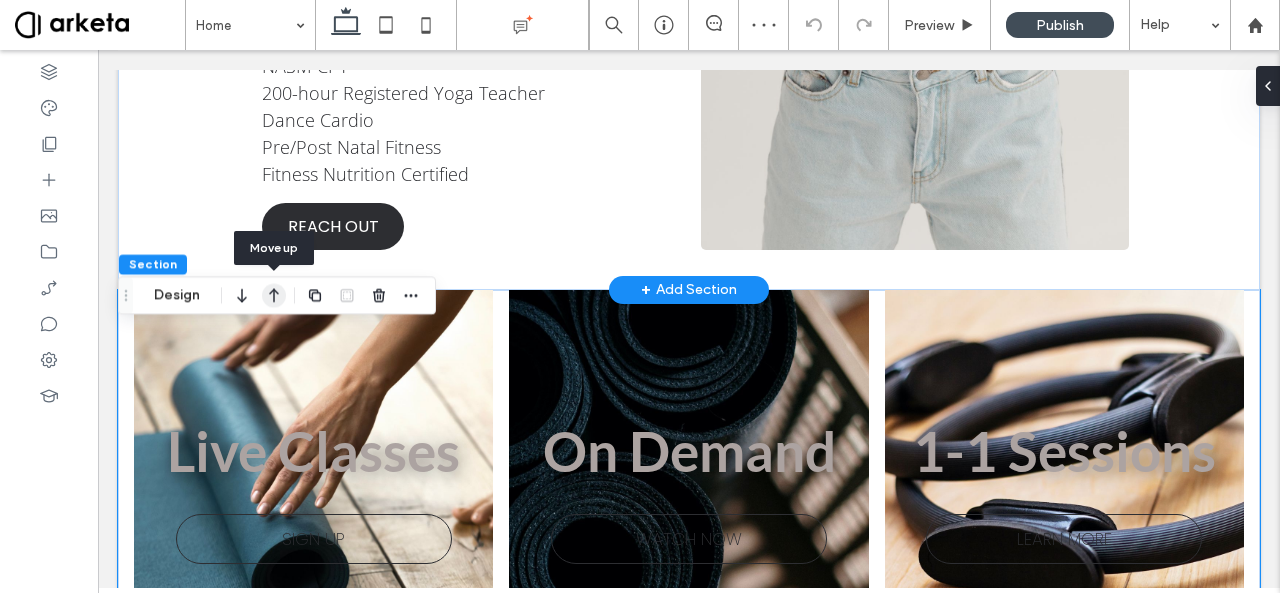 click 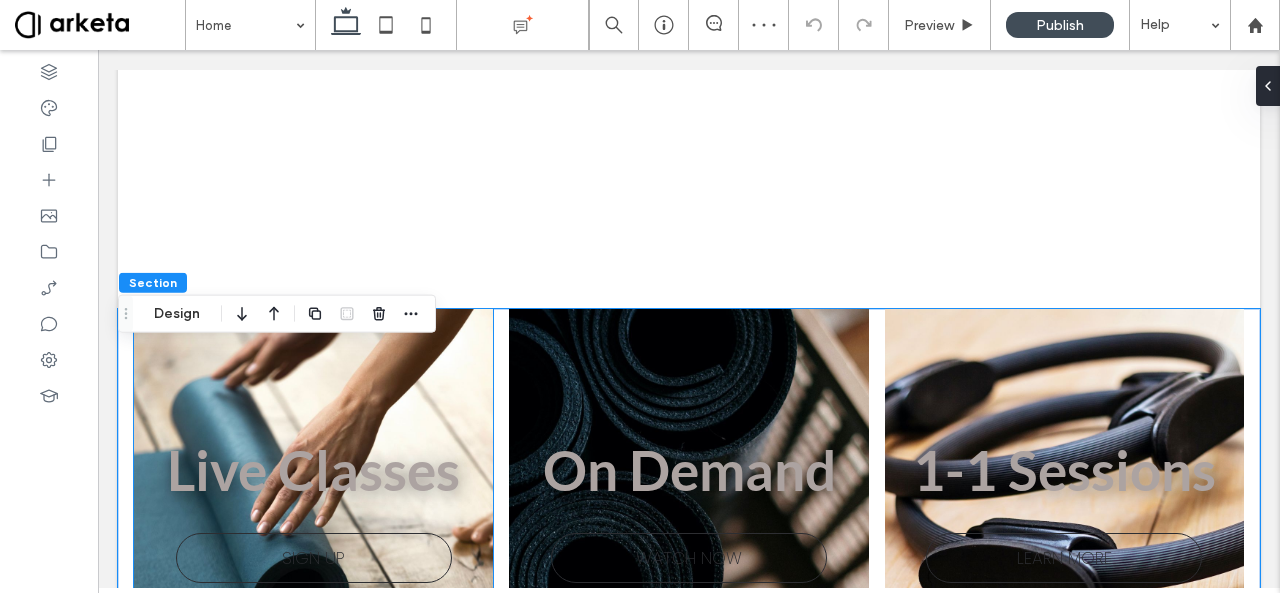 scroll, scrollTop: 3139, scrollLeft: 0, axis: vertical 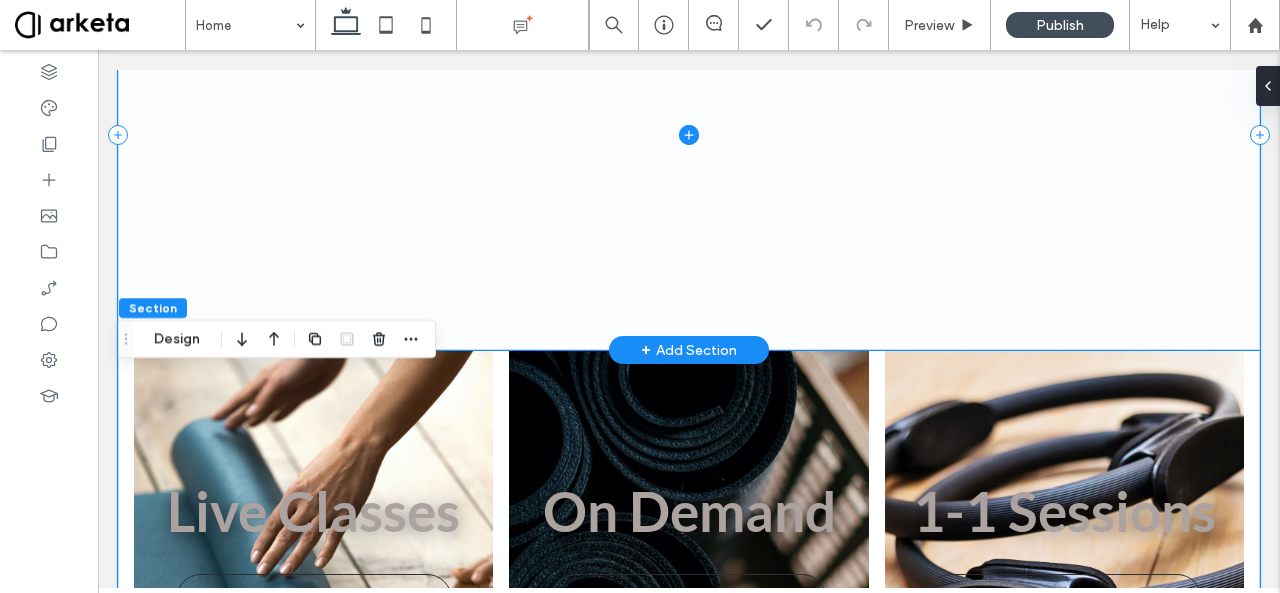 drag, startPoint x: 481, startPoint y: 287, endPoint x: 276, endPoint y: 335, distance: 210.54453 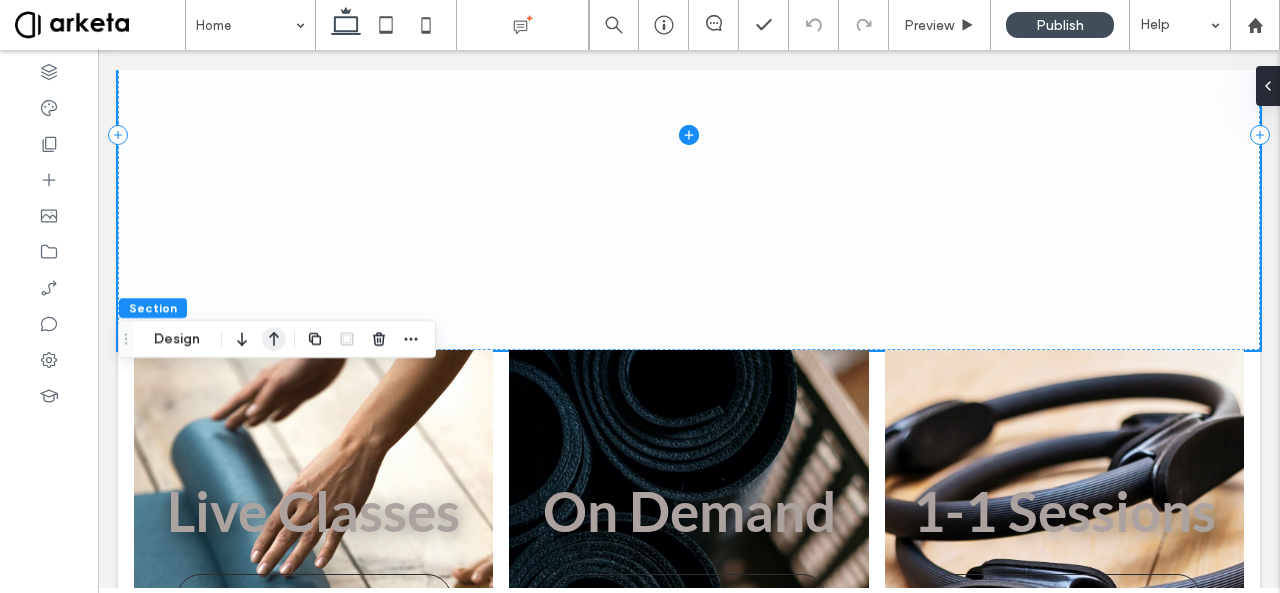 drag, startPoint x: 276, startPoint y: 335, endPoint x: 374, endPoint y: 385, distance: 110.01818 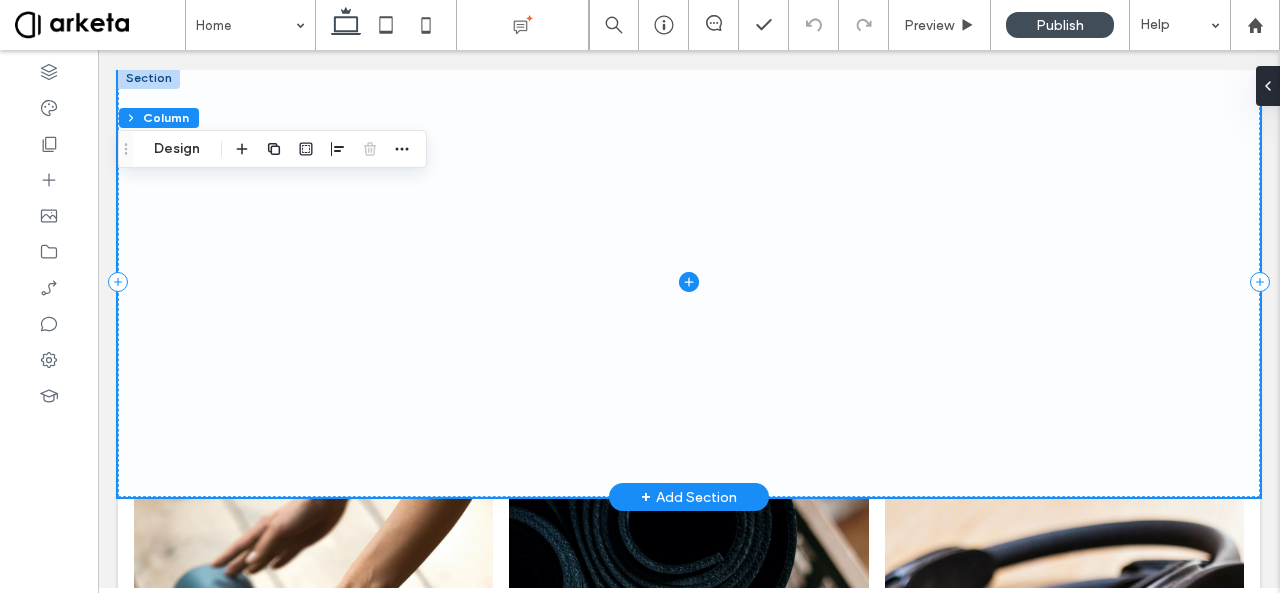 scroll, scrollTop: 2991, scrollLeft: 0, axis: vertical 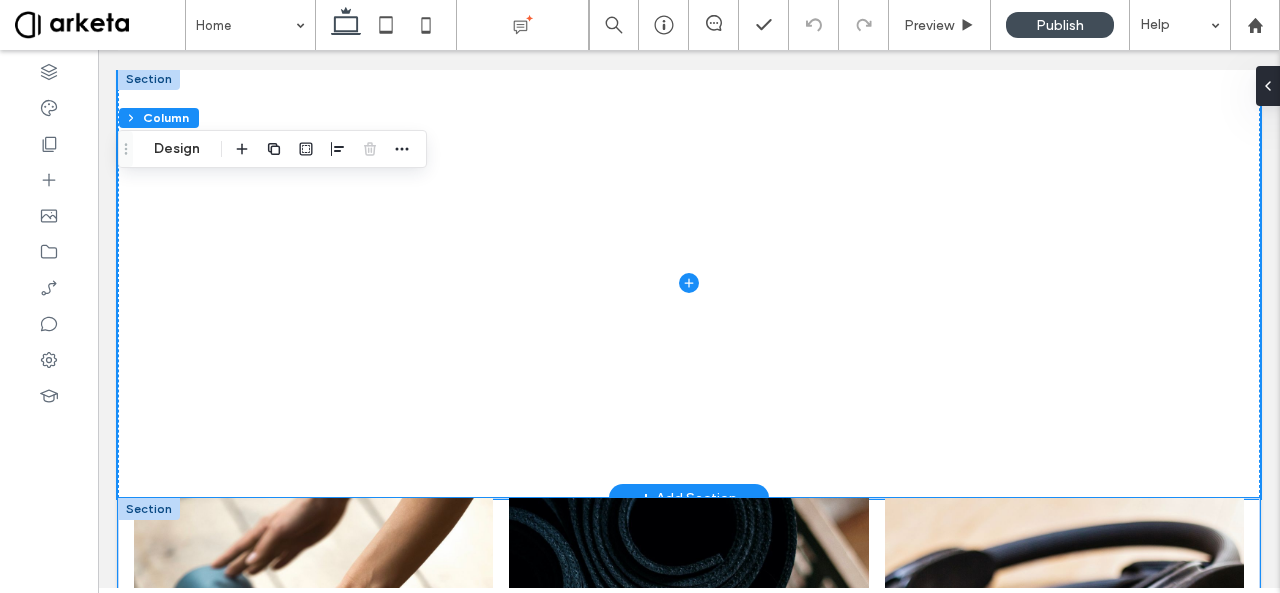 click on "Live Classes
SIGN UP
On Demand
WATCH NOW
1-1 Sessions
LEARN MORE" at bounding box center (689, 720) 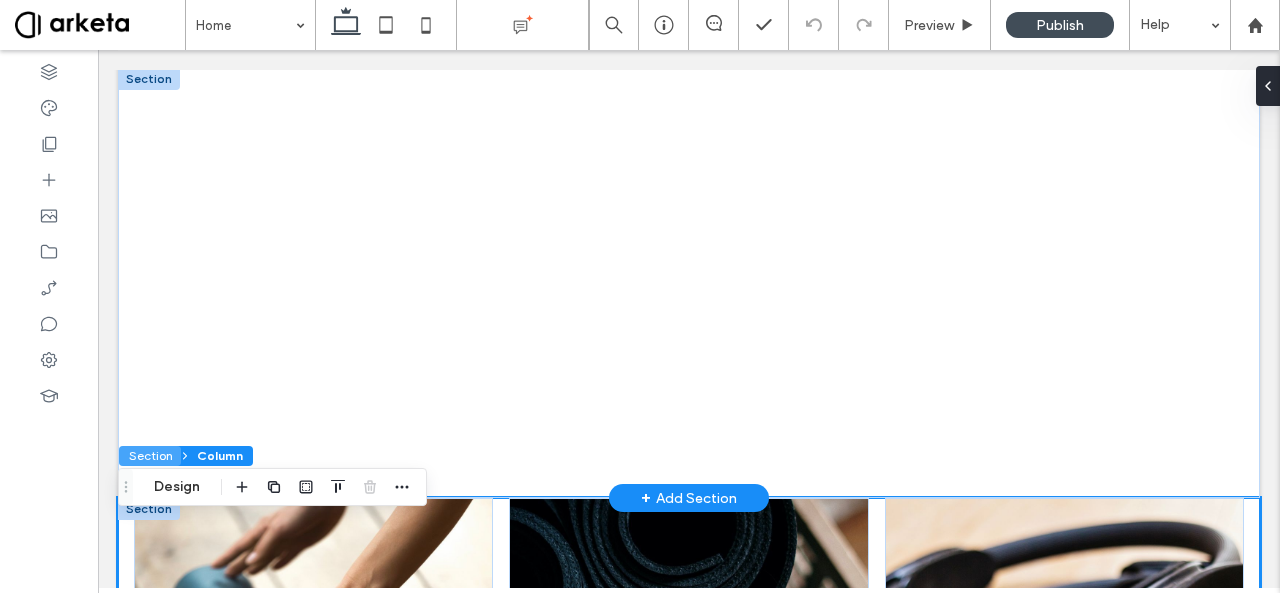 click on "Section" at bounding box center (150, 456) 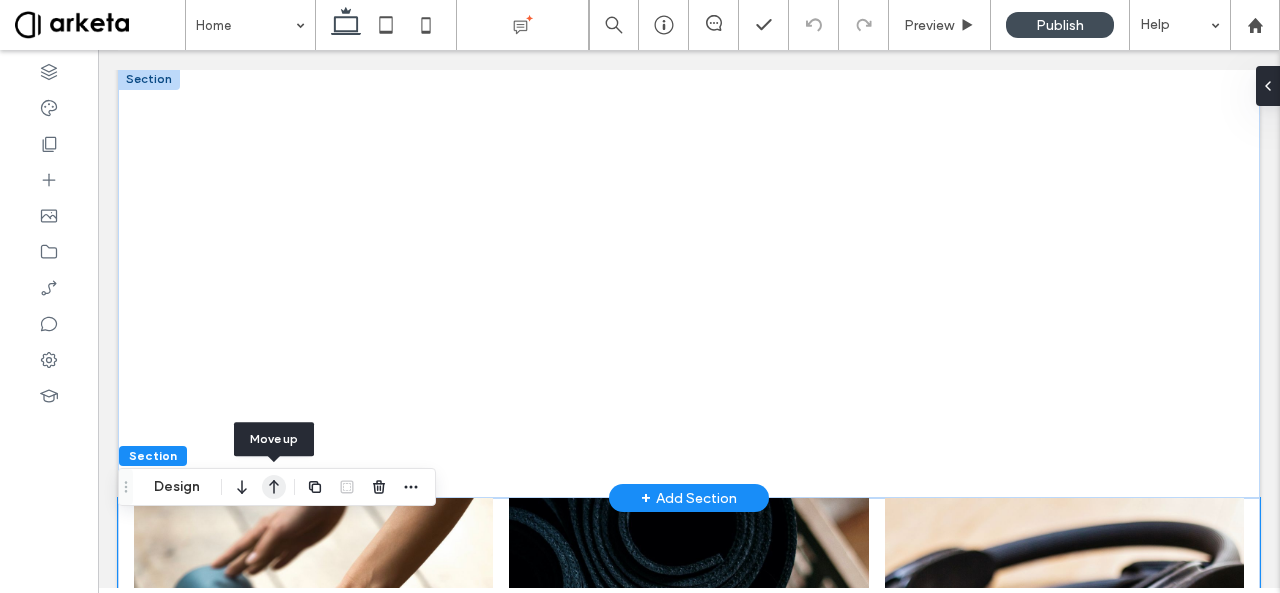 click 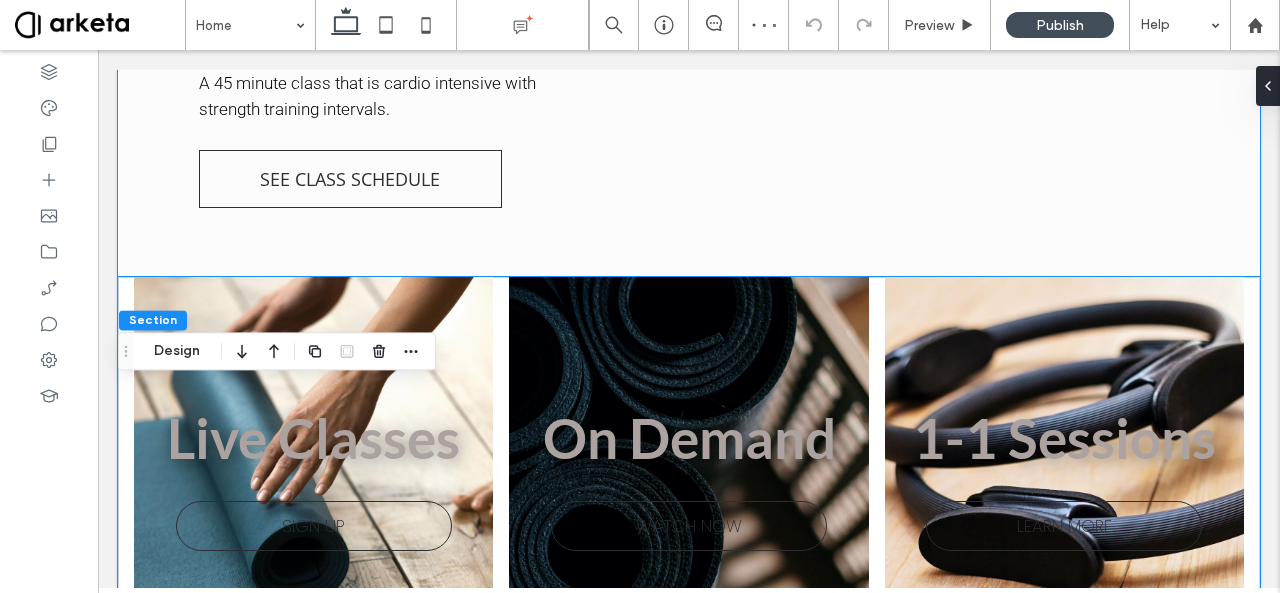 scroll, scrollTop: 2696, scrollLeft: 0, axis: vertical 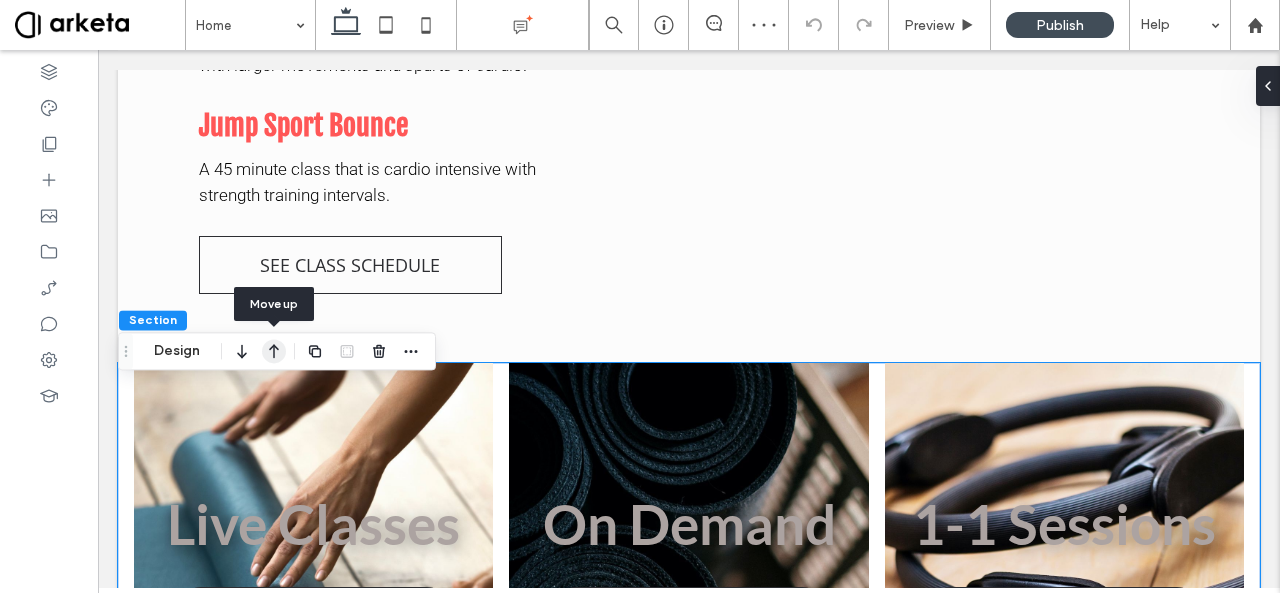 click 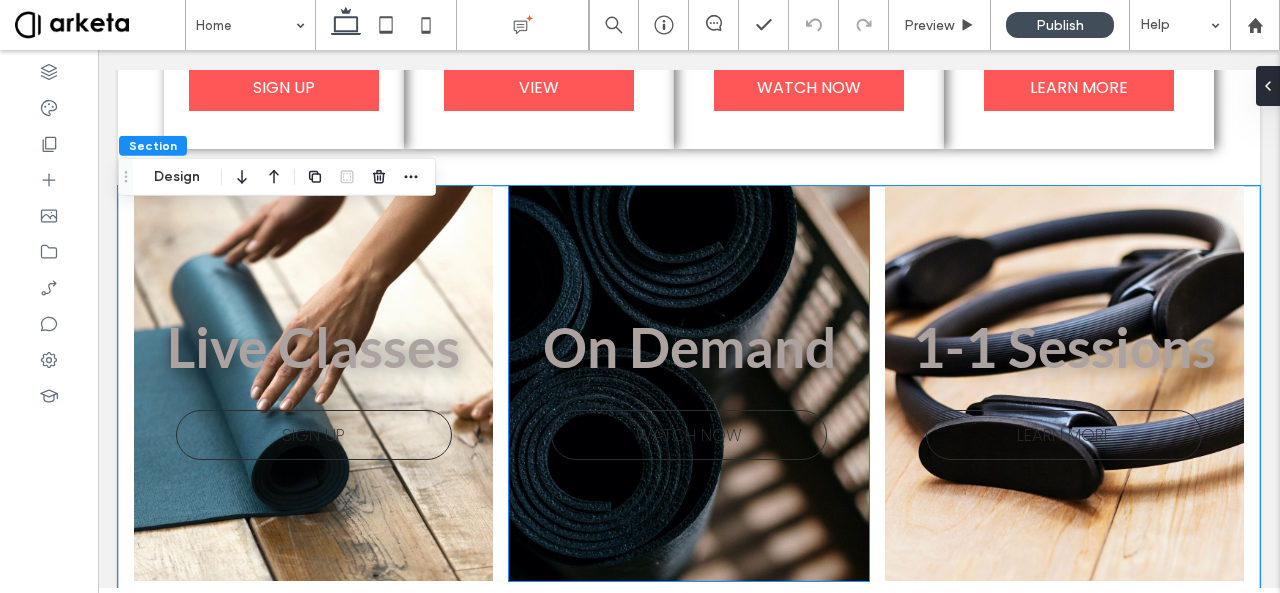 scroll, scrollTop: 1017, scrollLeft: 0, axis: vertical 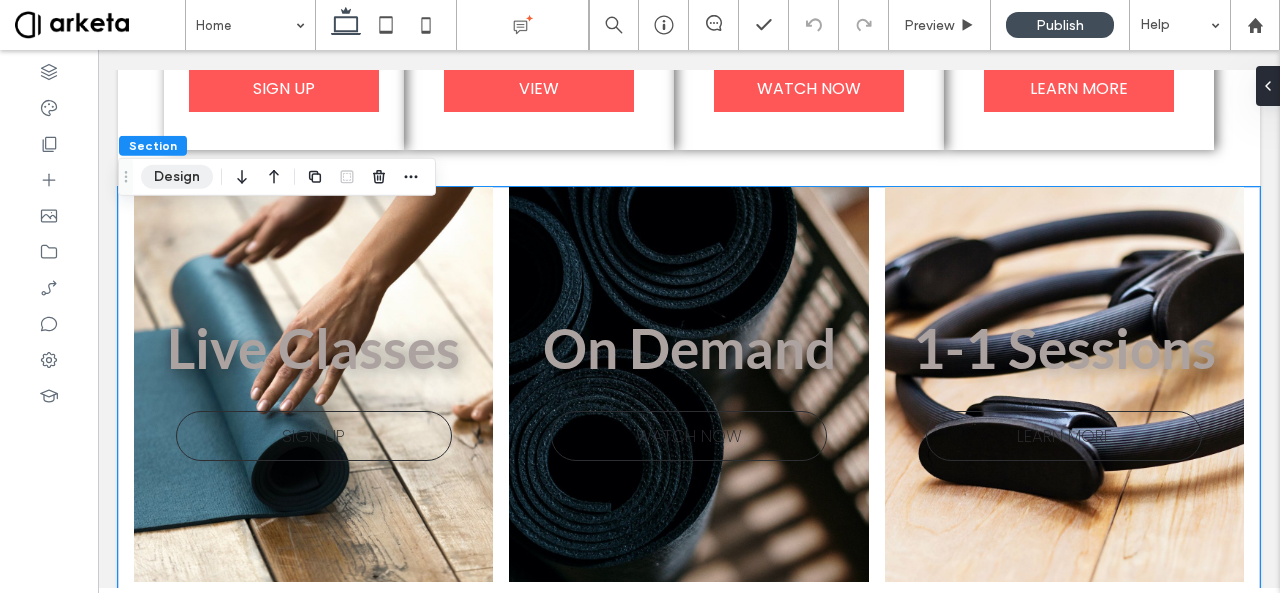 click on "Design" at bounding box center (177, 177) 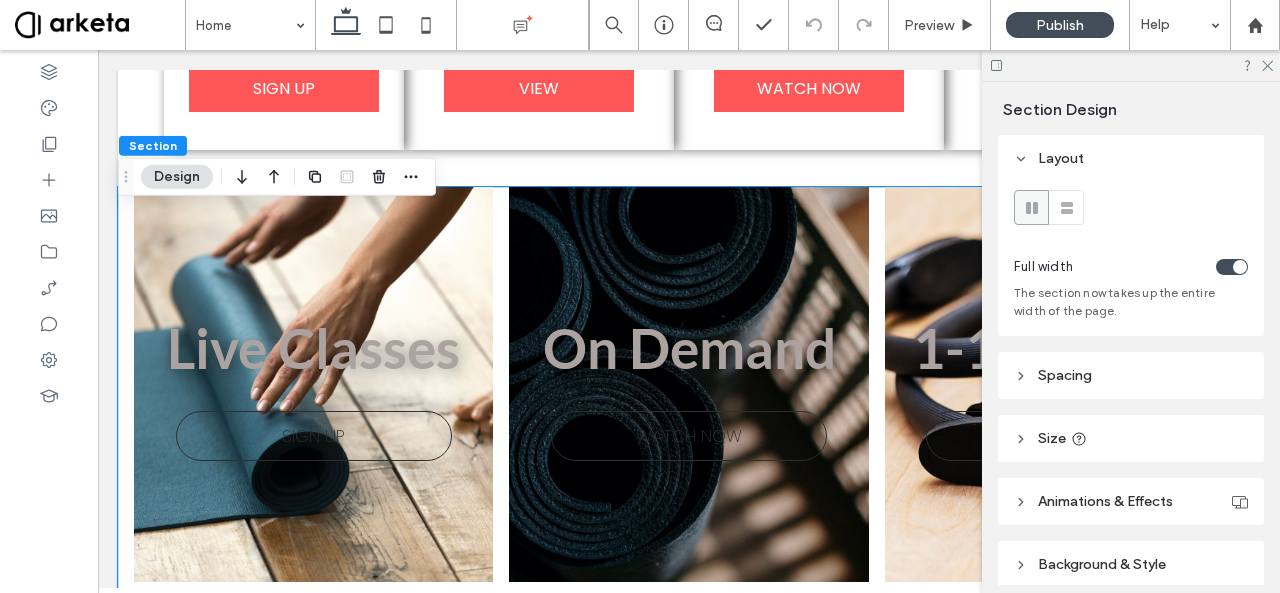 click on "Spacing" at bounding box center (1131, 375) 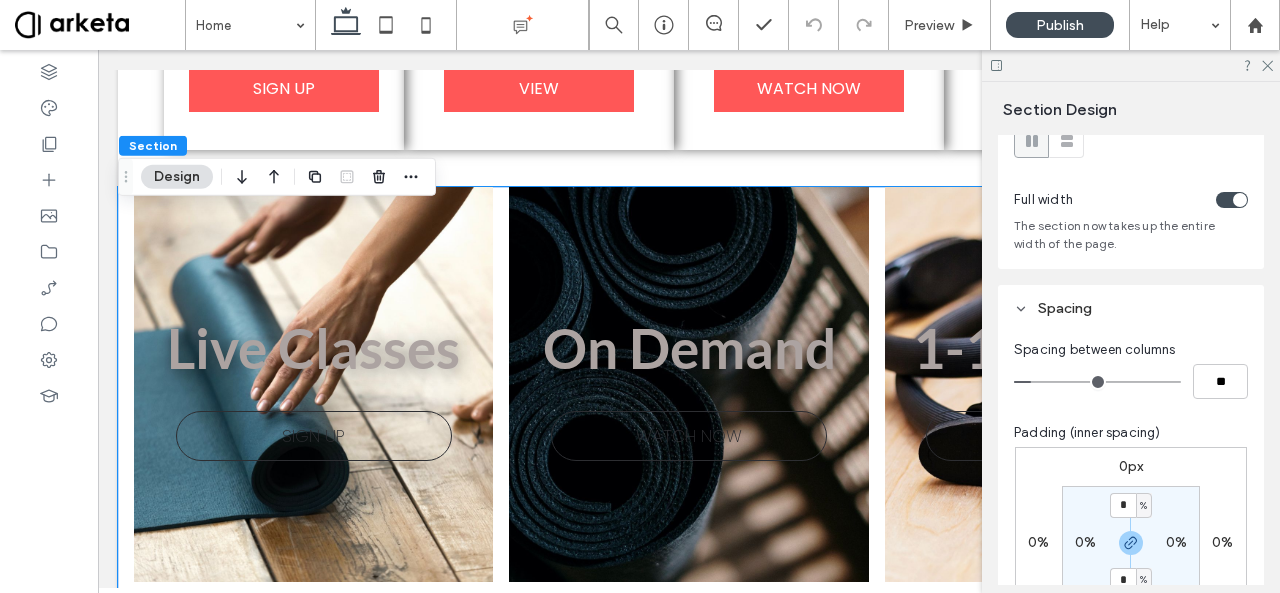 scroll, scrollTop: 117, scrollLeft: 0, axis: vertical 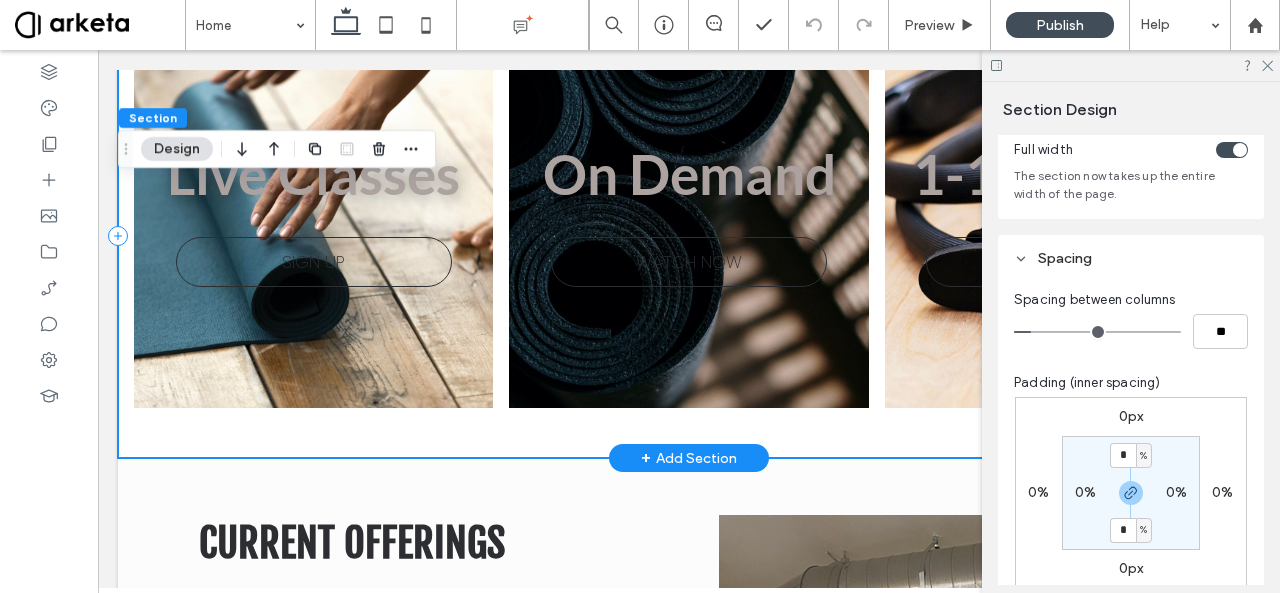 click on "Live Classes
SIGN UP
On Demand
WATCH NOW
1-1 Sessions
LEARN MORE" at bounding box center (689, 235) 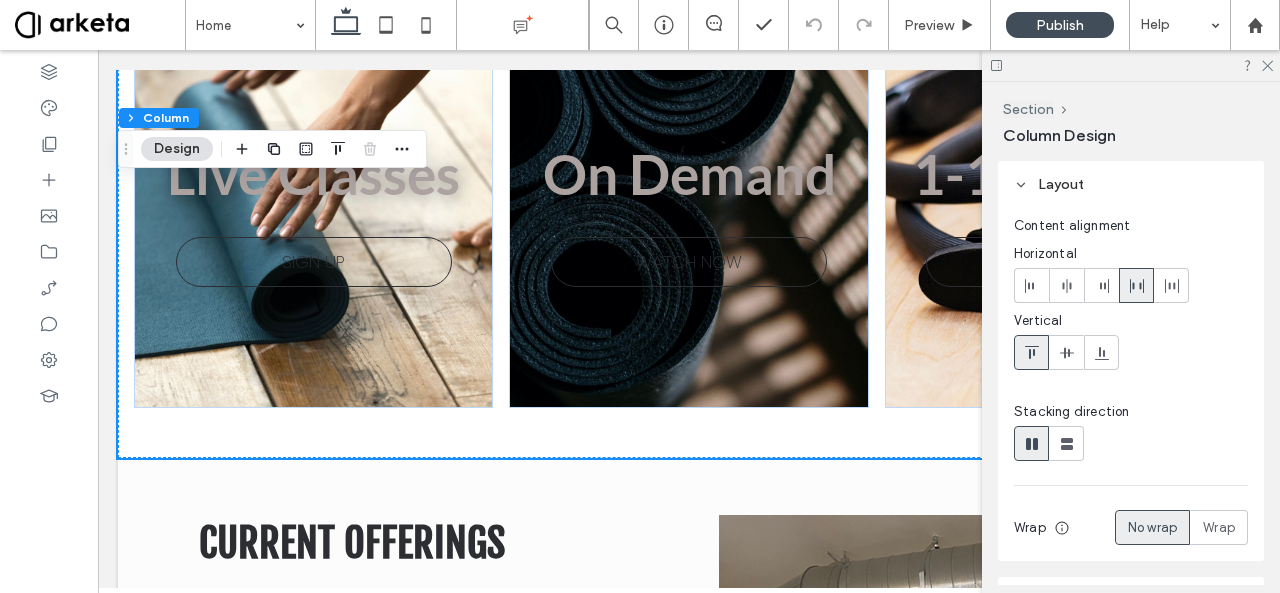 scroll, scrollTop: 306, scrollLeft: 0, axis: vertical 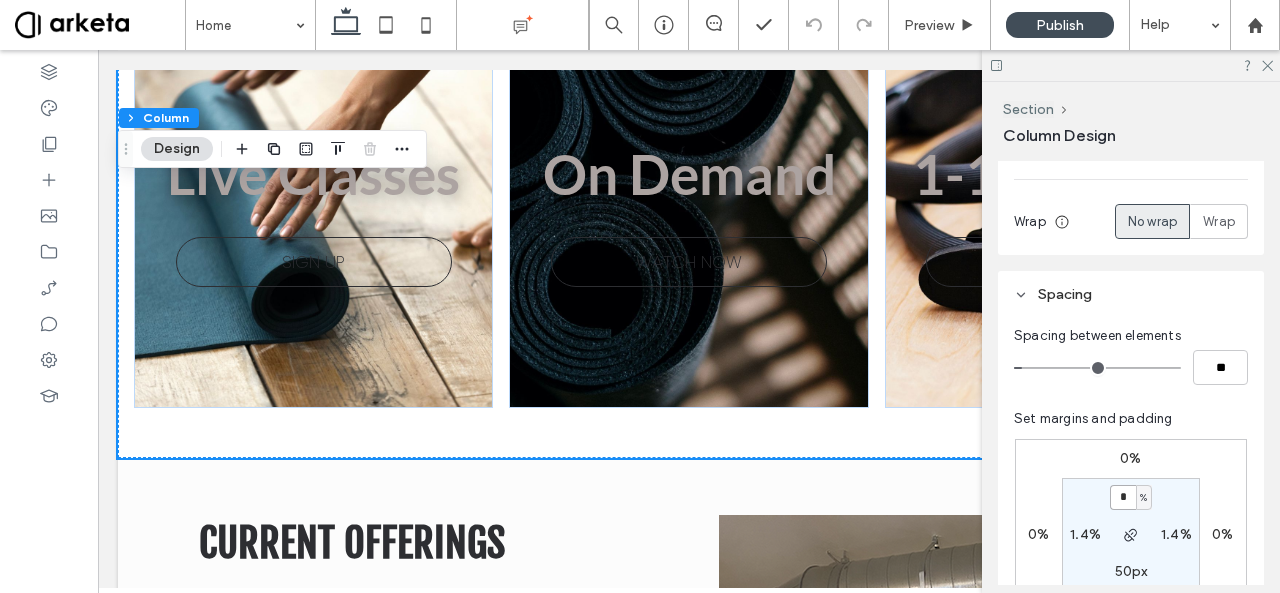 click on "*" at bounding box center [1123, 497] 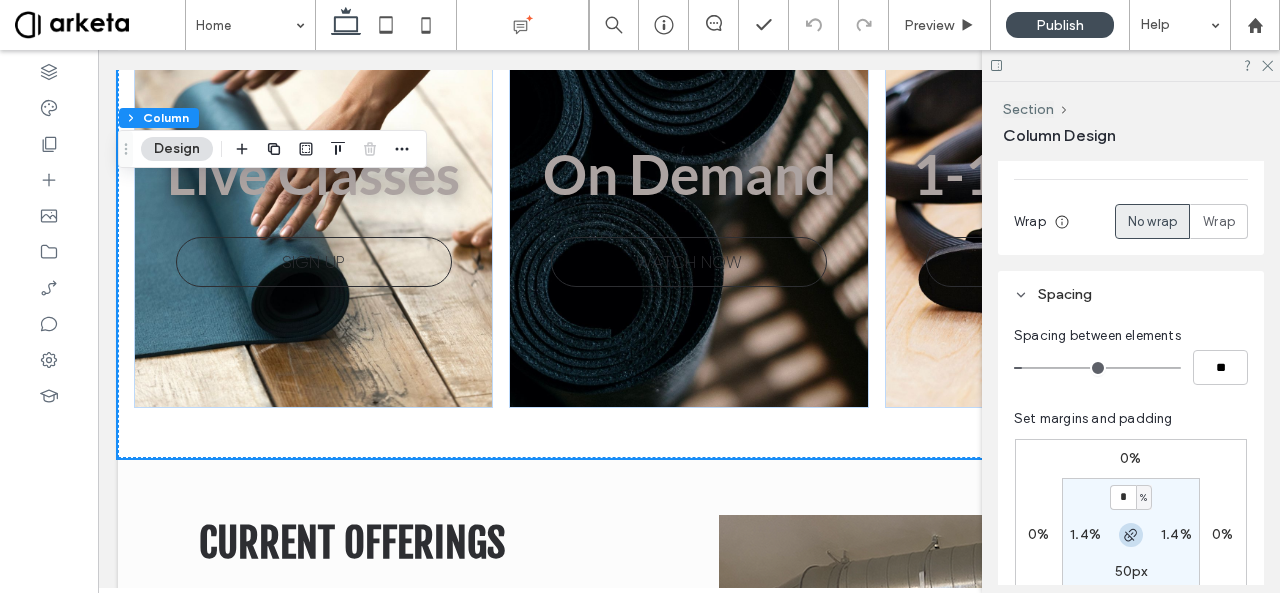 click 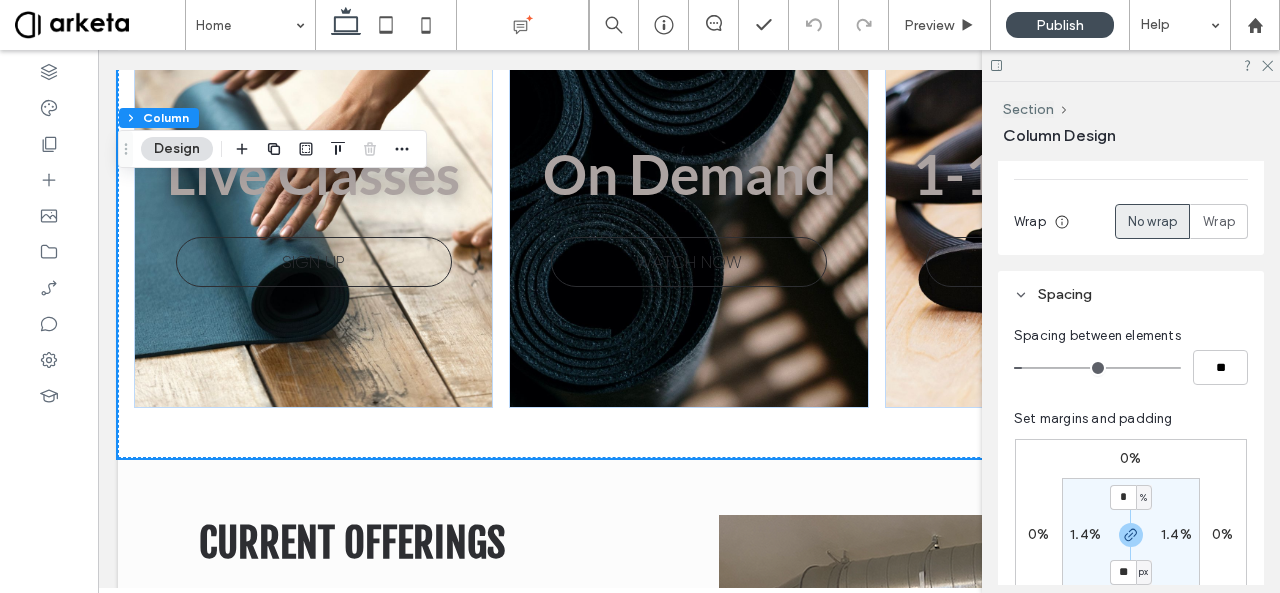 click on "**" at bounding box center (1123, 572) 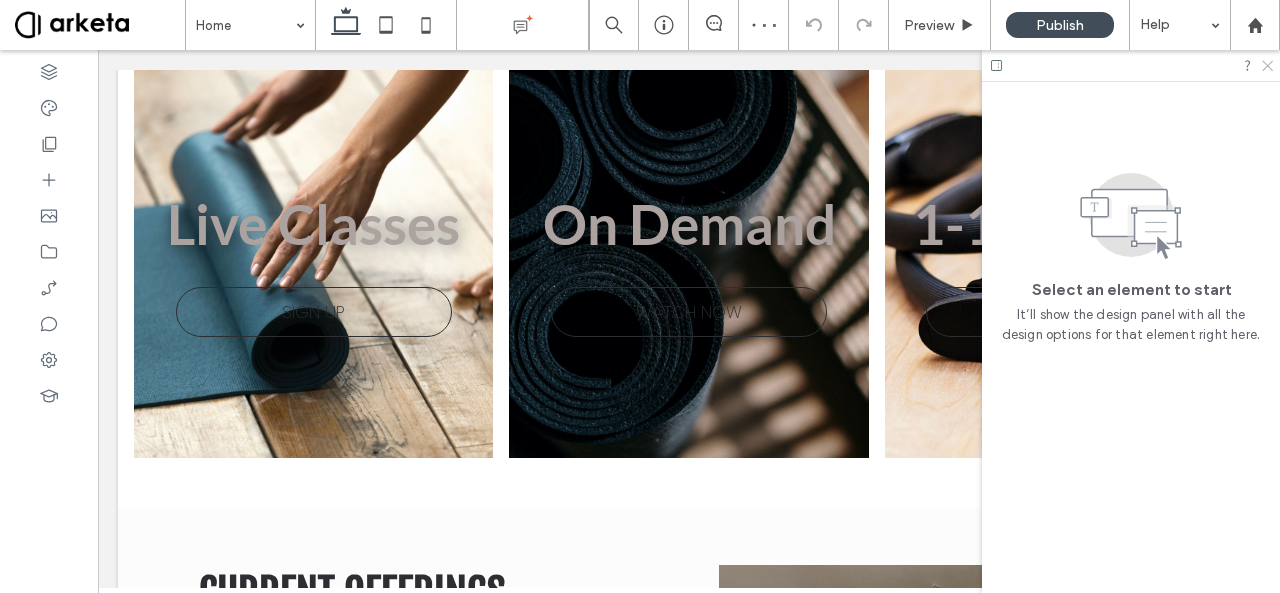 click 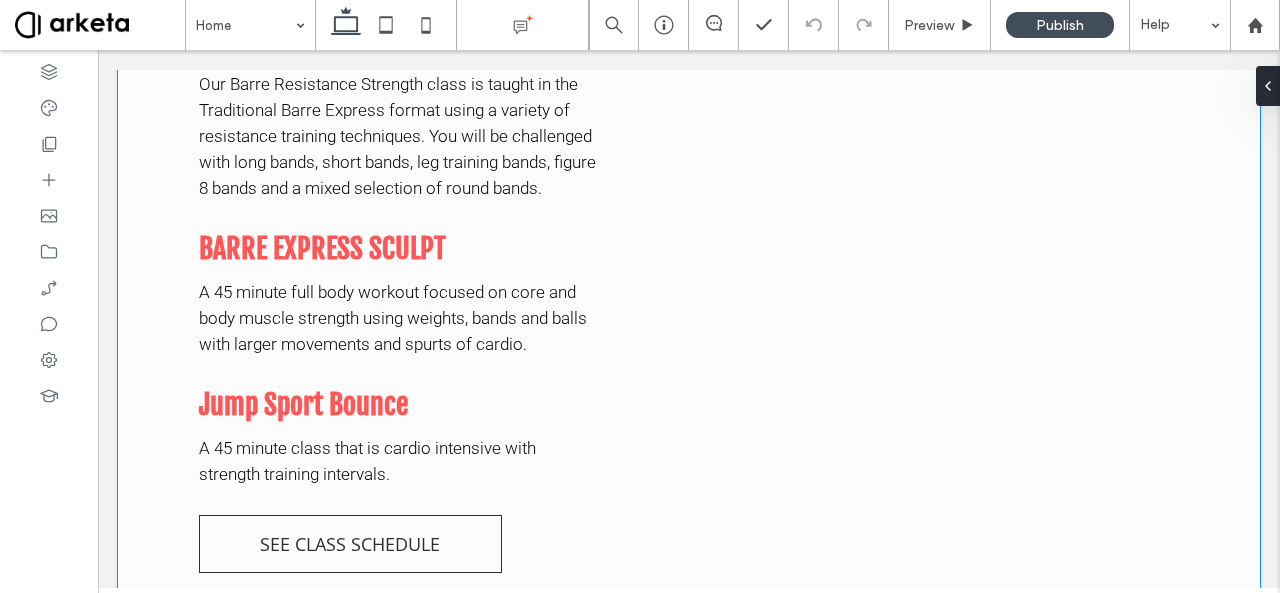 scroll, scrollTop: 2916, scrollLeft: 0, axis: vertical 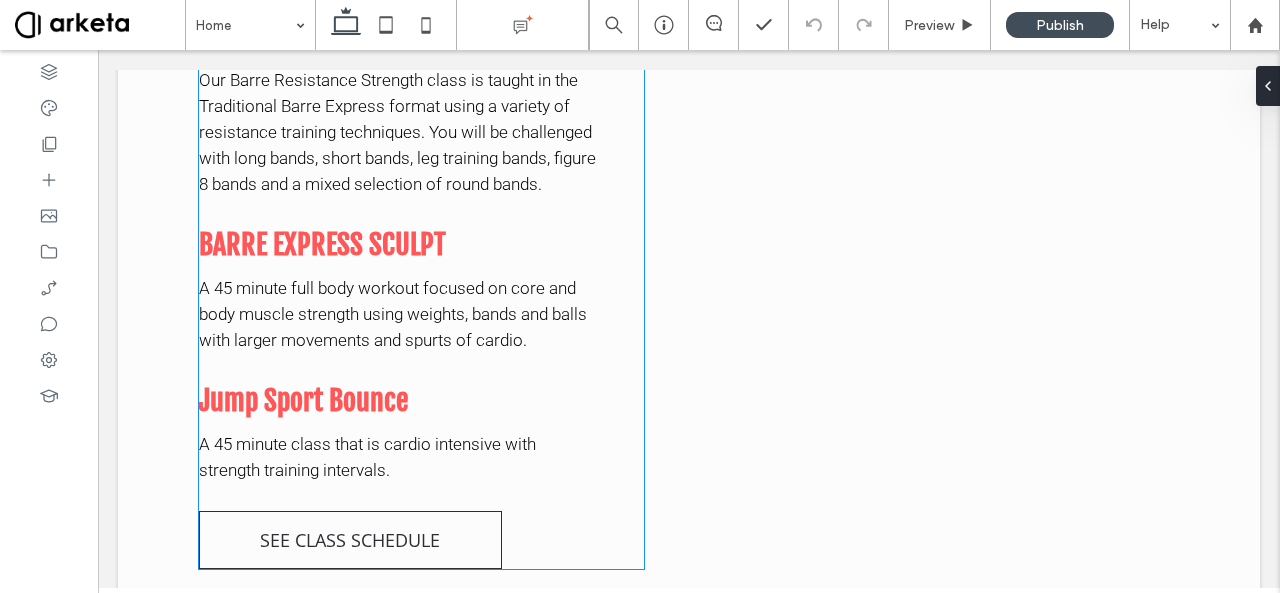 click on "BARRE EXPRESS SCULPT" at bounding box center (322, 244) 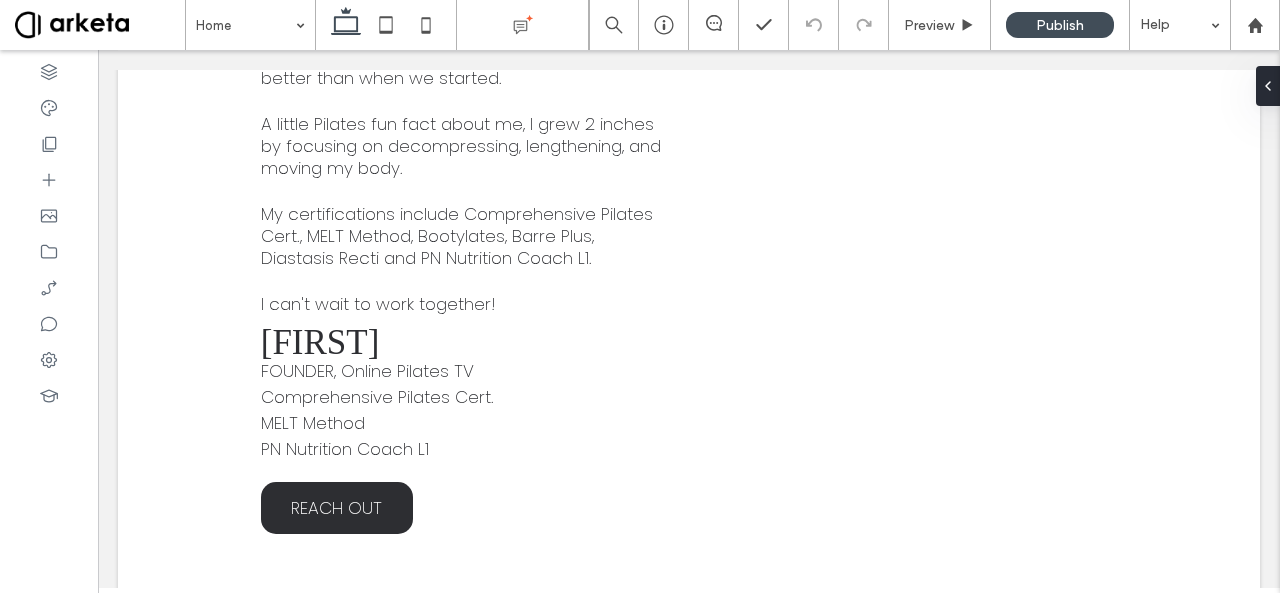 scroll, scrollTop: 5721, scrollLeft: 0, axis: vertical 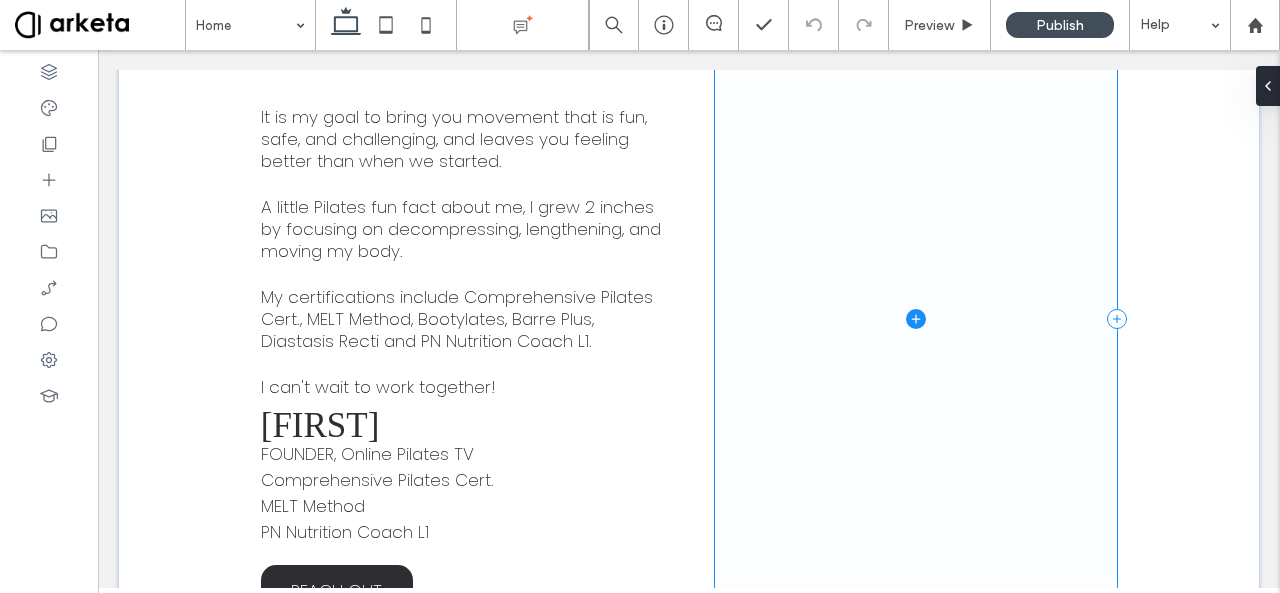 click at bounding box center [916, 318] 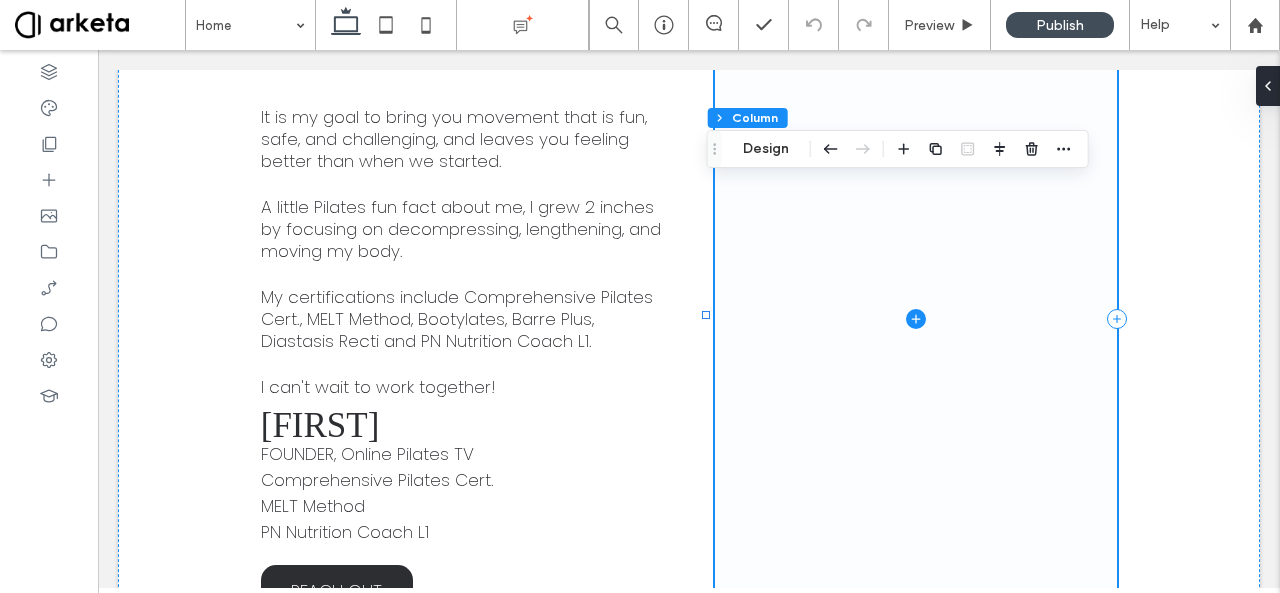 click 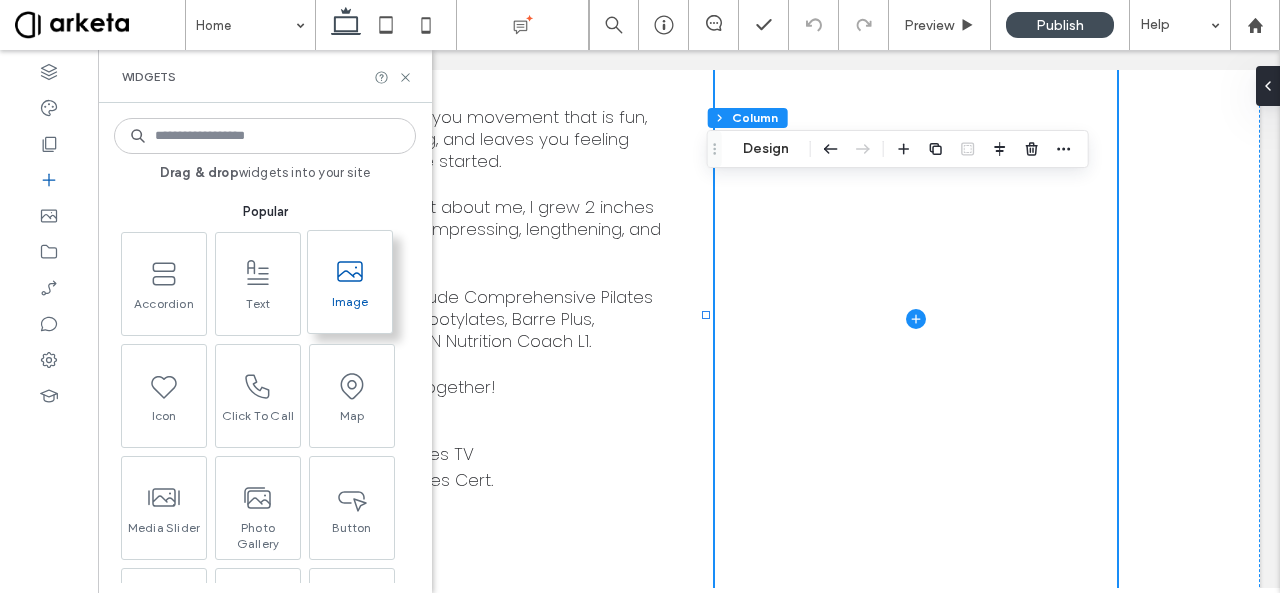 click on "Image" at bounding box center (350, 308) 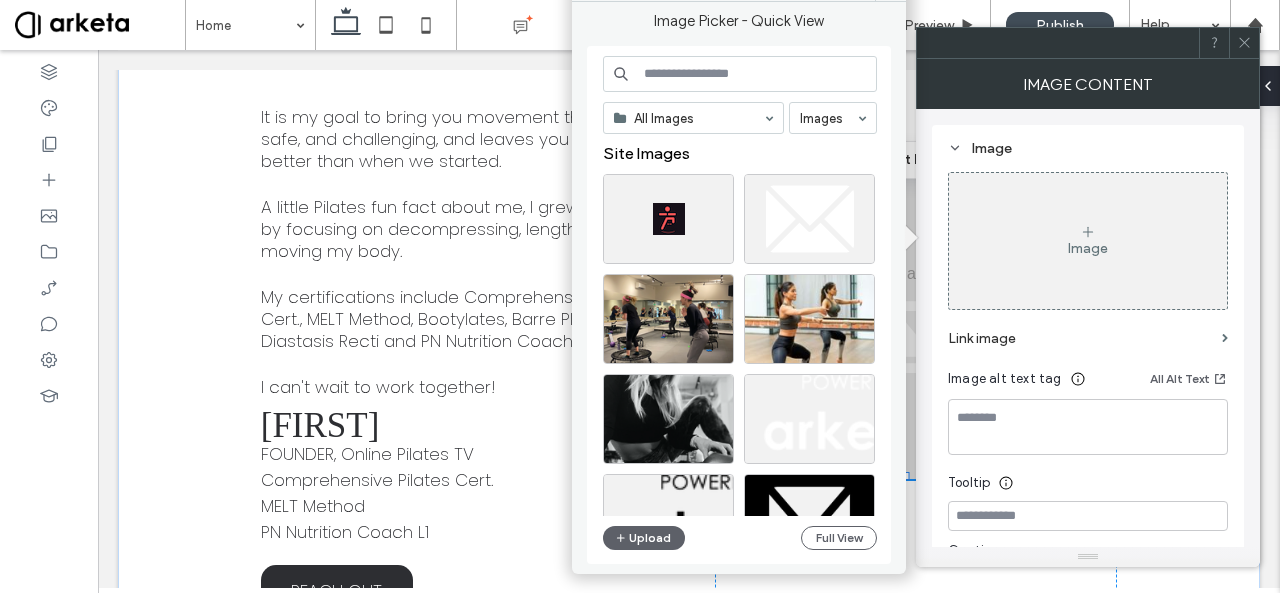 click 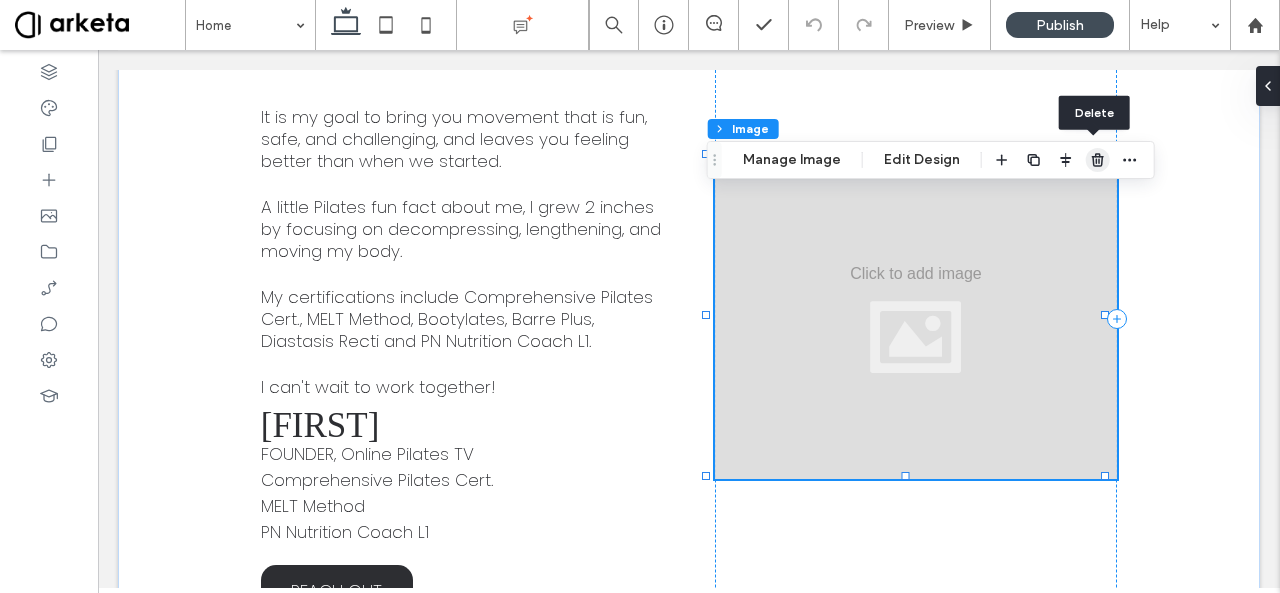 drag, startPoint x: 1097, startPoint y: 157, endPoint x: 958, endPoint y: 157, distance: 139 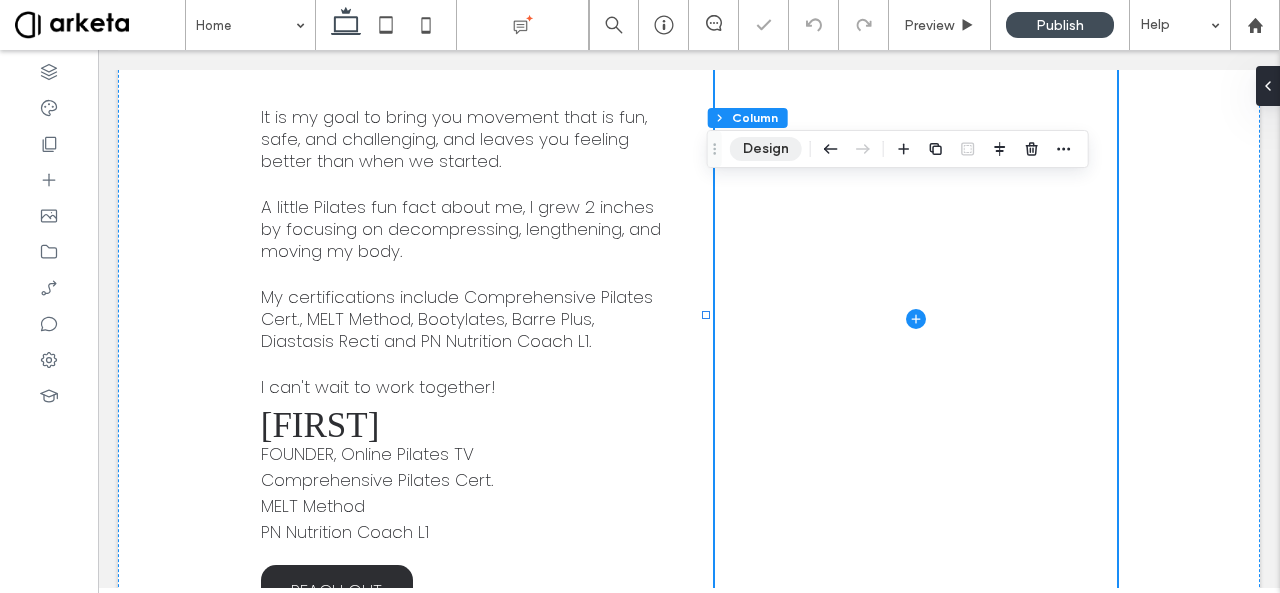 click on "Design" at bounding box center [766, 149] 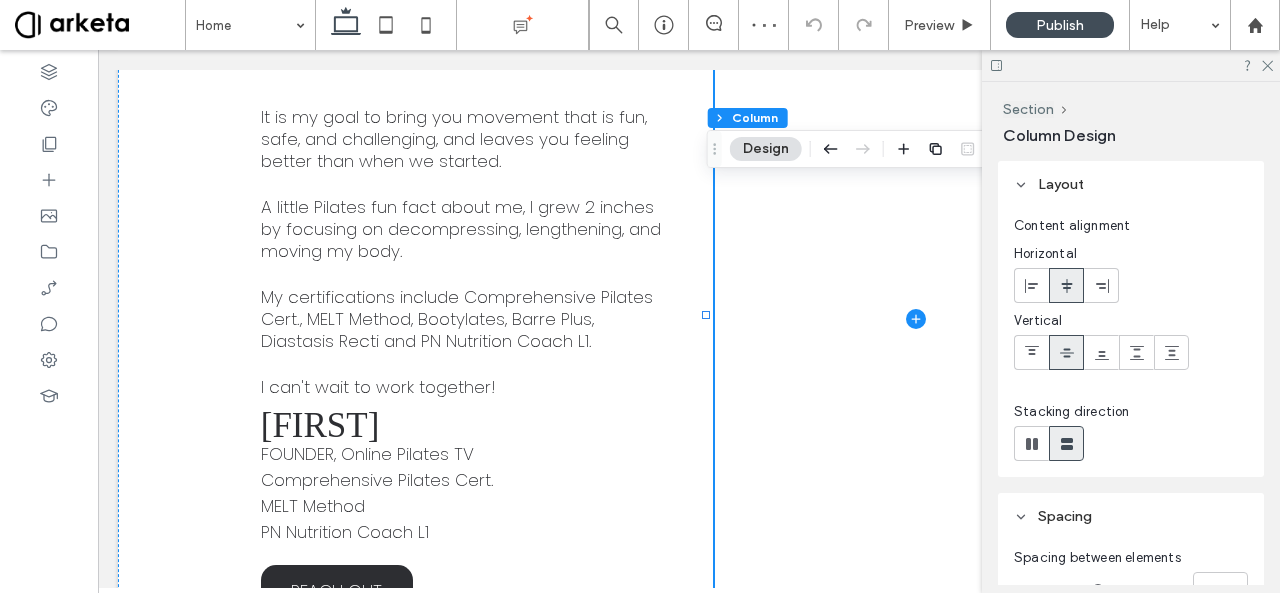 scroll, scrollTop: 612, scrollLeft: 0, axis: vertical 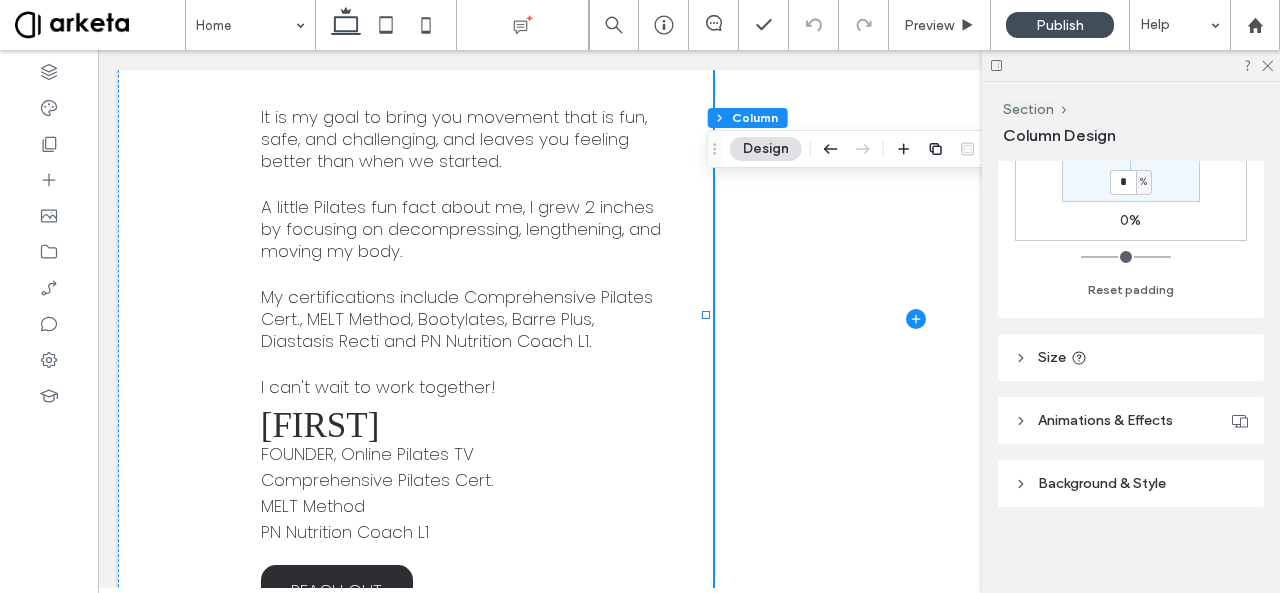 click on "Background & Style" at bounding box center (1131, 483) 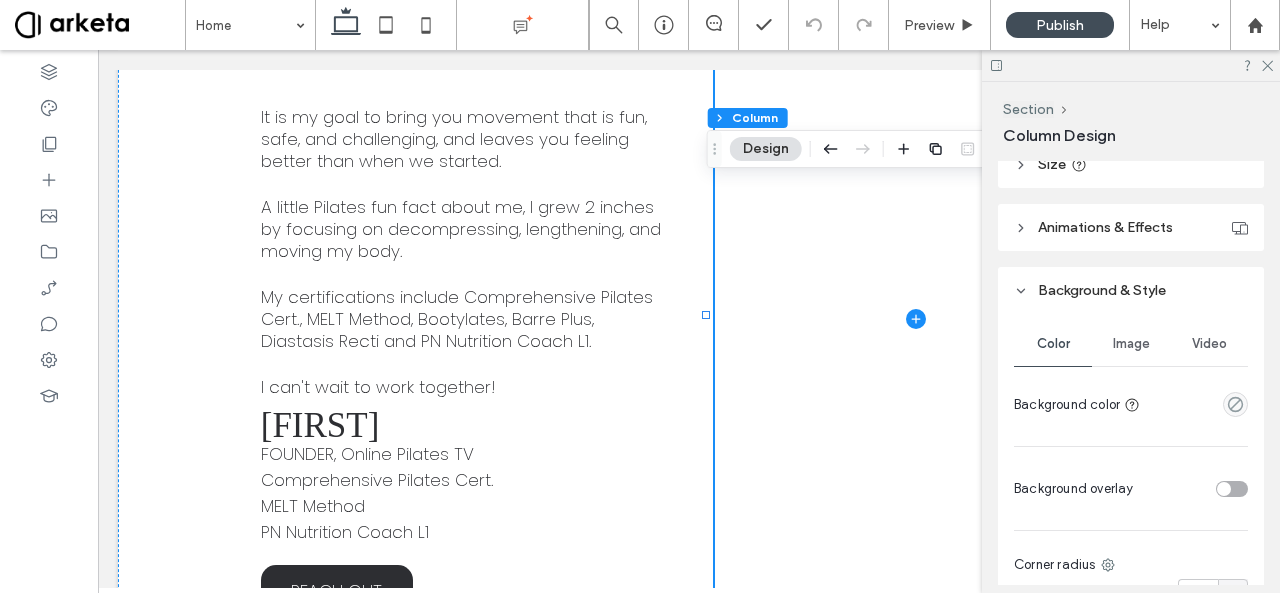 scroll, scrollTop: 839, scrollLeft: 0, axis: vertical 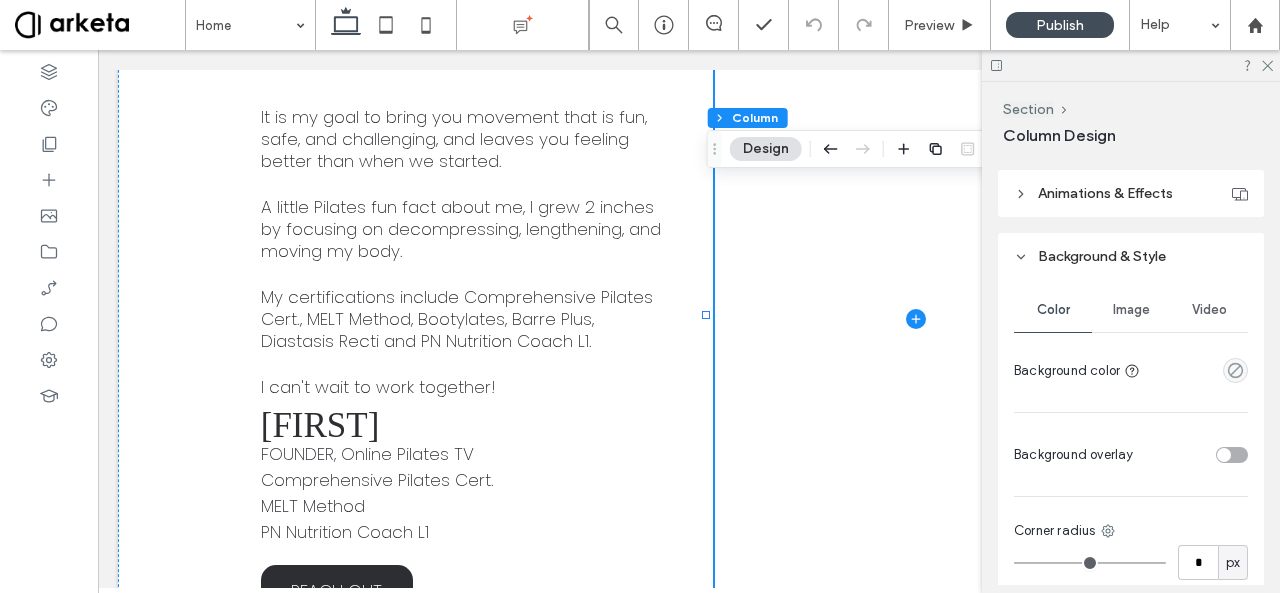 click on "Image" at bounding box center (1131, 310) 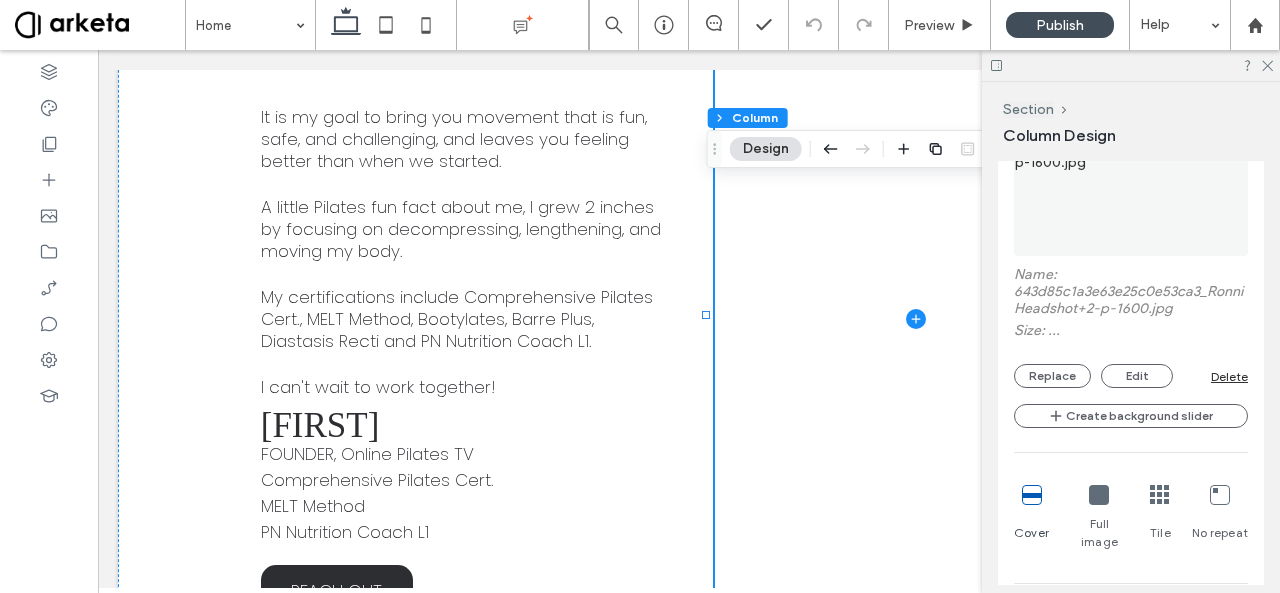 scroll, scrollTop: 1083, scrollLeft: 0, axis: vertical 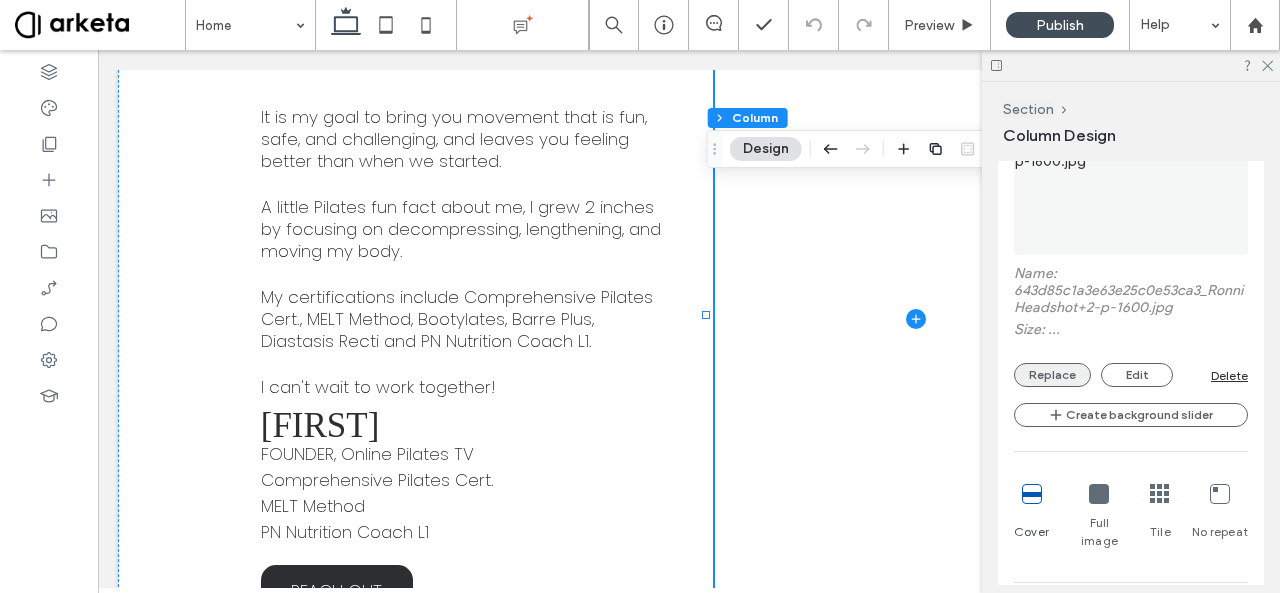click on "Replace" at bounding box center [1052, 375] 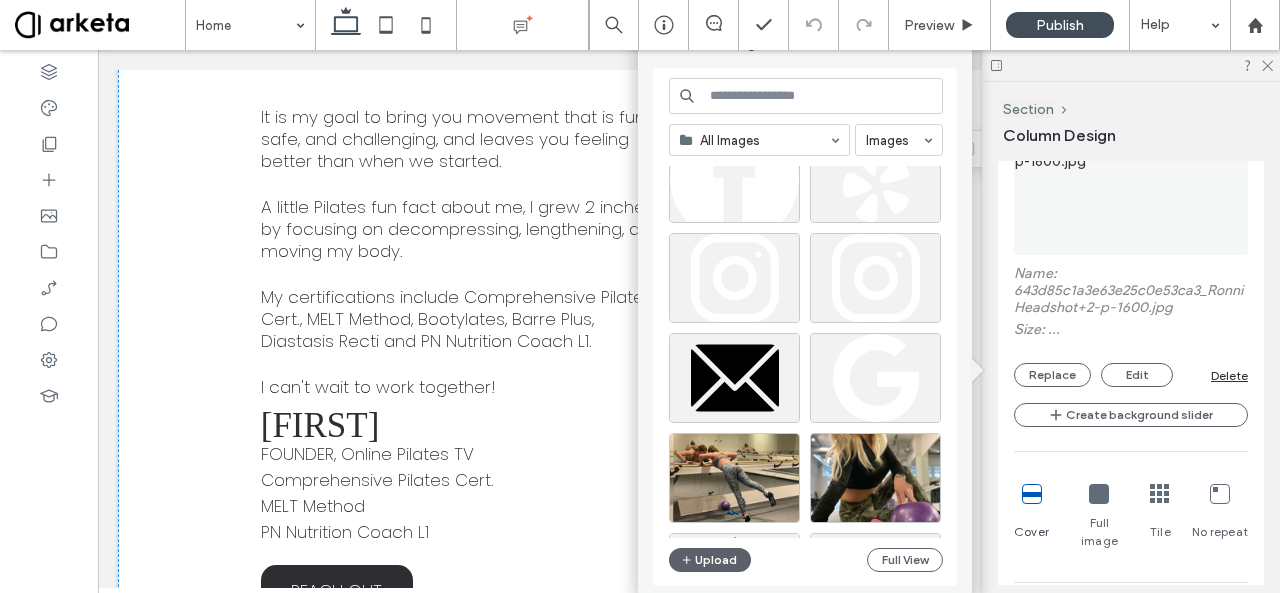 scroll, scrollTop: 704, scrollLeft: 0, axis: vertical 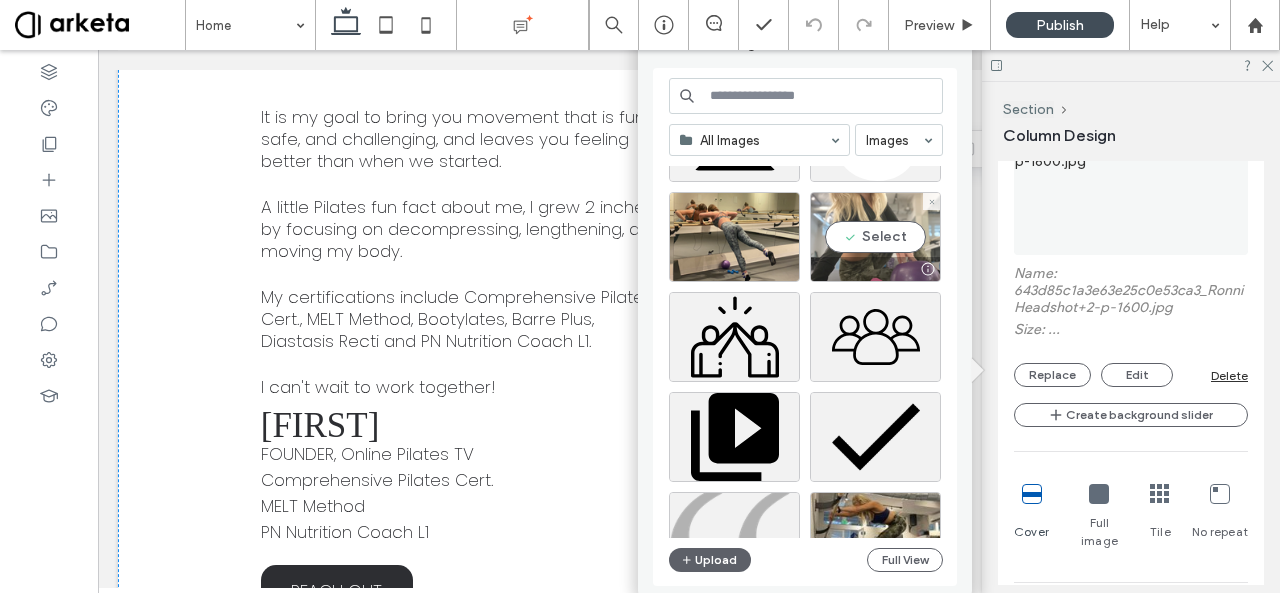 click on "Select" at bounding box center [875, 237] 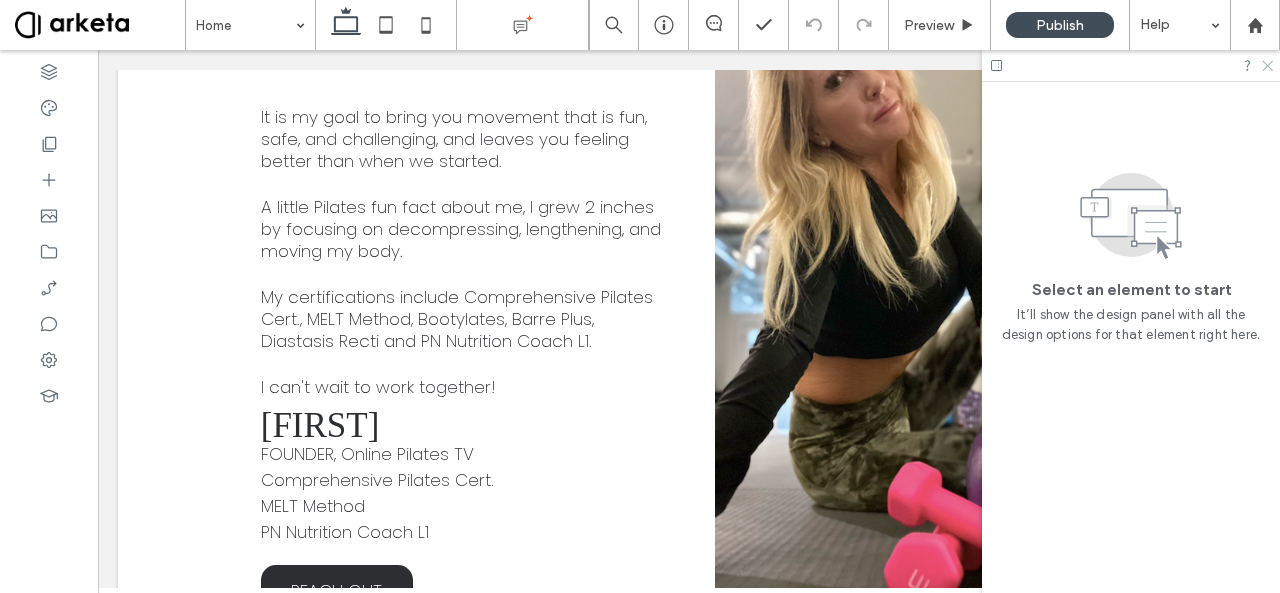 click 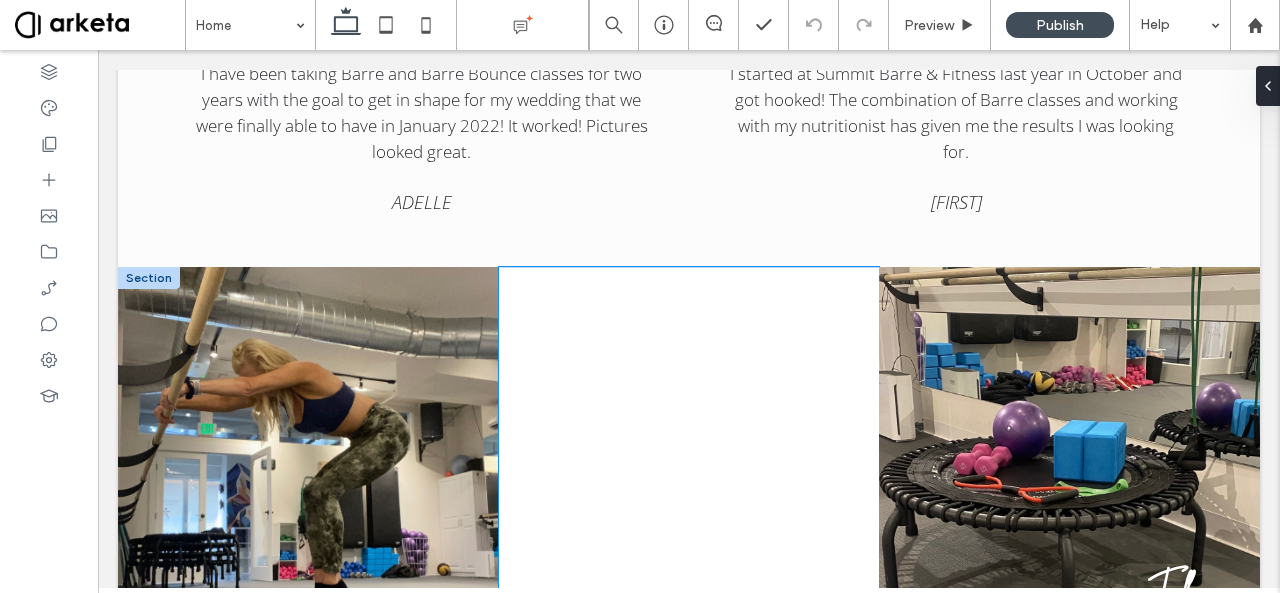 scroll, scrollTop: 7596, scrollLeft: 0, axis: vertical 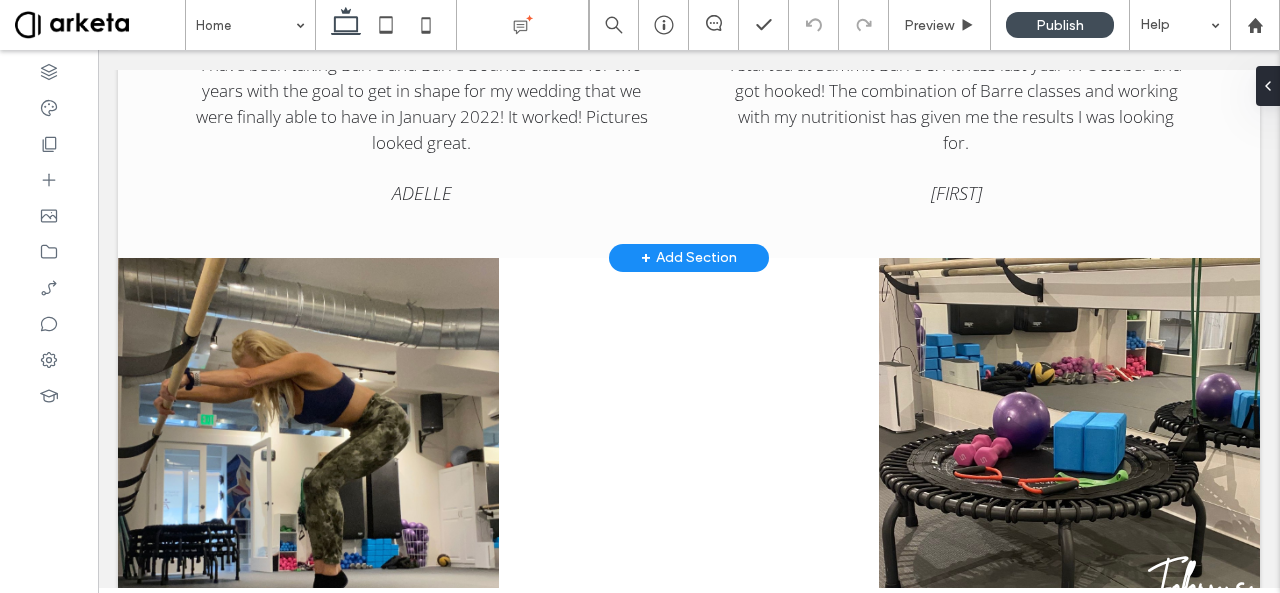 click on "+ Add Section" at bounding box center [689, 258] 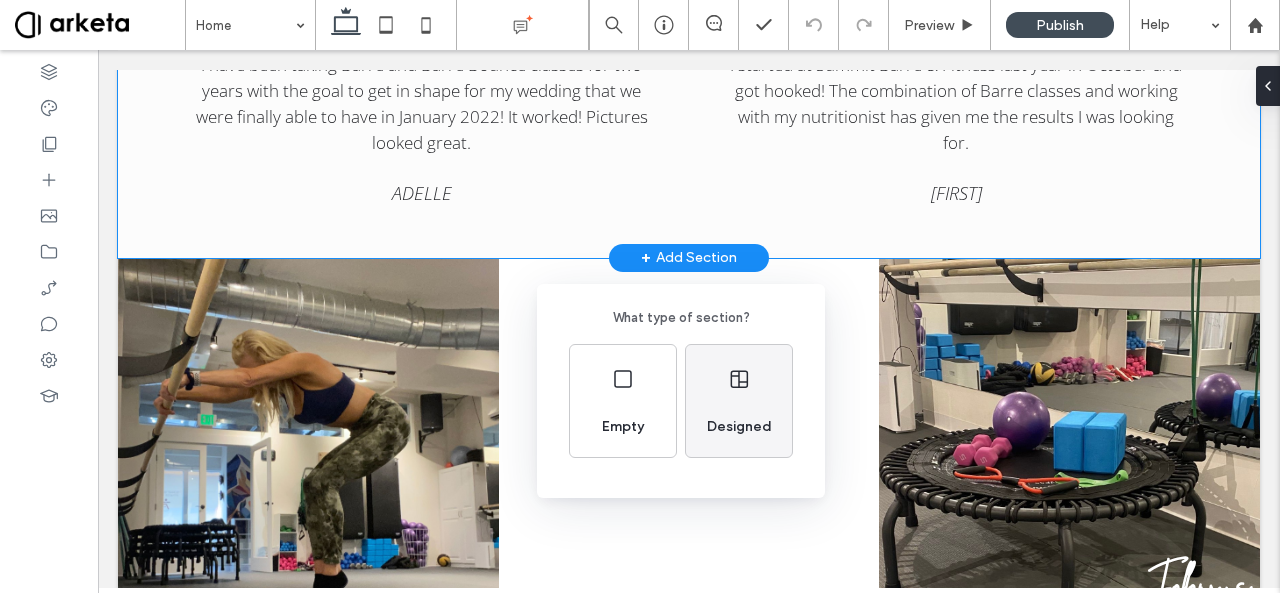 click on "Designed" at bounding box center [739, 427] 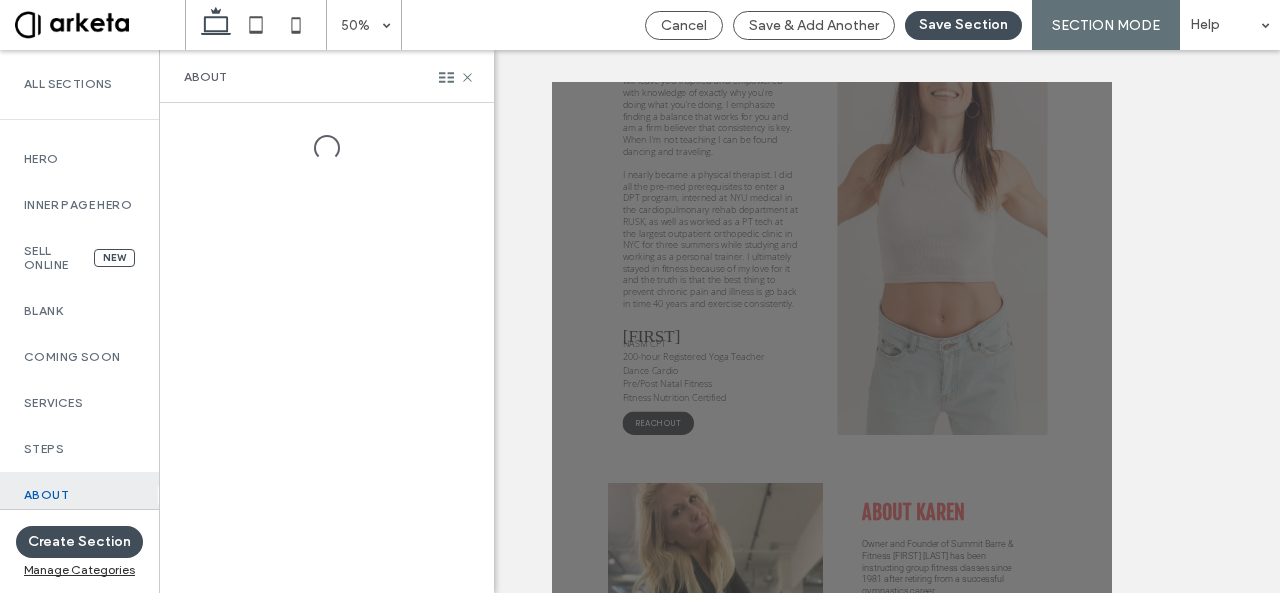 scroll, scrollTop: 9898, scrollLeft: 0, axis: vertical 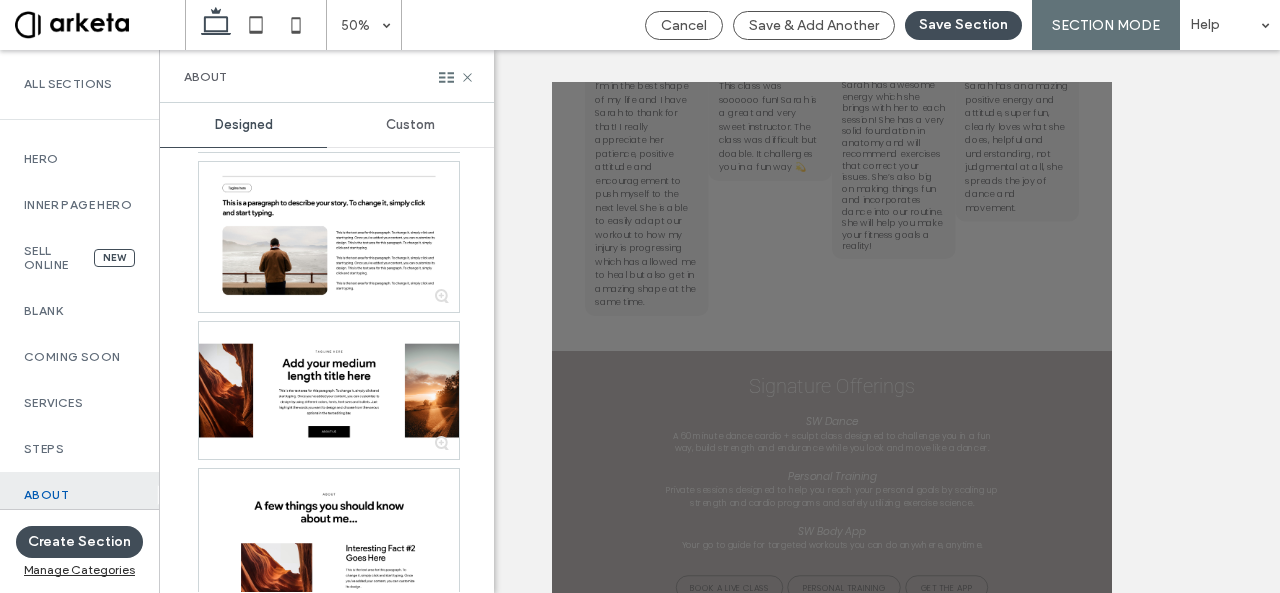 click on "Custom" at bounding box center (410, 125) 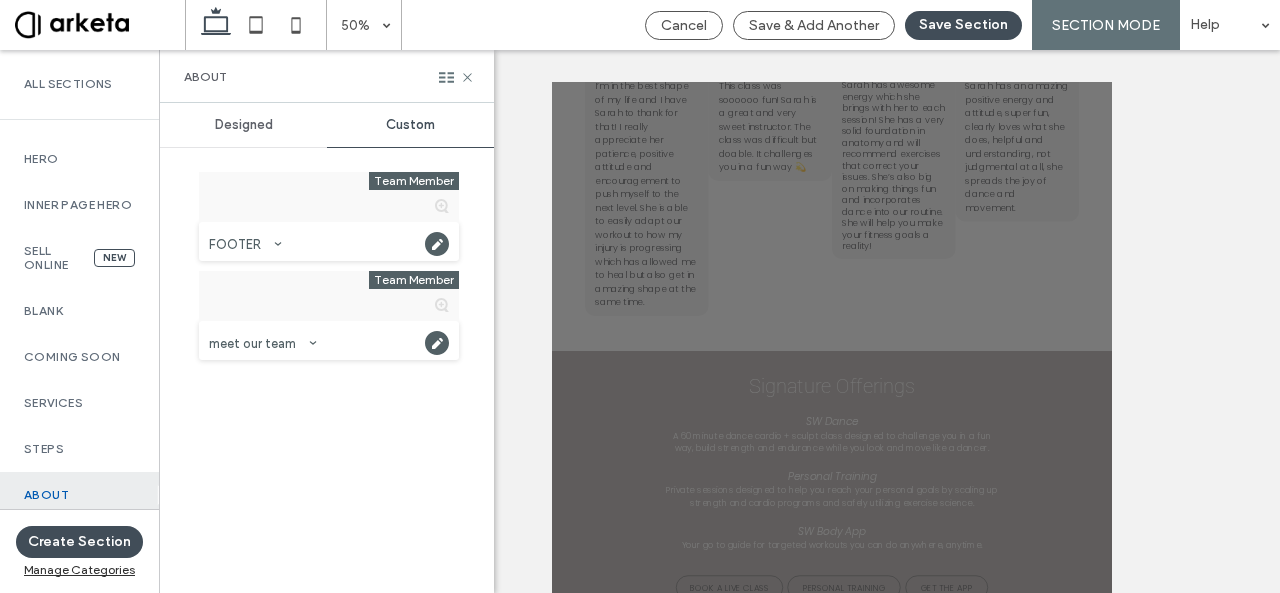 scroll, scrollTop: 0, scrollLeft: 0, axis: both 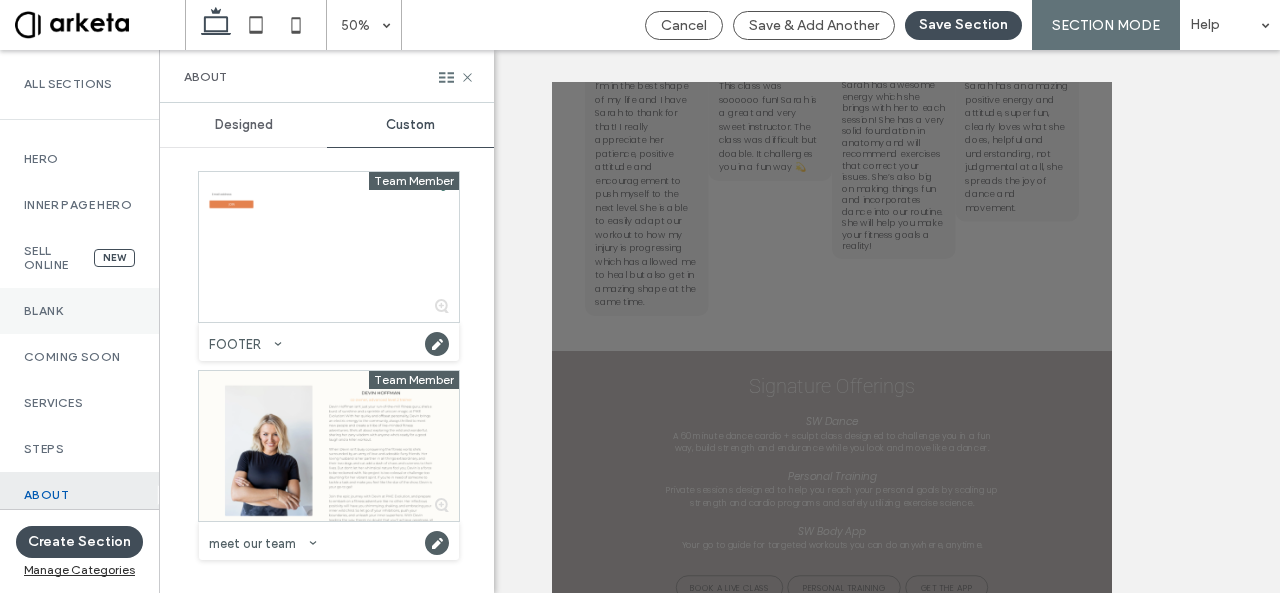 click on "Blank" at bounding box center (79, 311) 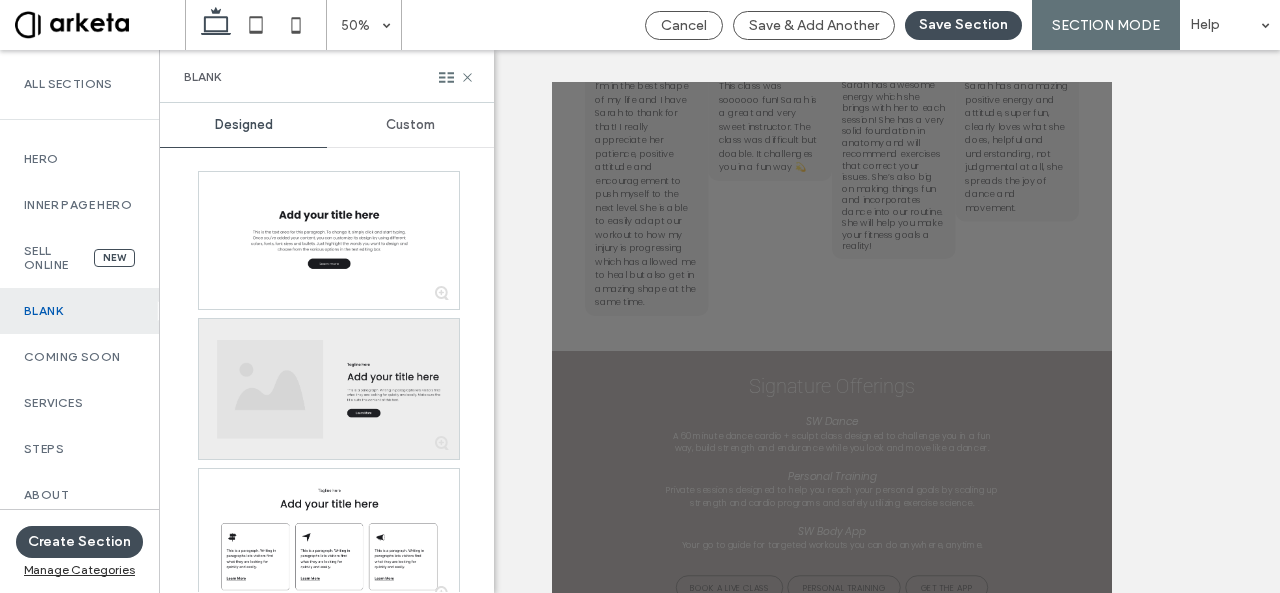 scroll, scrollTop: 916, scrollLeft: 0, axis: vertical 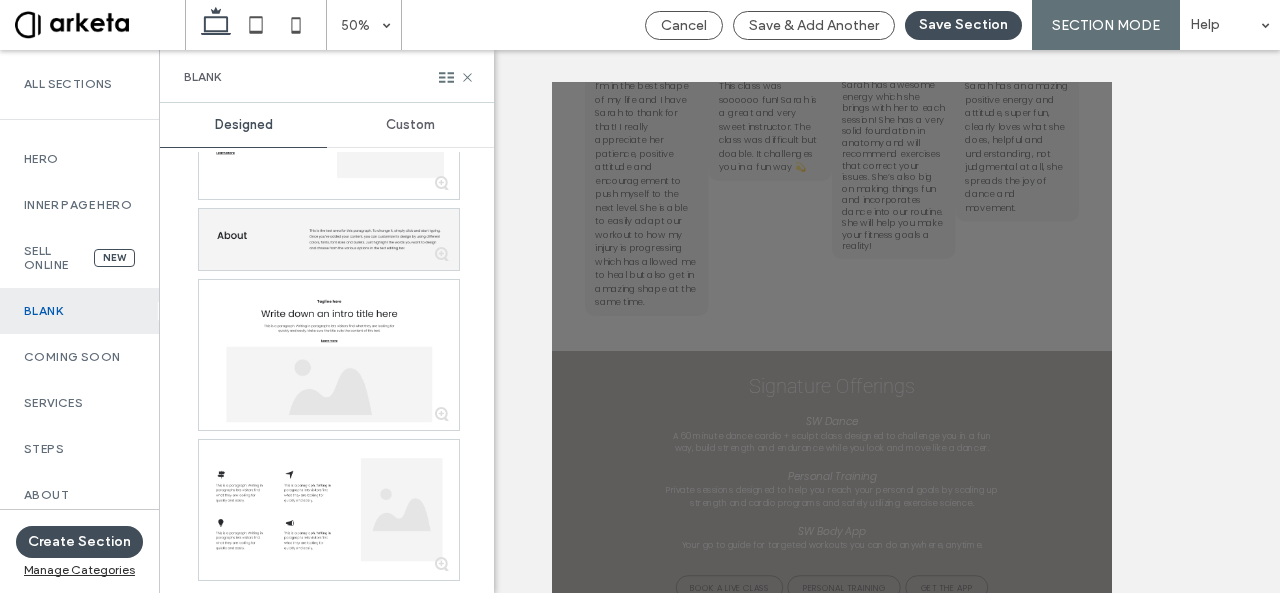 click on "Custom" at bounding box center (410, 125) 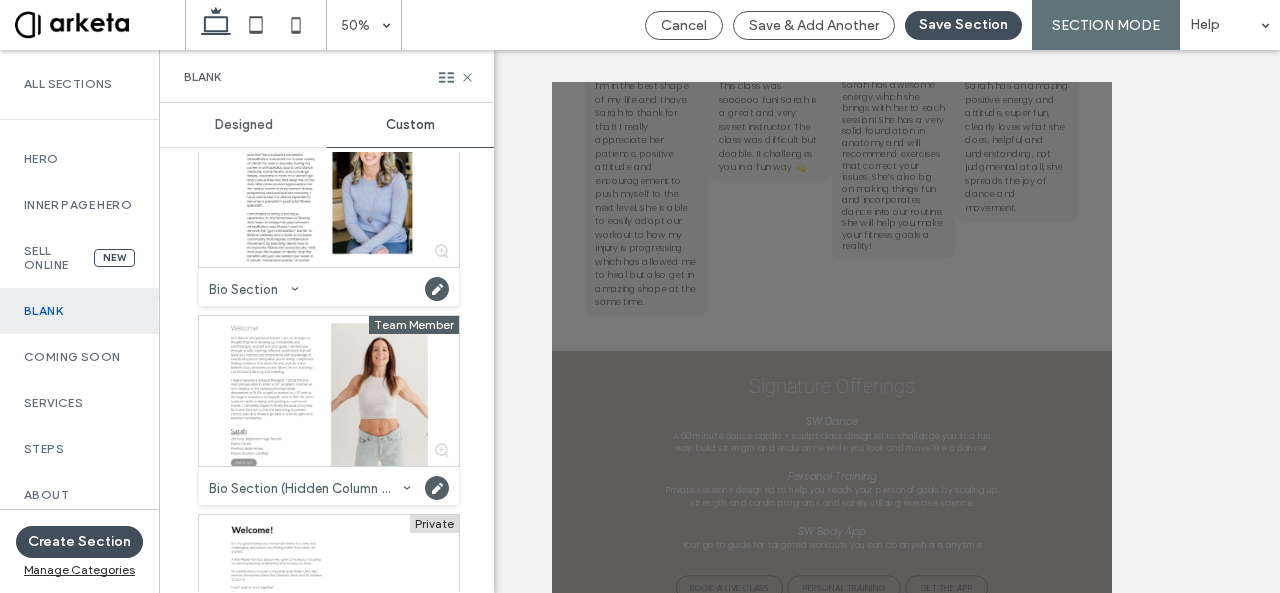 scroll, scrollTop: 0, scrollLeft: 0, axis: both 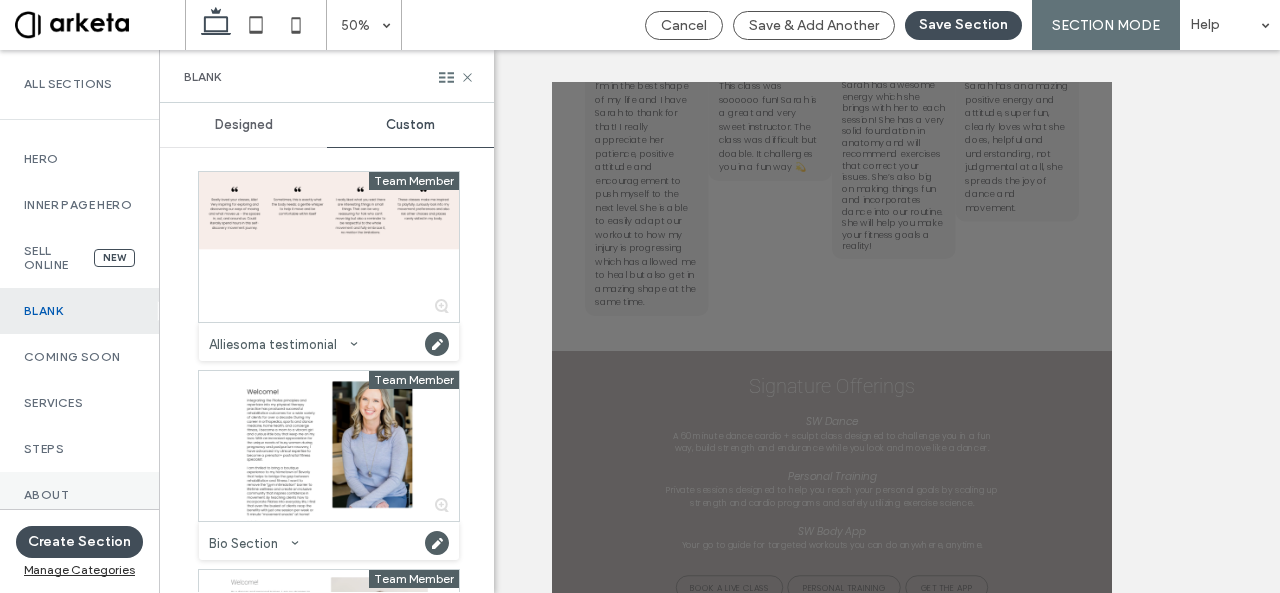 click on "About" at bounding box center [79, 495] 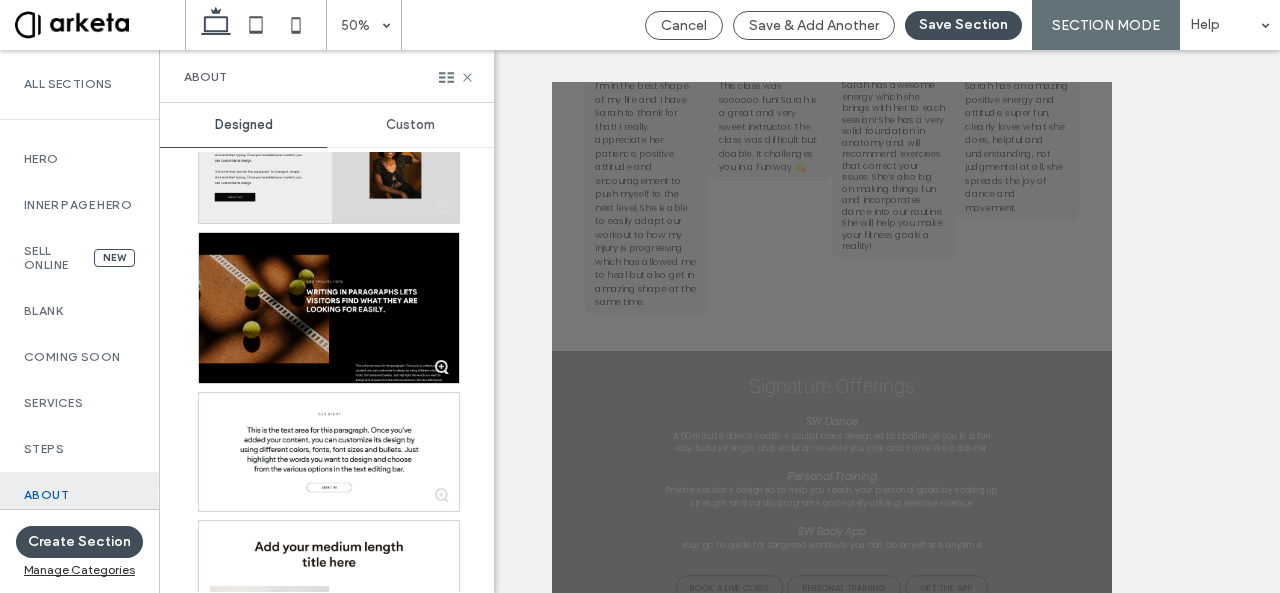 scroll, scrollTop: 2066, scrollLeft: 0, axis: vertical 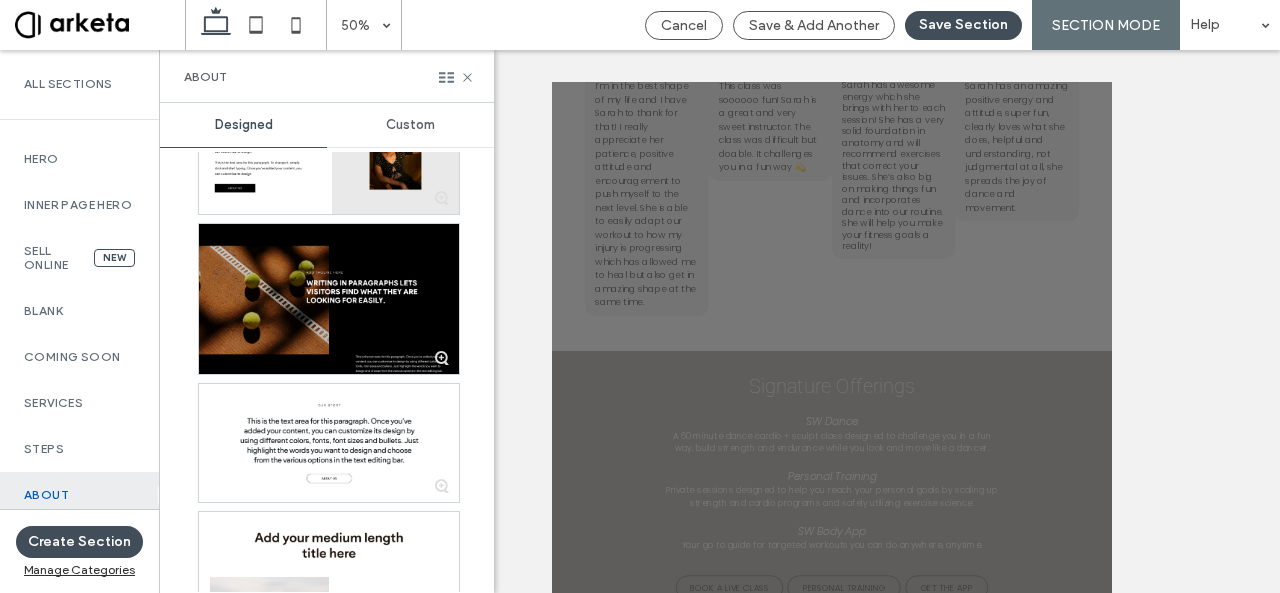 click on "Custom" at bounding box center [410, 125] 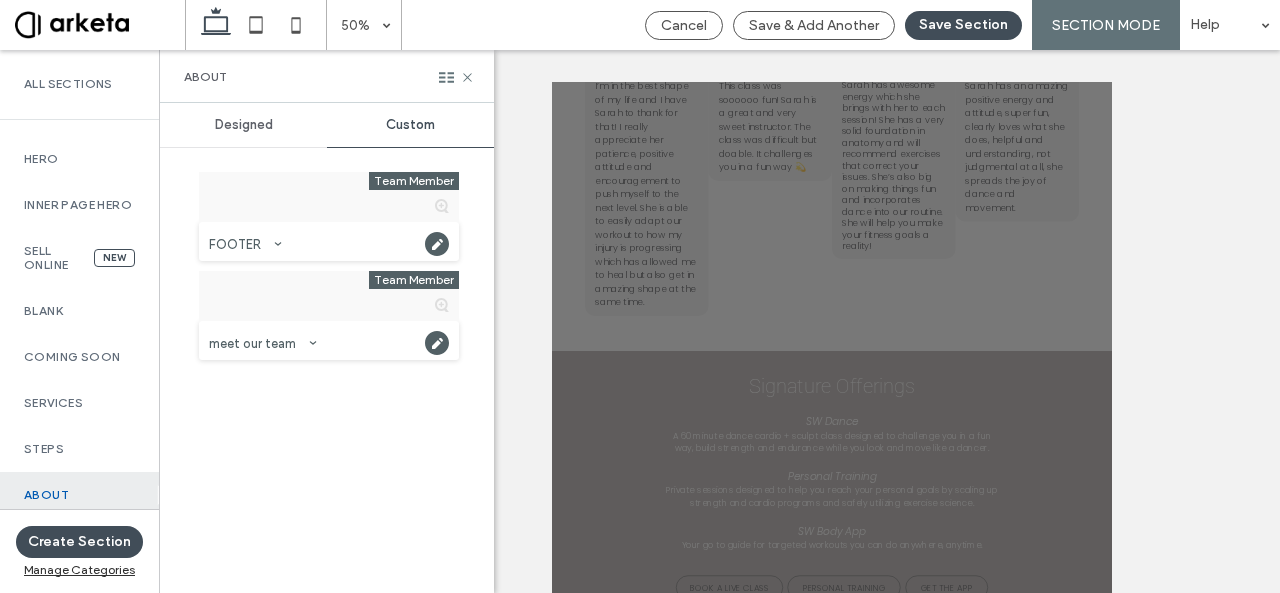 scroll, scrollTop: 0, scrollLeft: 0, axis: both 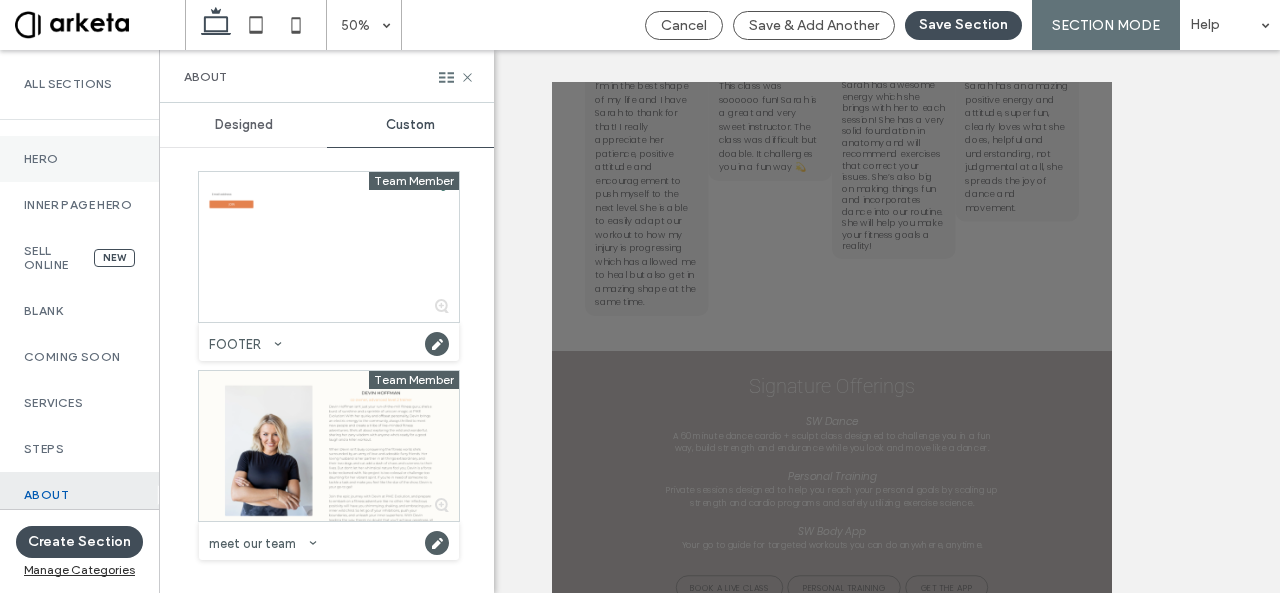 click on "Hero" at bounding box center [79, 159] 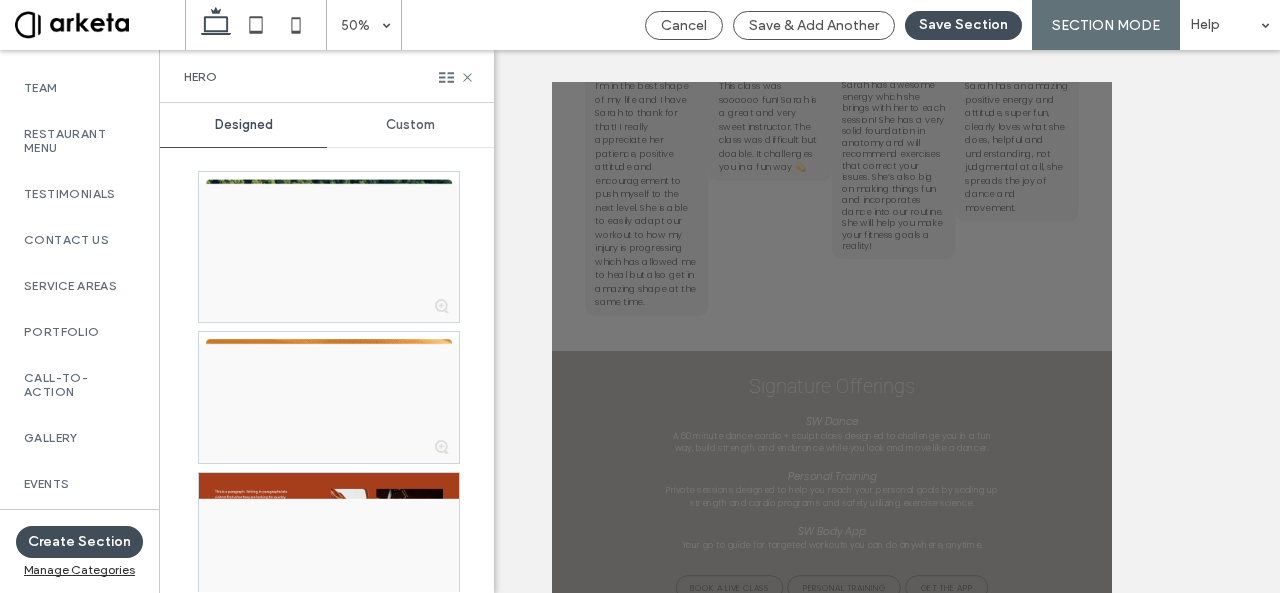 scroll, scrollTop: 1026, scrollLeft: 0, axis: vertical 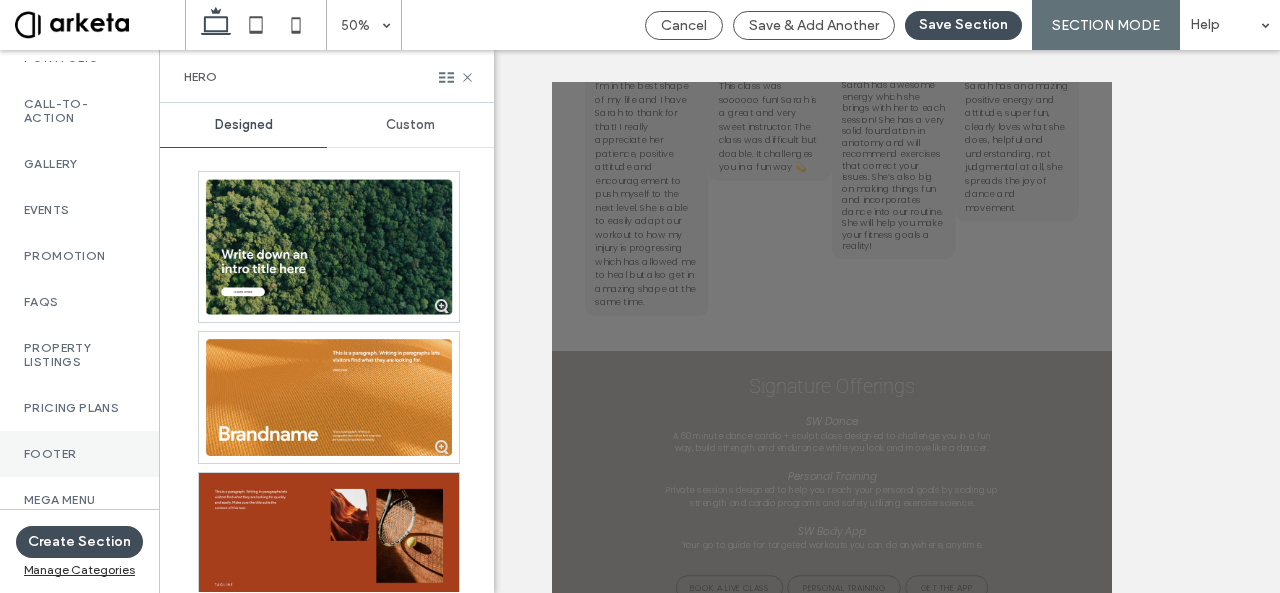click on "Footer" at bounding box center [79, 454] 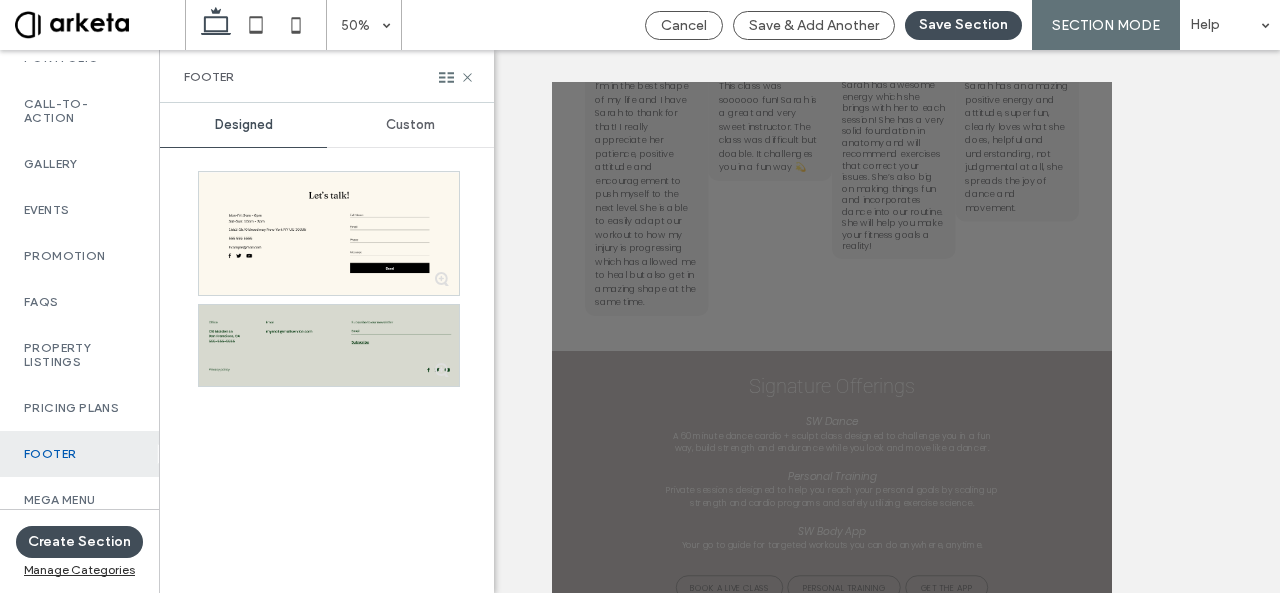 click on "Custom" at bounding box center [410, 125] 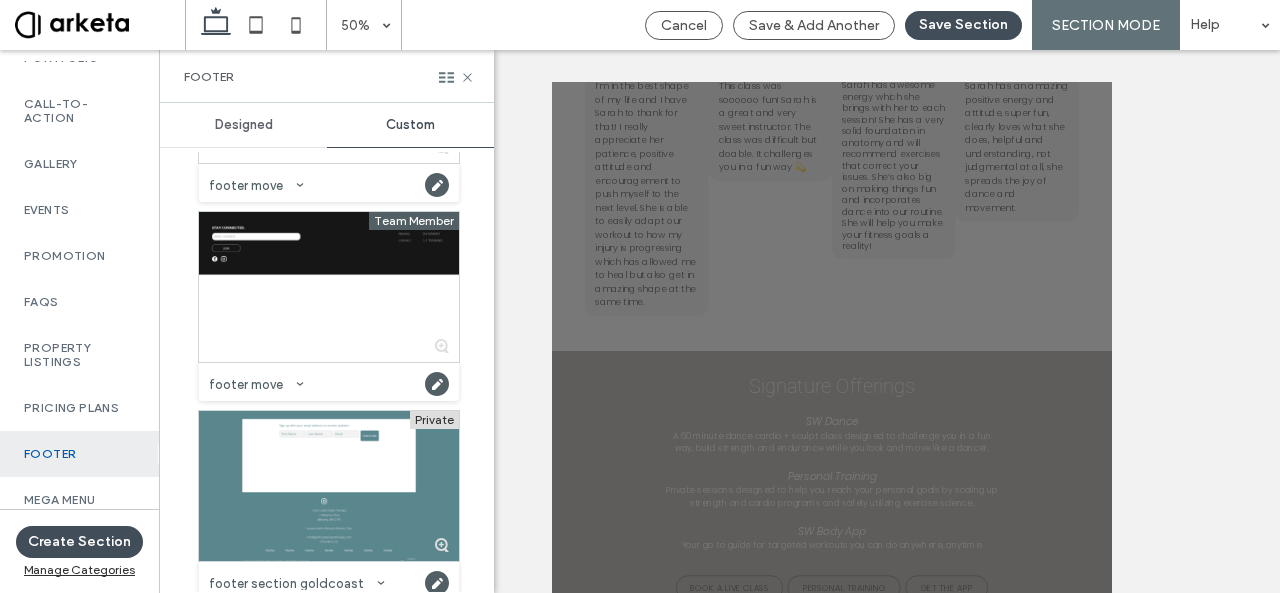 scroll, scrollTop: 1174, scrollLeft: 0, axis: vertical 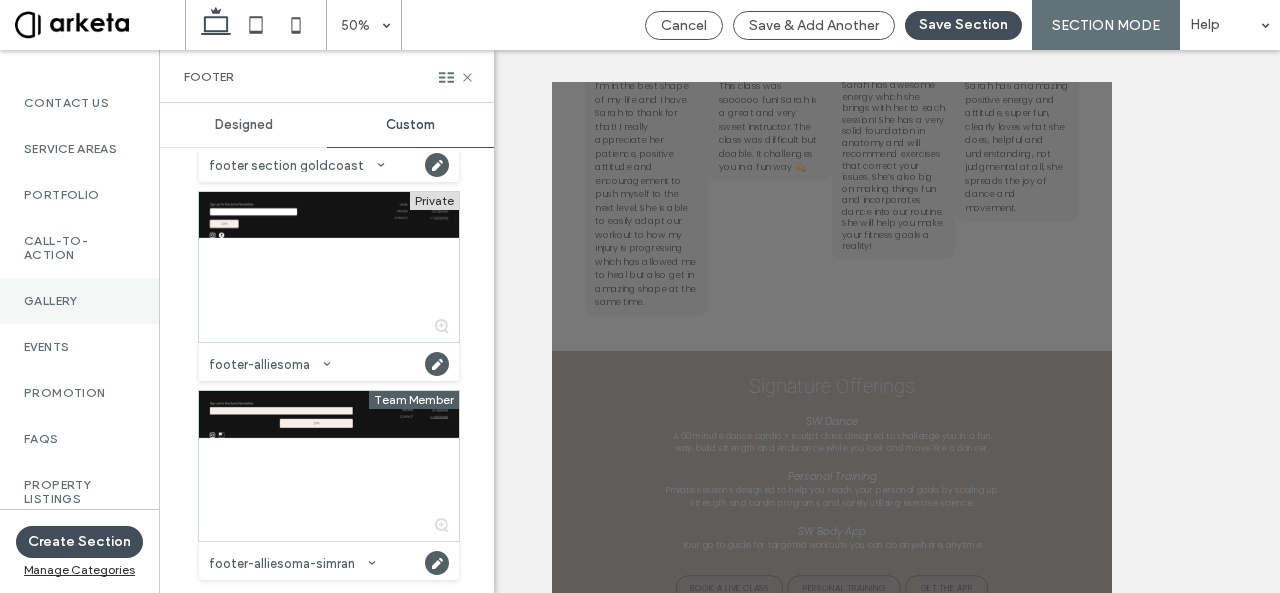 click on "Gallery" at bounding box center (79, 301) 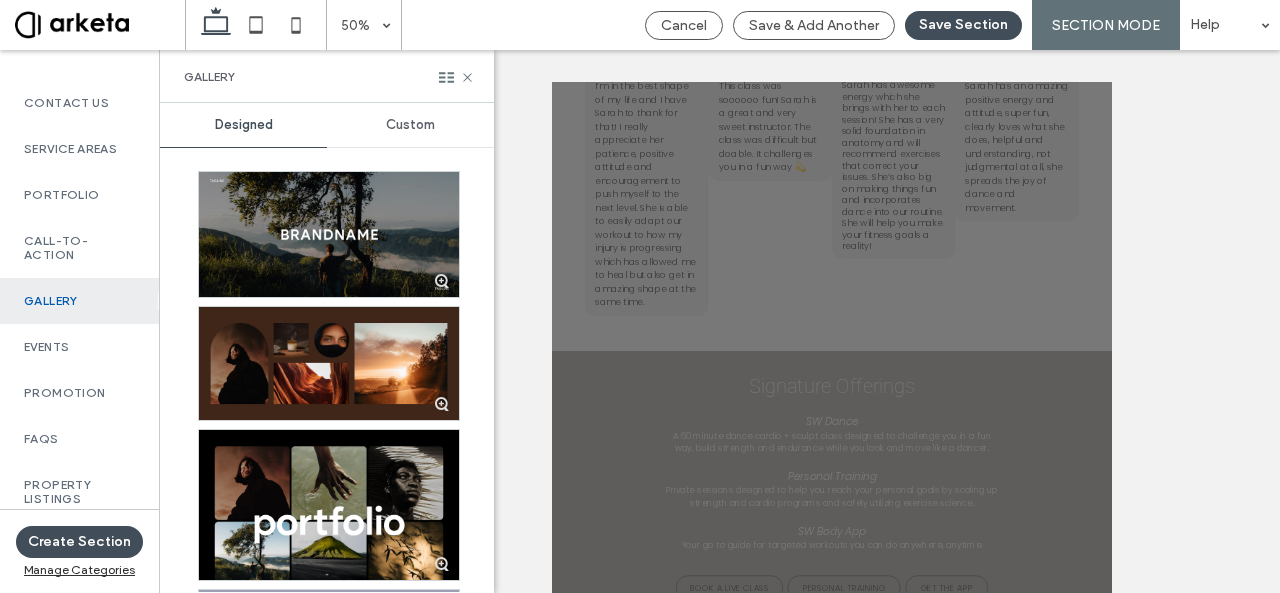 click on "Custom" at bounding box center [410, 125] 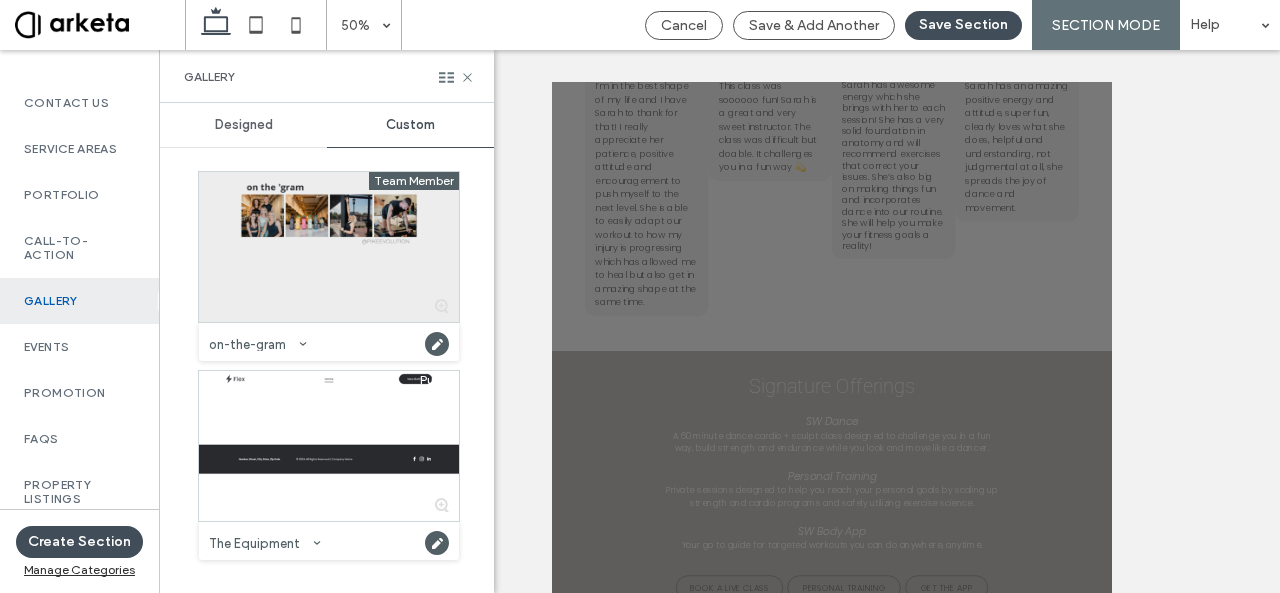 click at bounding box center (329, 247) 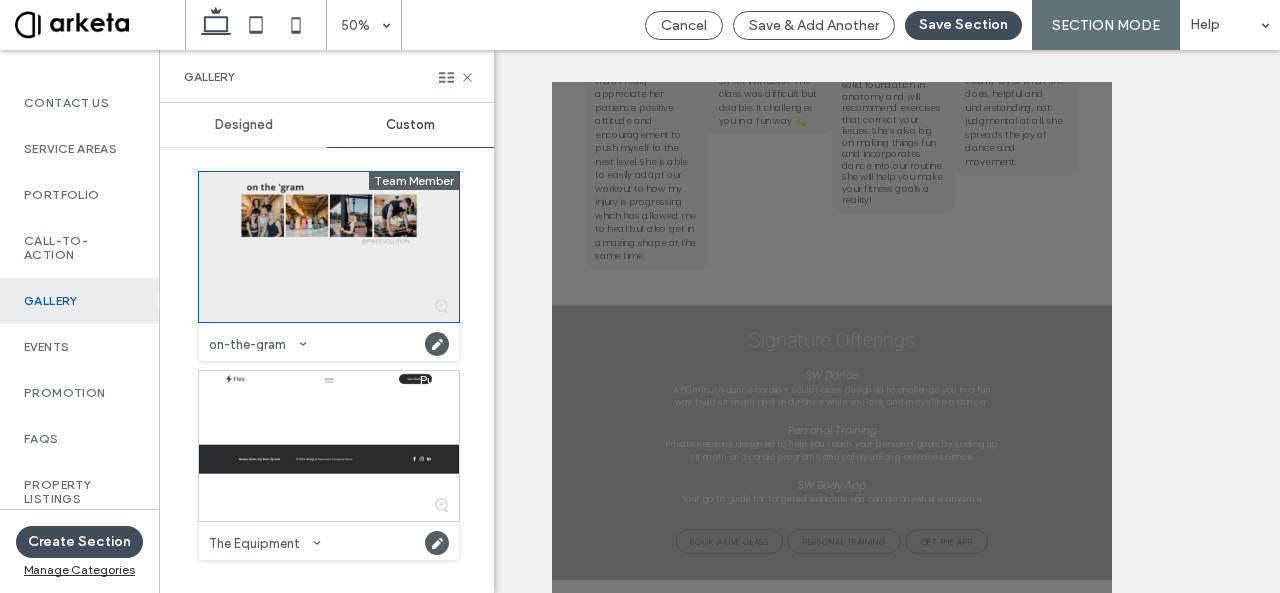 scroll, scrollTop: 9981, scrollLeft: 0, axis: vertical 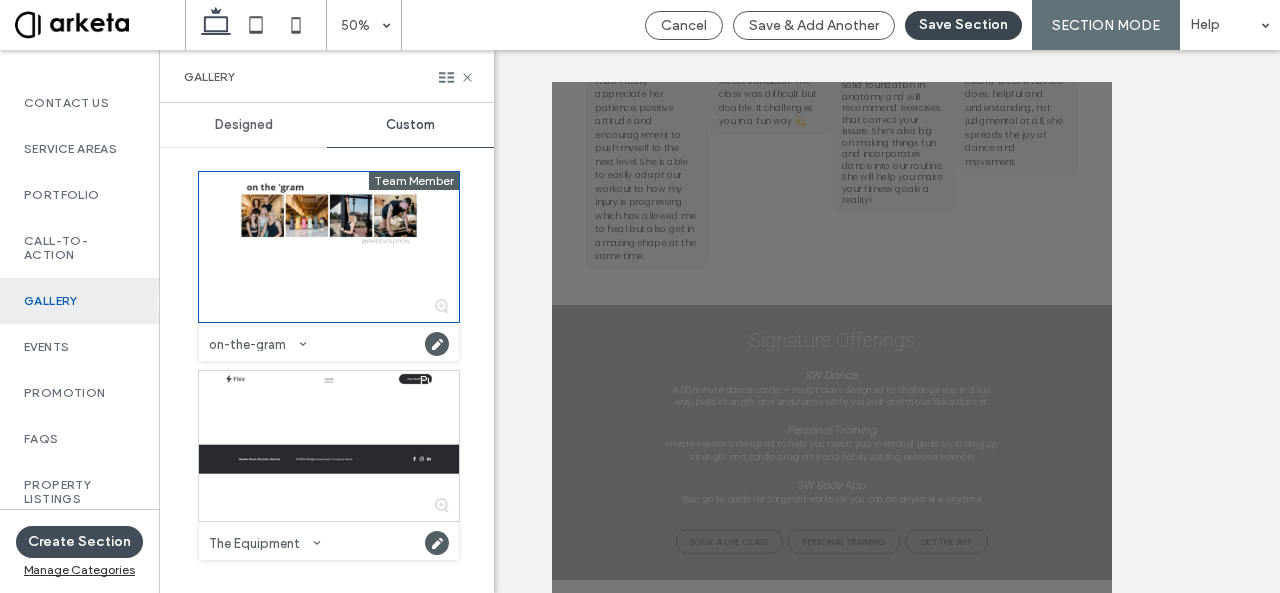 click on "Save Section" at bounding box center [963, 25] 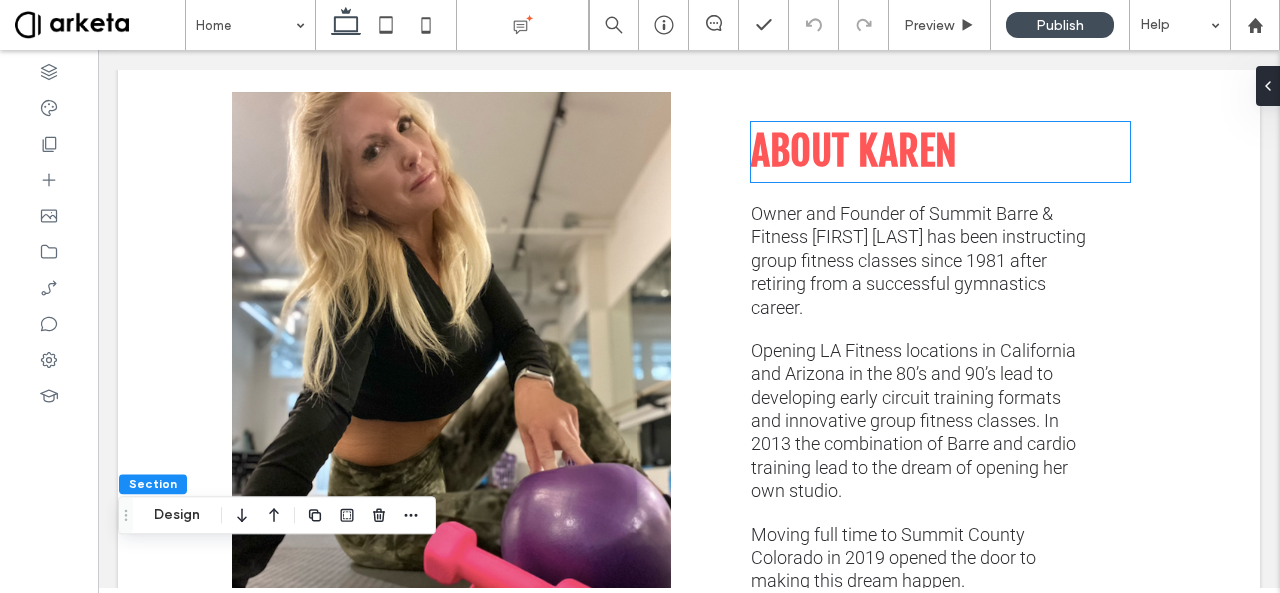 scroll, scrollTop: 5152, scrollLeft: 0, axis: vertical 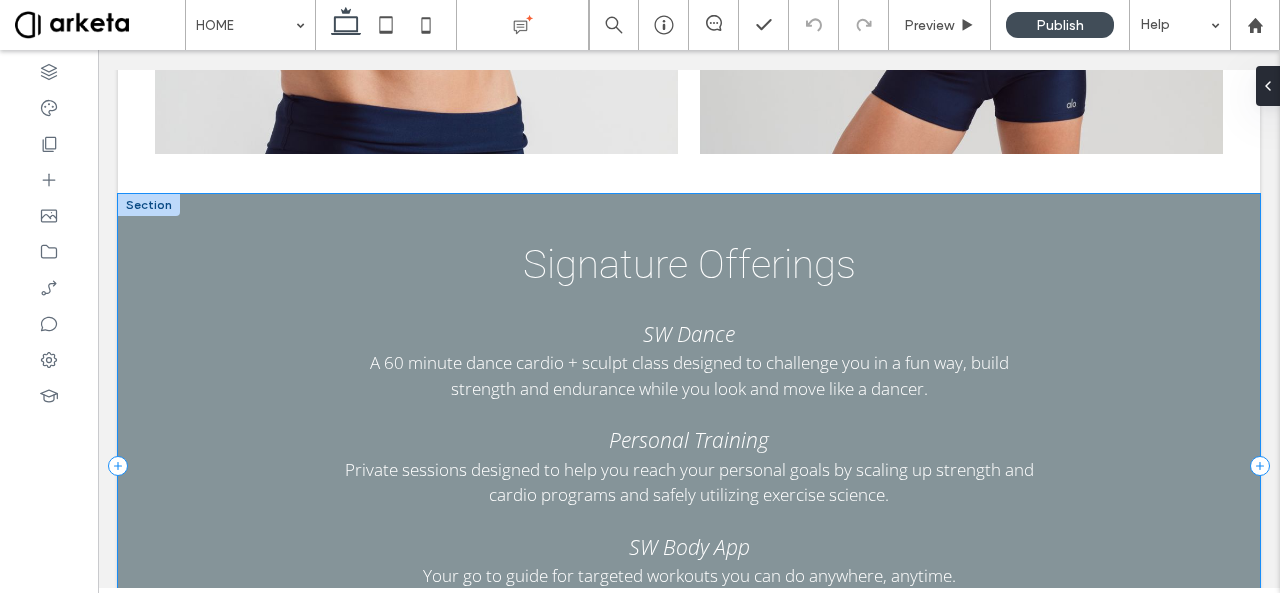 click on "Signature Offerings
SW Dance A 60 minute dance cardio + sculpt class designed to challenge you in a fun way, build strength and endurance while you look and move like a dancer. Personal Training Private sessions designed to help you reach your personal goals by scaling up strength and cardio programs and safely utilizing exercise science. SW Body App ‍Your go to guide for targeted workouts you can do anywhere, anytime.
BOOK A LIVE CLASS
PERSONAL TRAINING
GET THE APP" at bounding box center [689, 466] 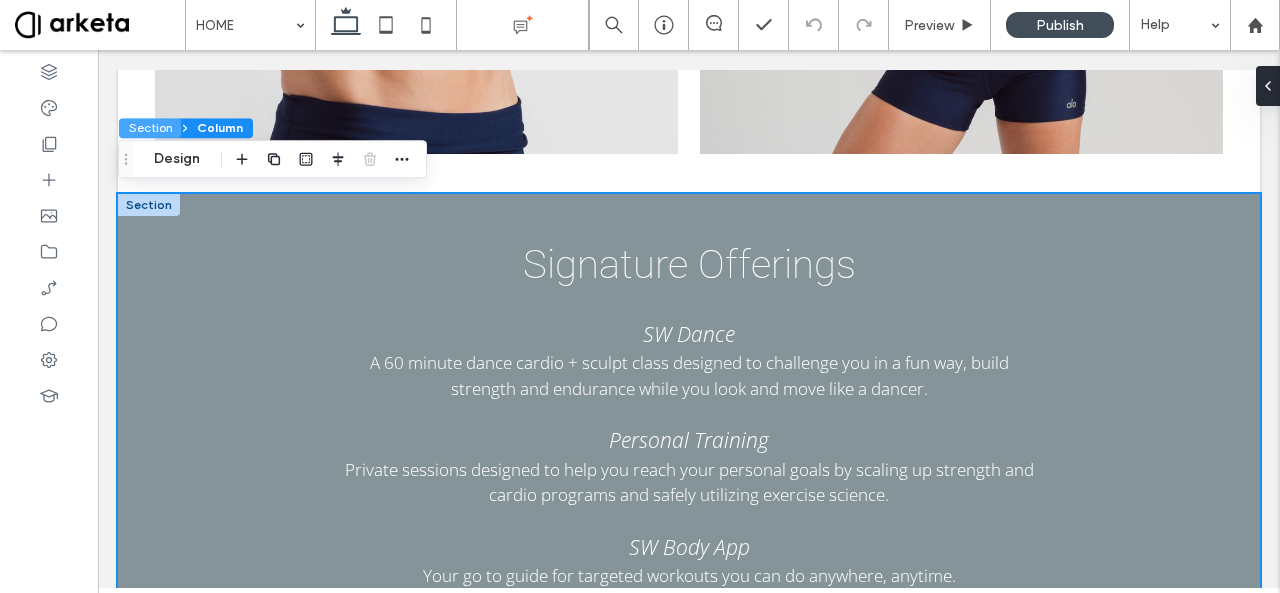 drag, startPoint x: 175, startPoint y: 127, endPoint x: 144, endPoint y: 104, distance: 38.600517 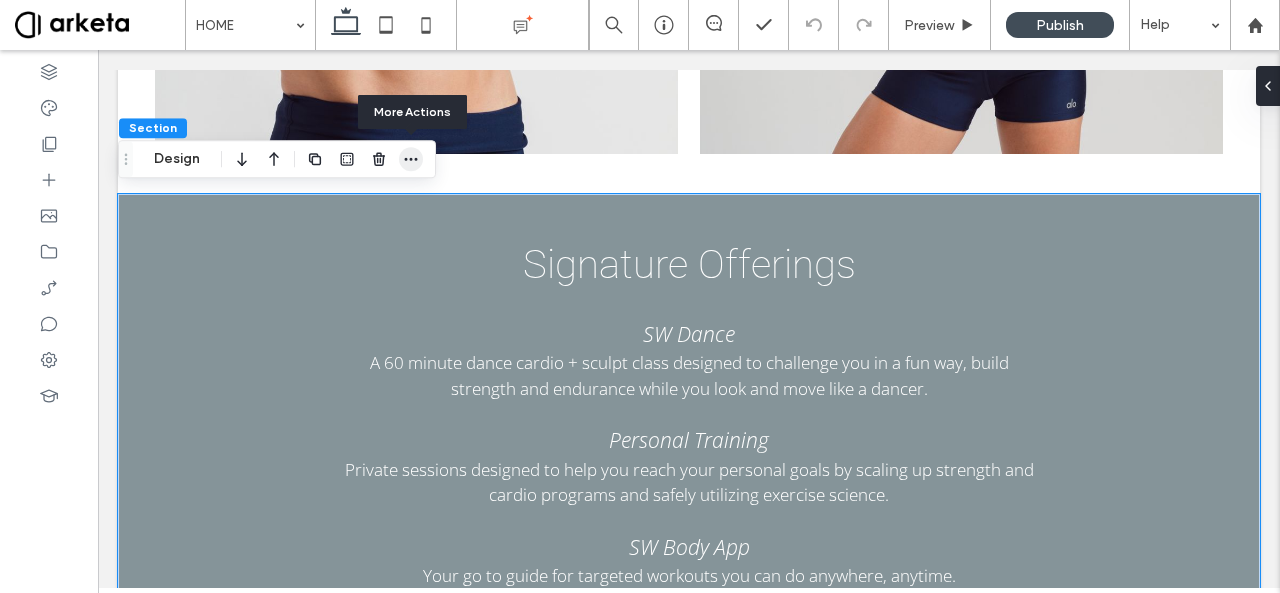 click 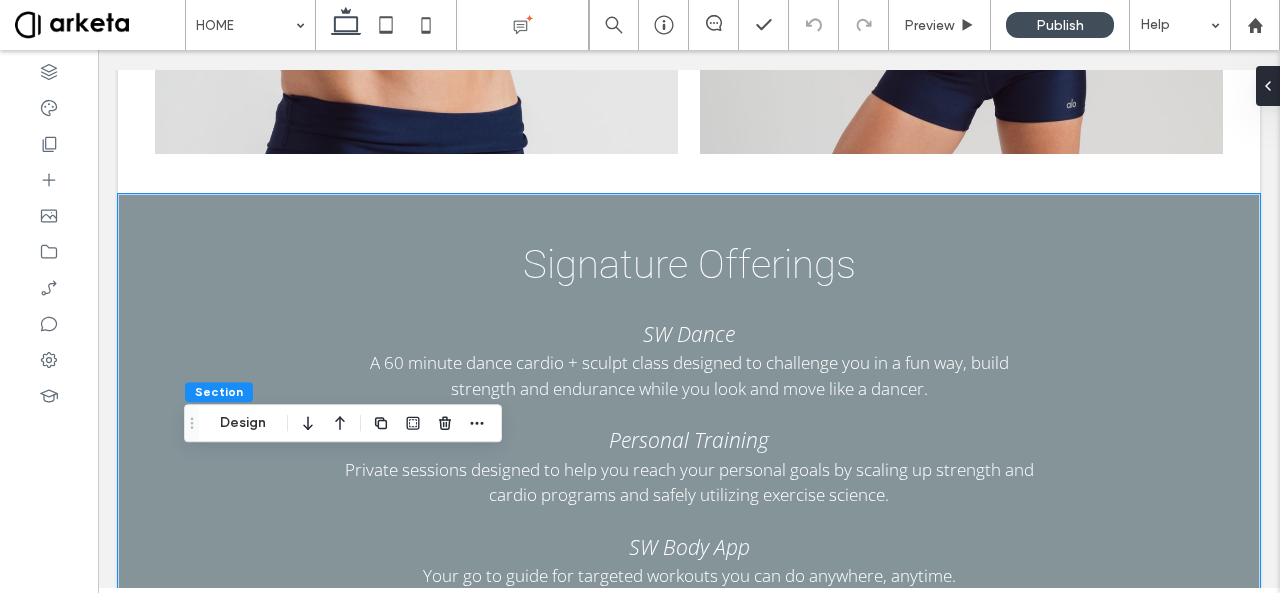drag, startPoint x: 126, startPoint y: 165, endPoint x: 194, endPoint y: 433, distance: 276.4923 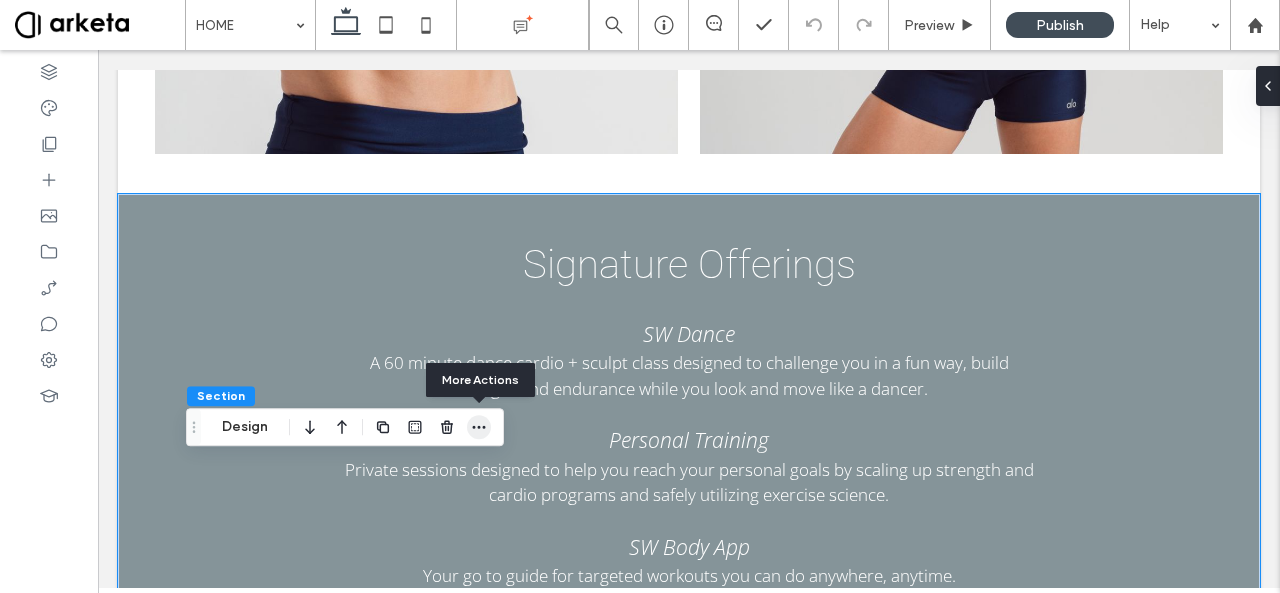 click 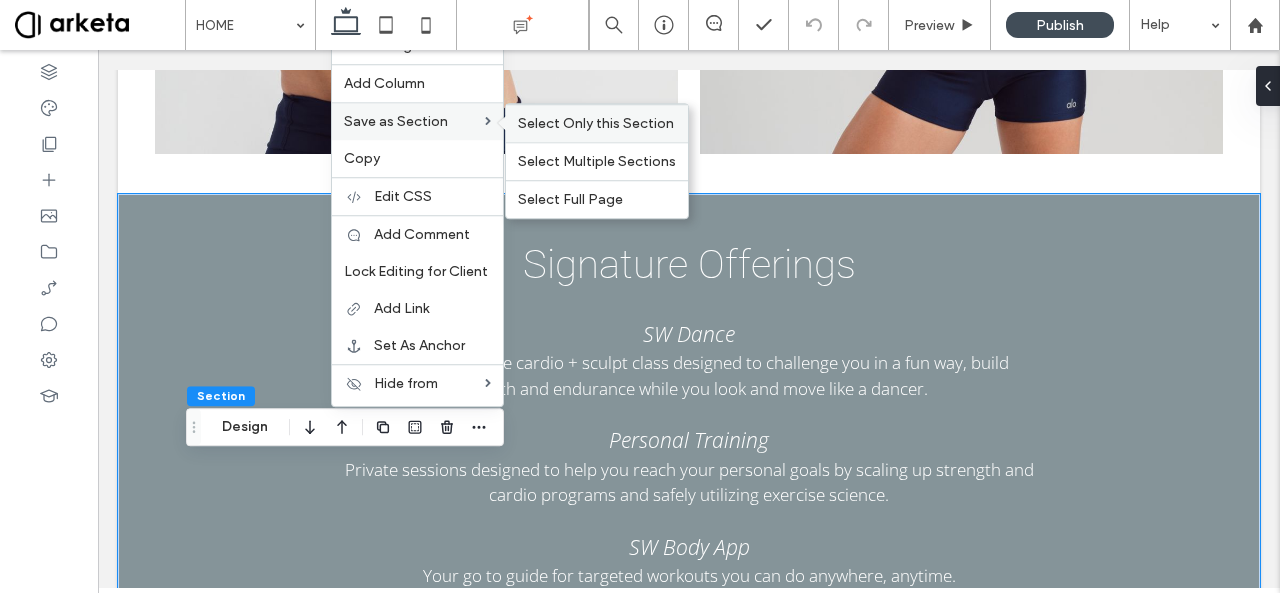 click on "Select Only this Section" at bounding box center [596, 123] 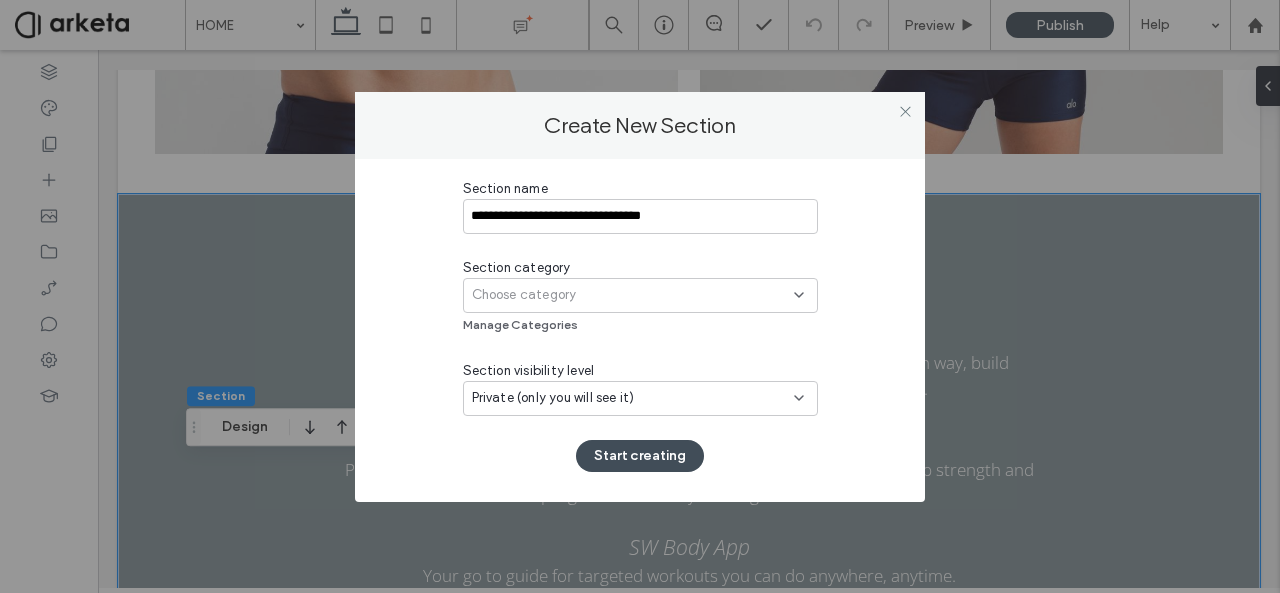click on "**********" at bounding box center (640, 216) 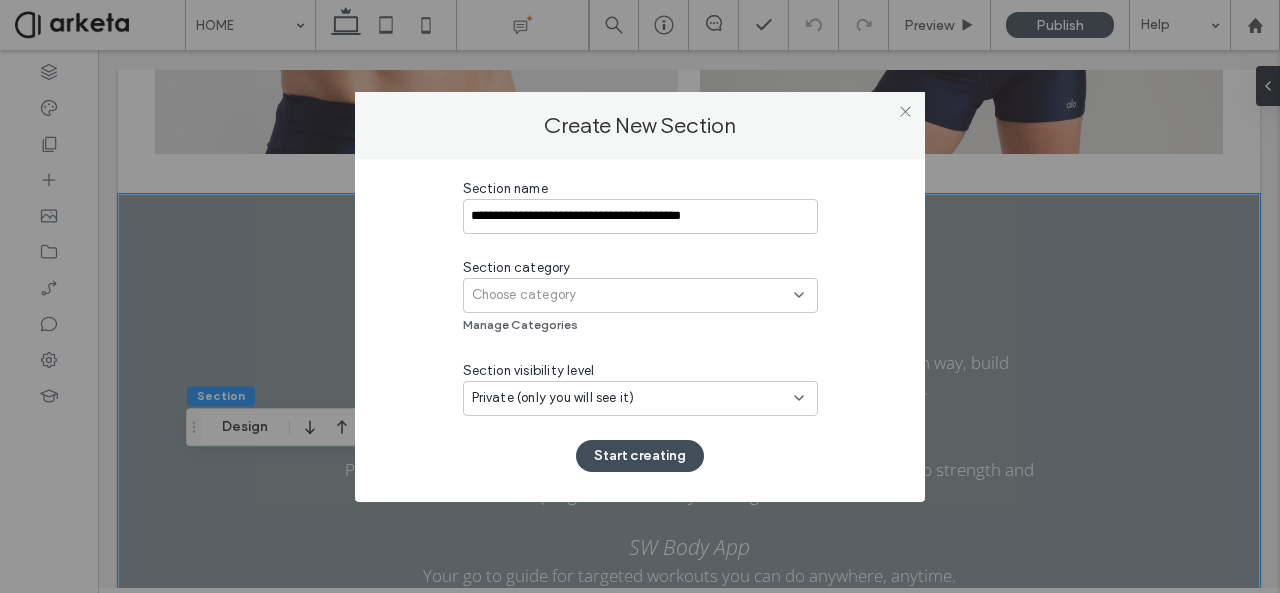 type on "**********" 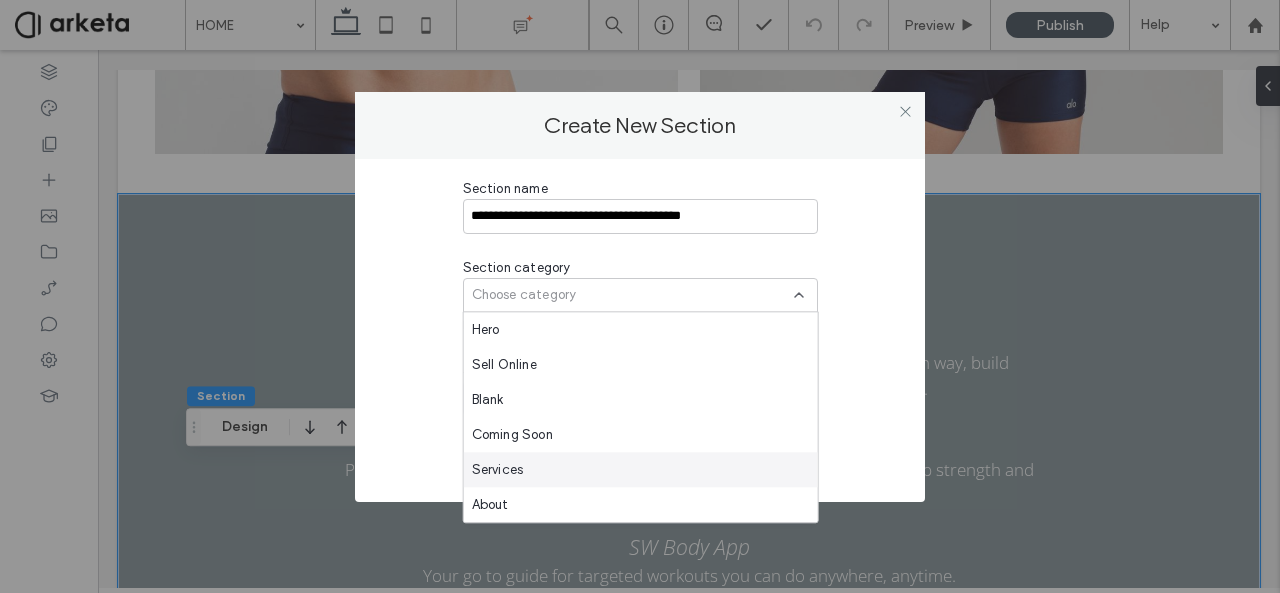 click on "Services" at bounding box center [641, 469] 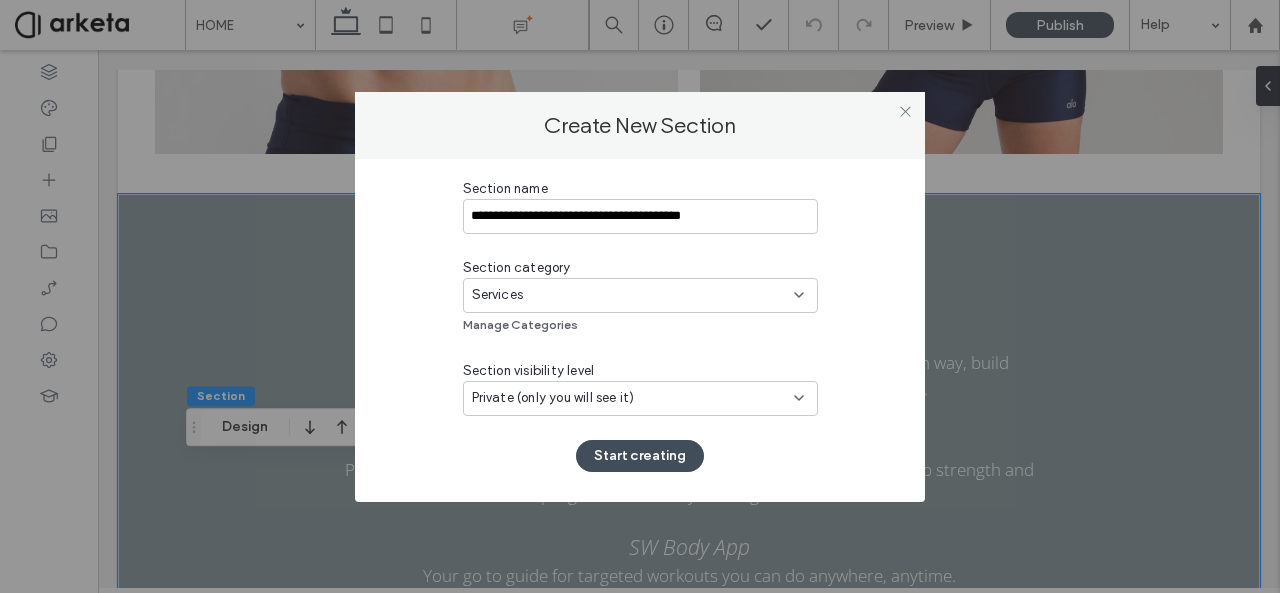 click on "Private (only you will see it)" at bounding box center (633, 398) 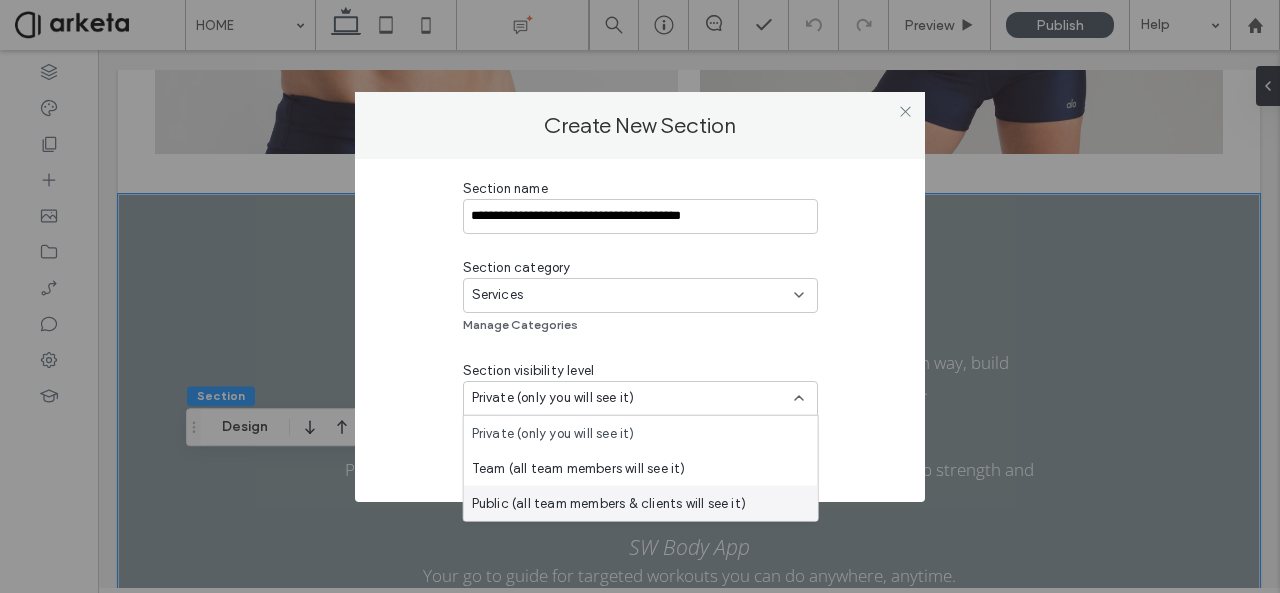 click on "Public (all team members & clients will see it)" at bounding box center (609, 503) 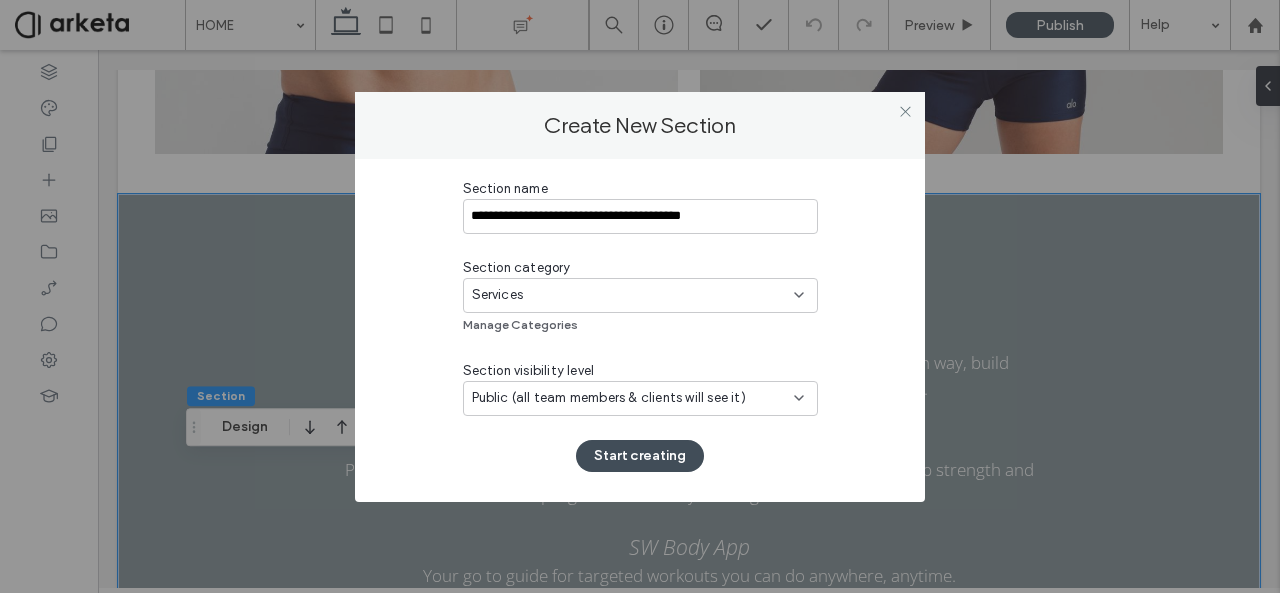 click on "Services" at bounding box center [633, 295] 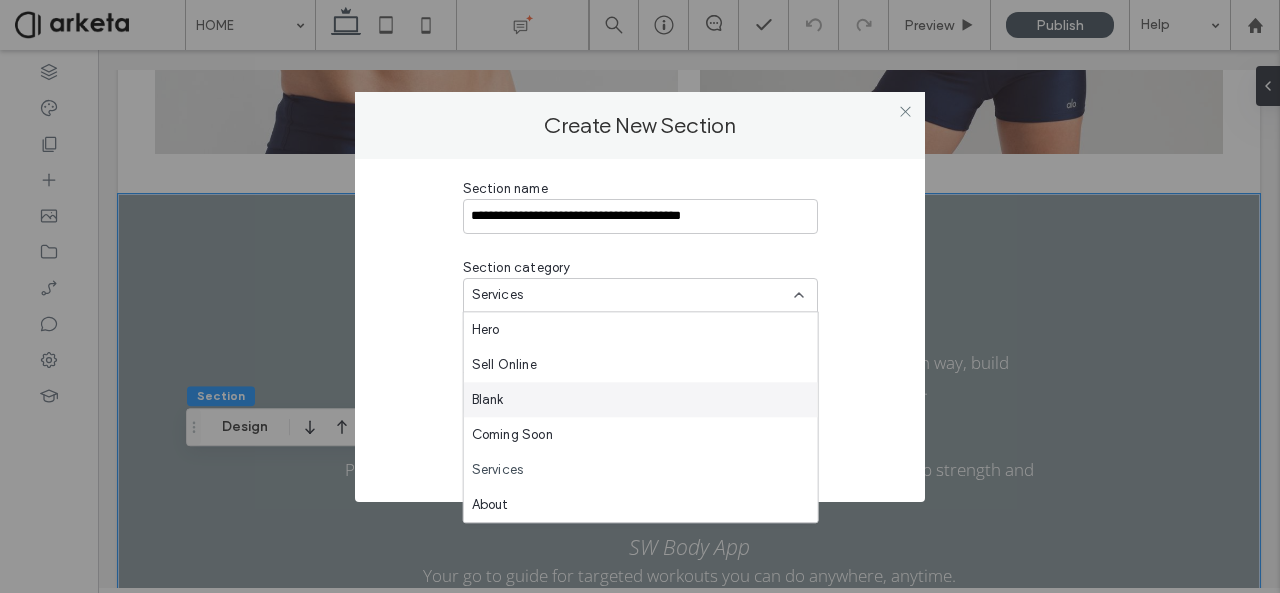 click on "Blank" at bounding box center [641, 399] 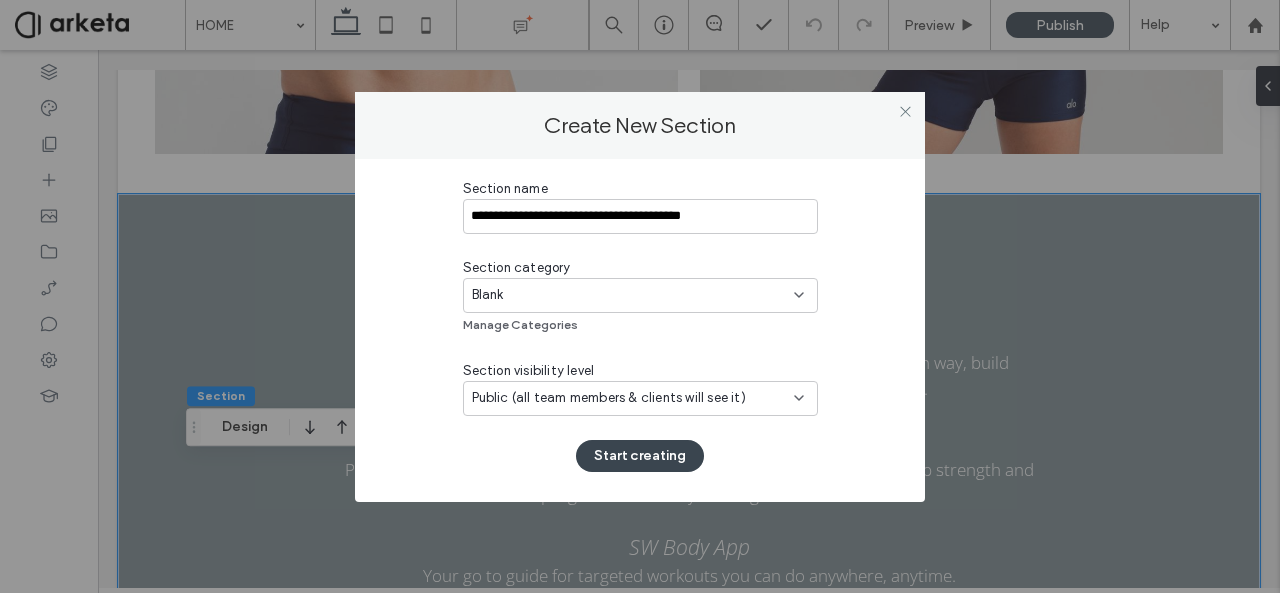 click on "Start creating" at bounding box center [640, 456] 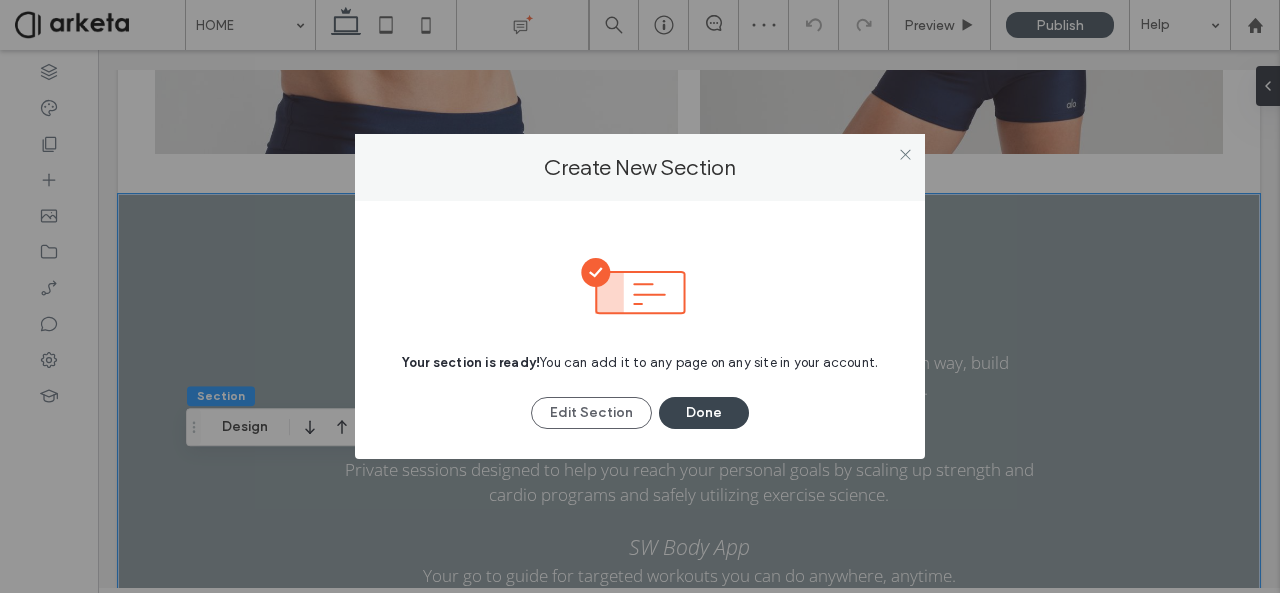 click on "Done" at bounding box center (704, 413) 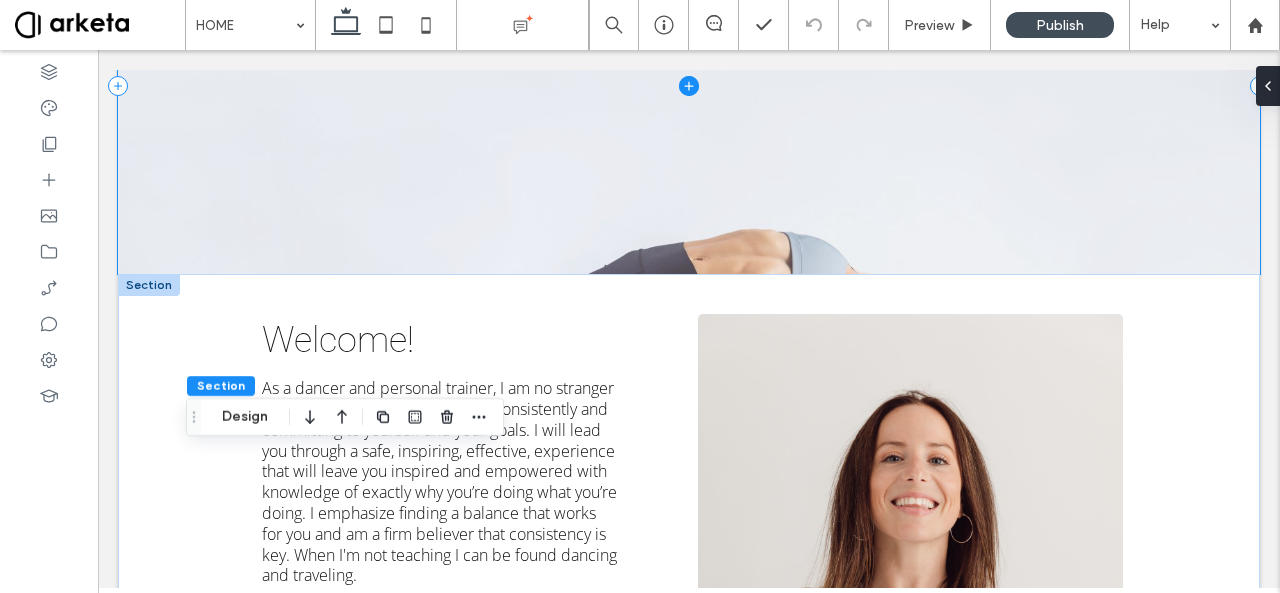 scroll, scrollTop: 2154, scrollLeft: 0, axis: vertical 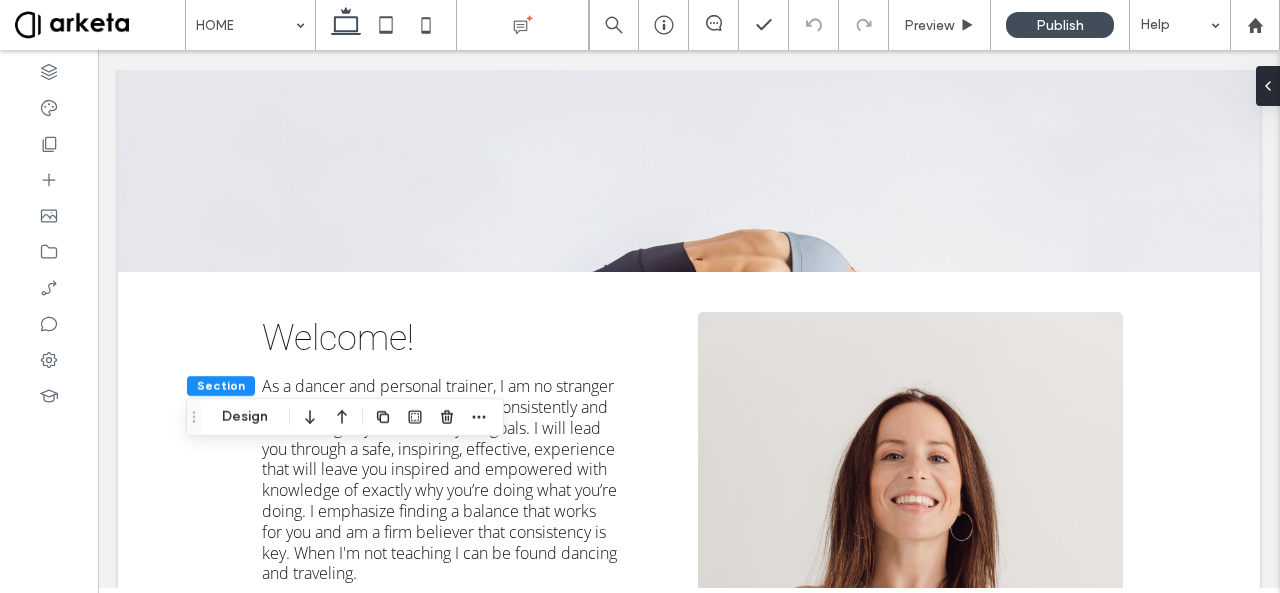 click on "Section Design" at bounding box center (227, 287) 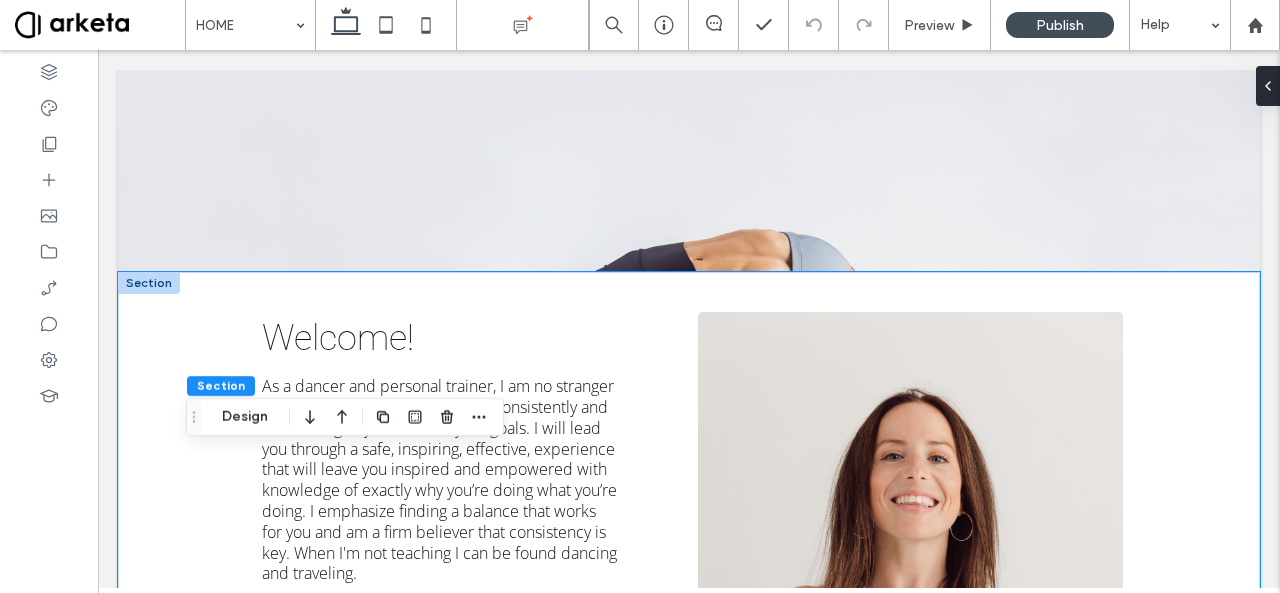 click on "Welcome!
As a dancer and personal trainer, I am no stranger to the gifts that lie in showing up consistently and committing to yourself and your goals. I will lead you through a safe, inspiring, effective, experience that will leave you inspired and empowered with knowledge of exactly why you’re doing what you’re doing. I emphasize finding a balance that works for you and am a firm believer that consistency is key. When I'm not teaching I can be found dancing and traveling. I nearly became a physical therapist. I did all the pre-med prerequisites to enter a DPT program, interned at NYU medical in the cardiopulmonary rehab department at RUSK, as well as worked as a PT tech at the largest outpatient orthopedic clinic in NYC for three summers while studying and working as a personal trainer. I ultimately stayed in fitness because of my love for it and the truth is that the best thing to prevent chronic pain and illness is go back in time 40 years and exercise consistently.
Sarah" at bounding box center (689, 696) 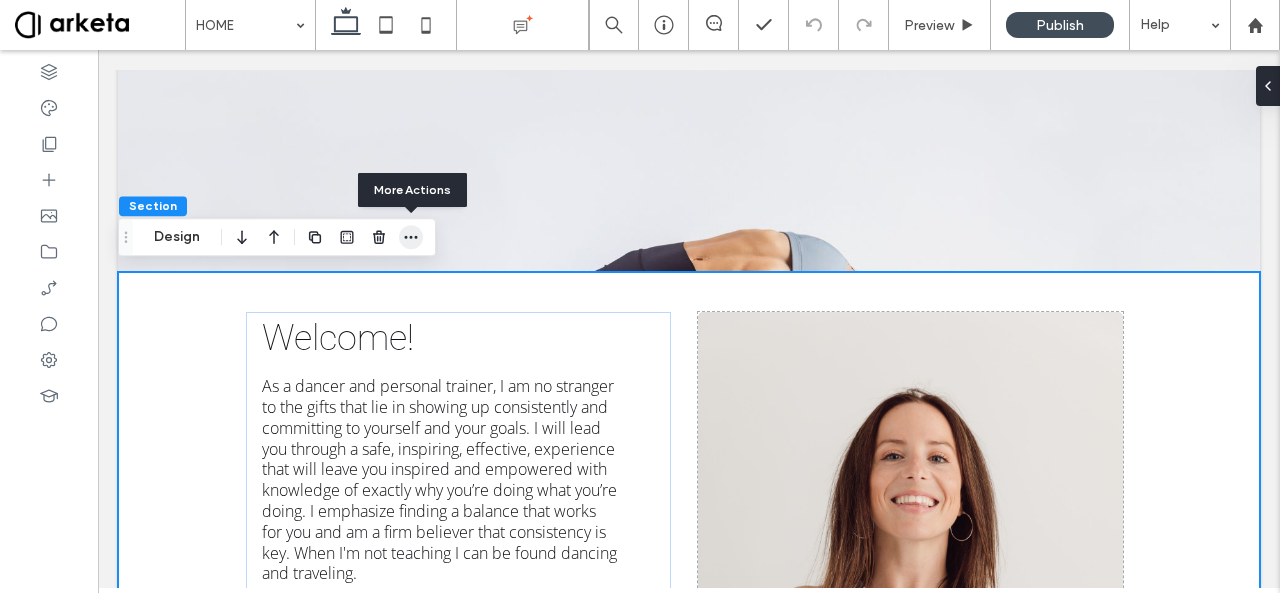 click 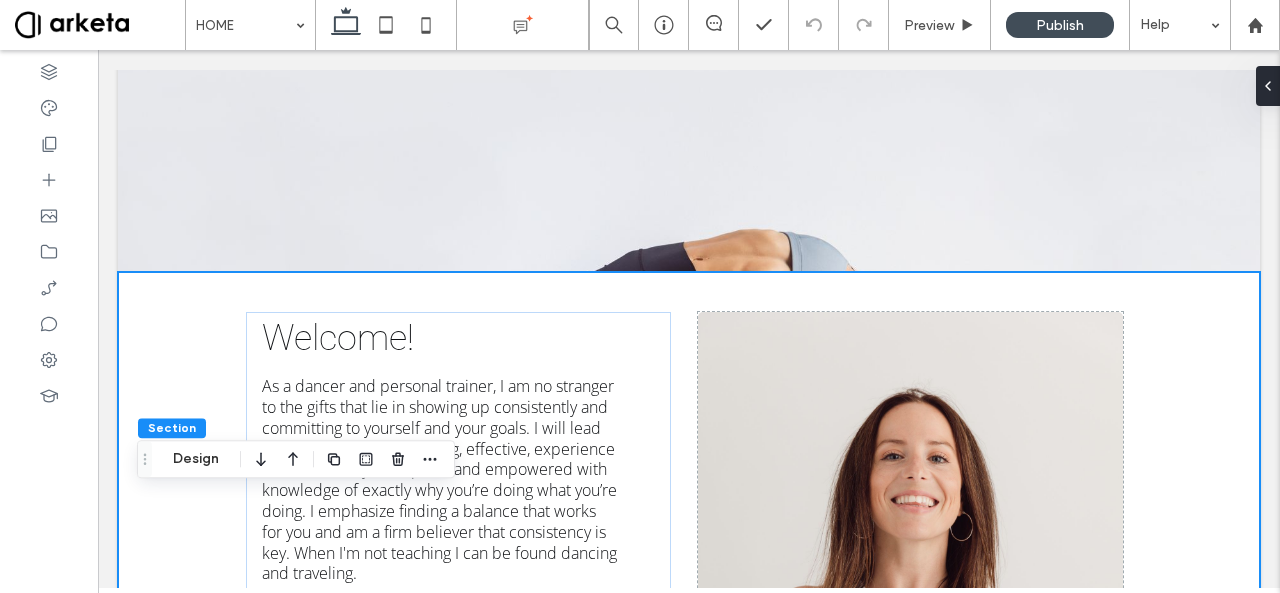 drag, startPoint x: 128, startPoint y: 235, endPoint x: 148, endPoint y: 457, distance: 222.89908 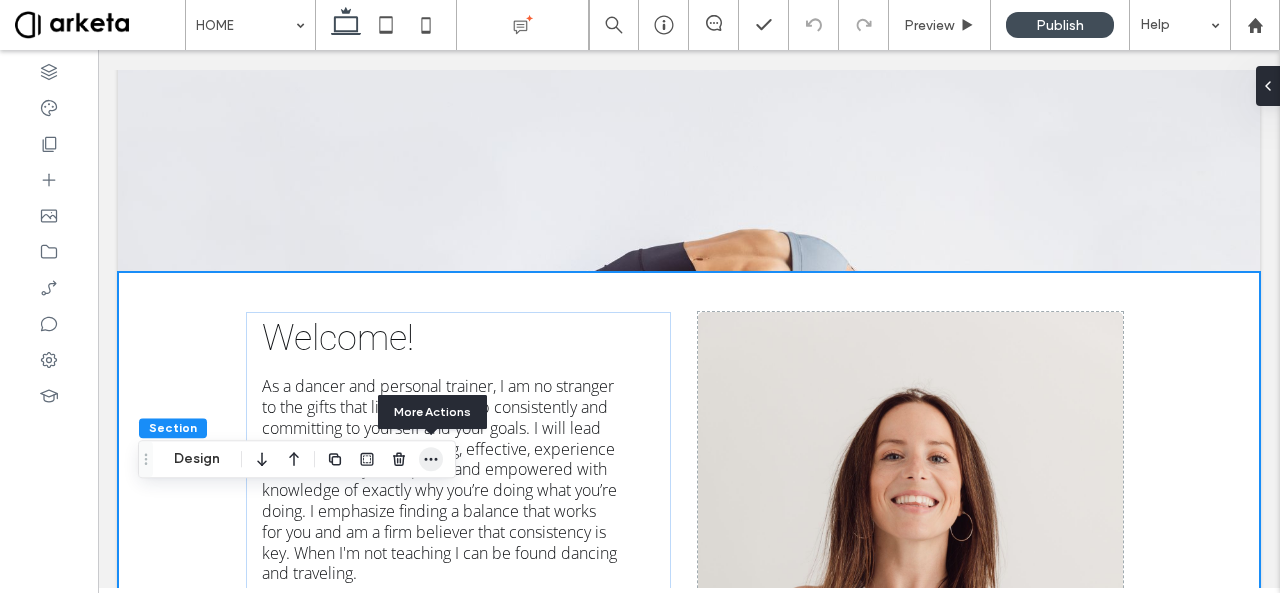 click 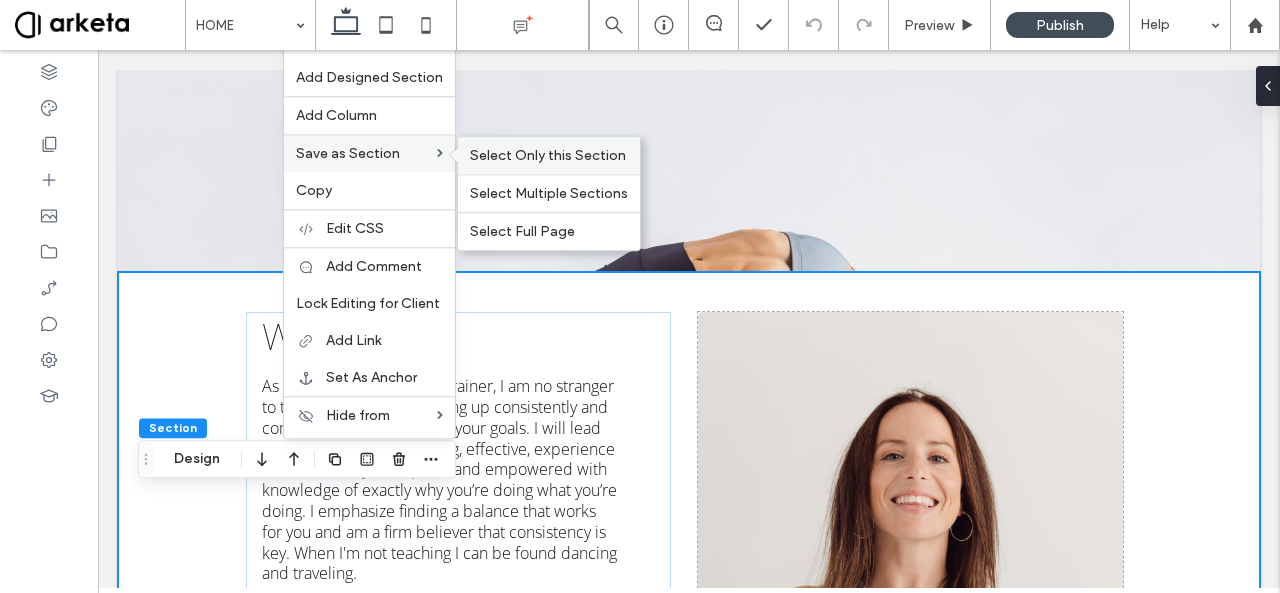 click on "Select Only this Section" at bounding box center [548, 155] 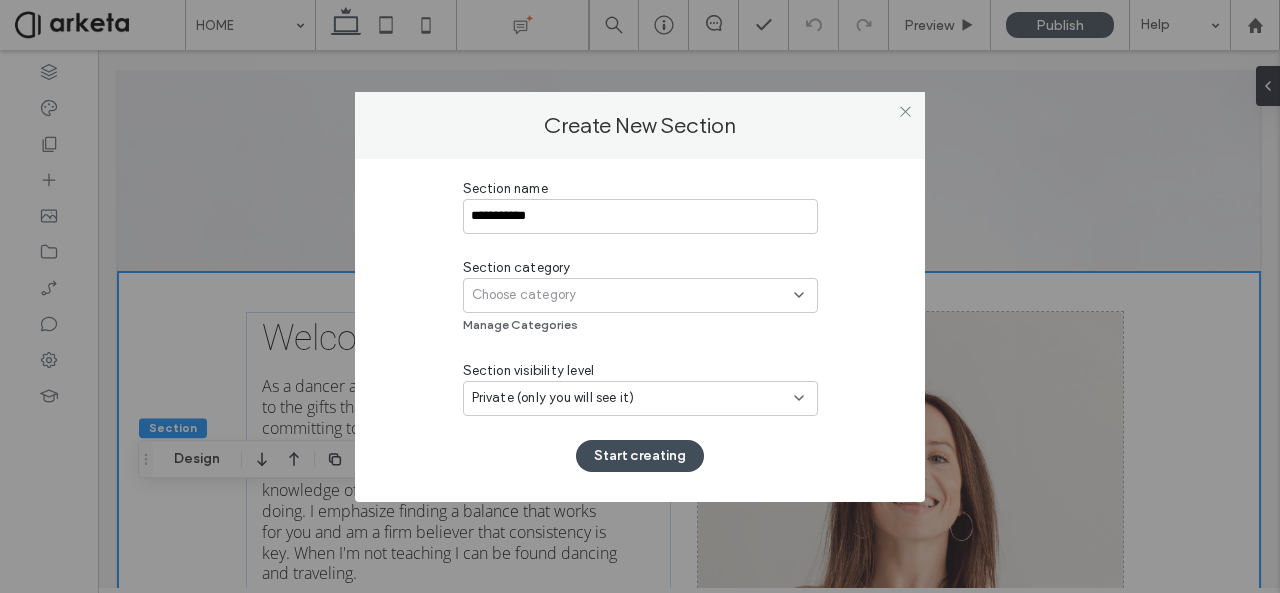 click on "Choose category" at bounding box center [524, 295] 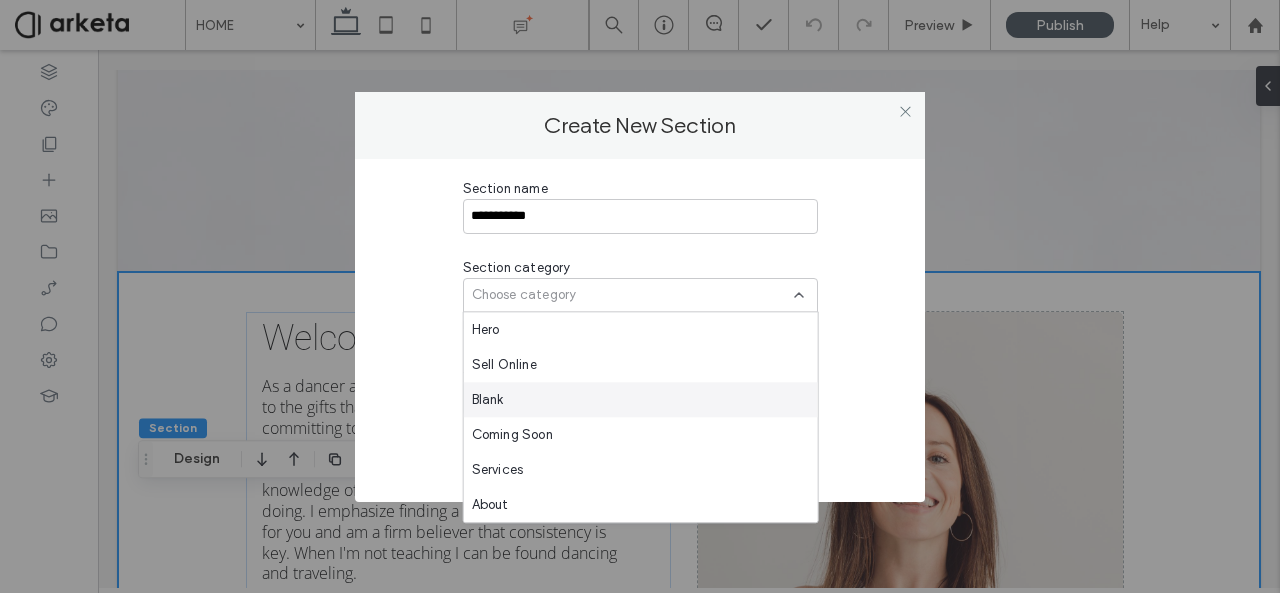 click on "Blank" at bounding box center [641, 399] 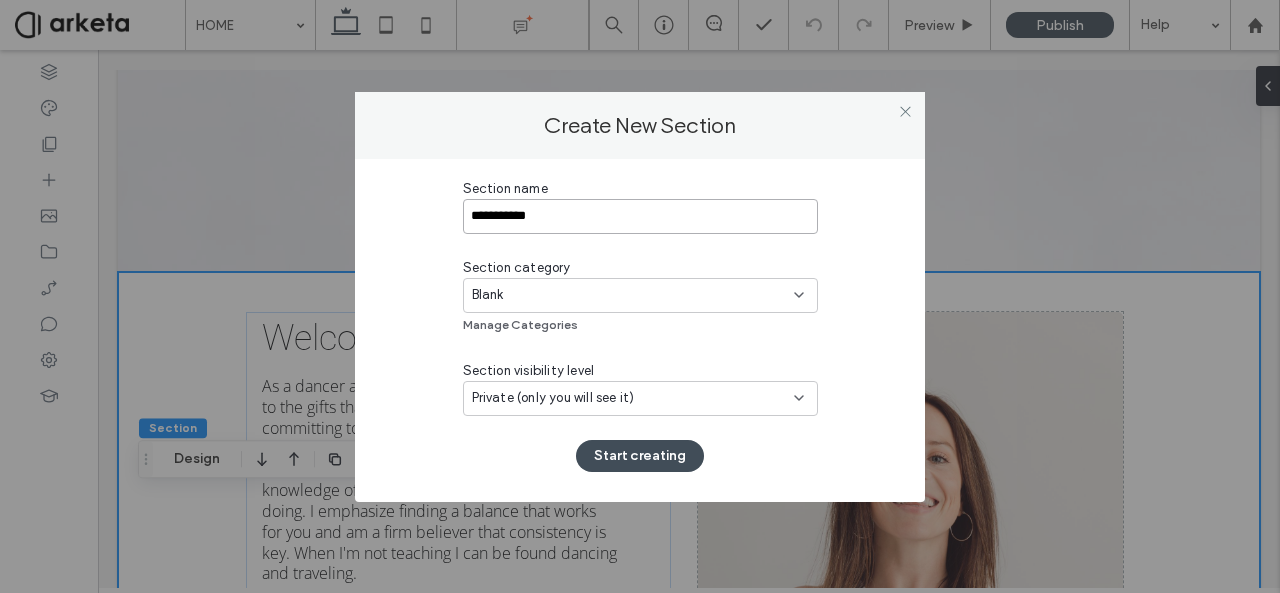 click on "**********" at bounding box center (640, 216) 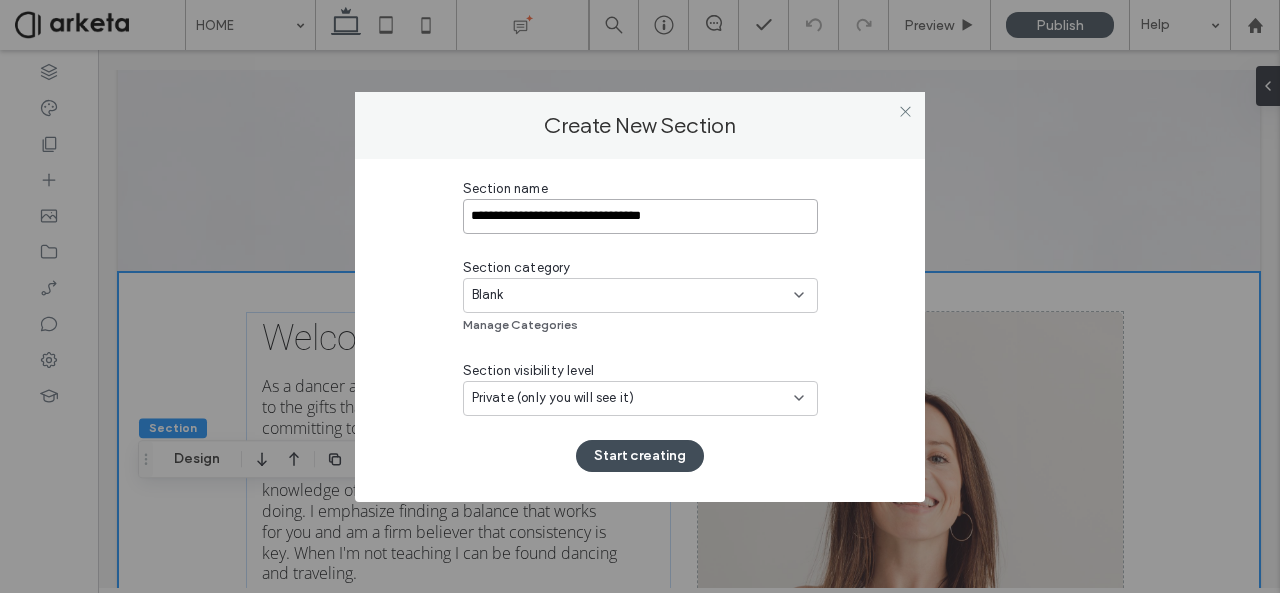 type on "**********" 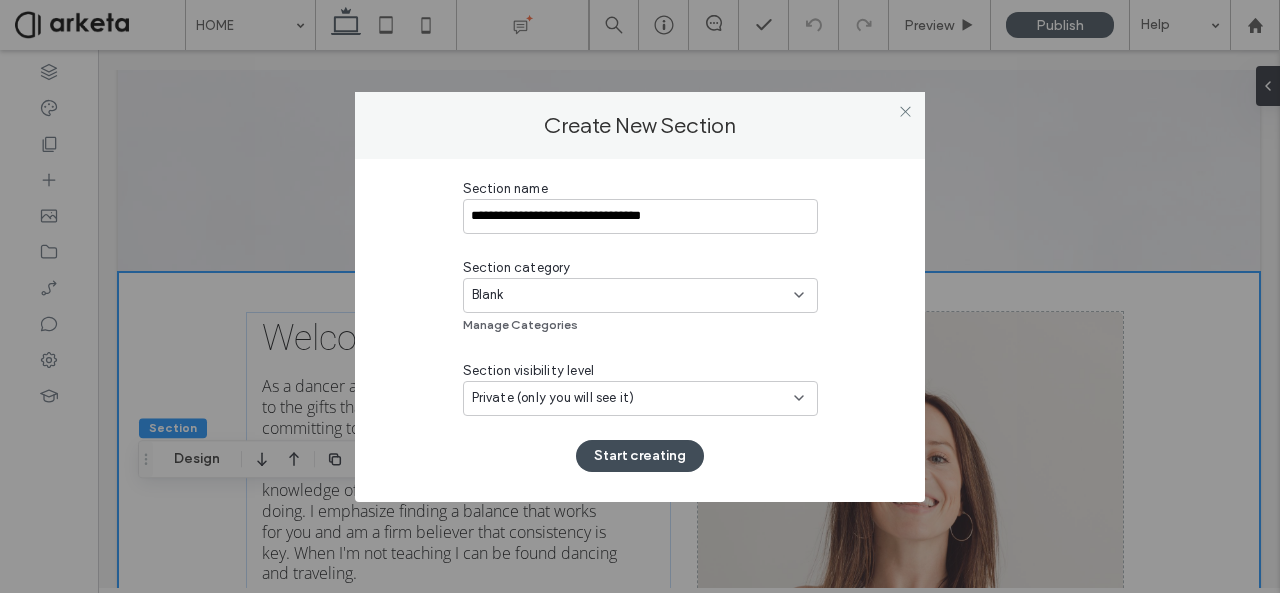 click on "Private (only you will see it)" at bounding box center (633, 398) 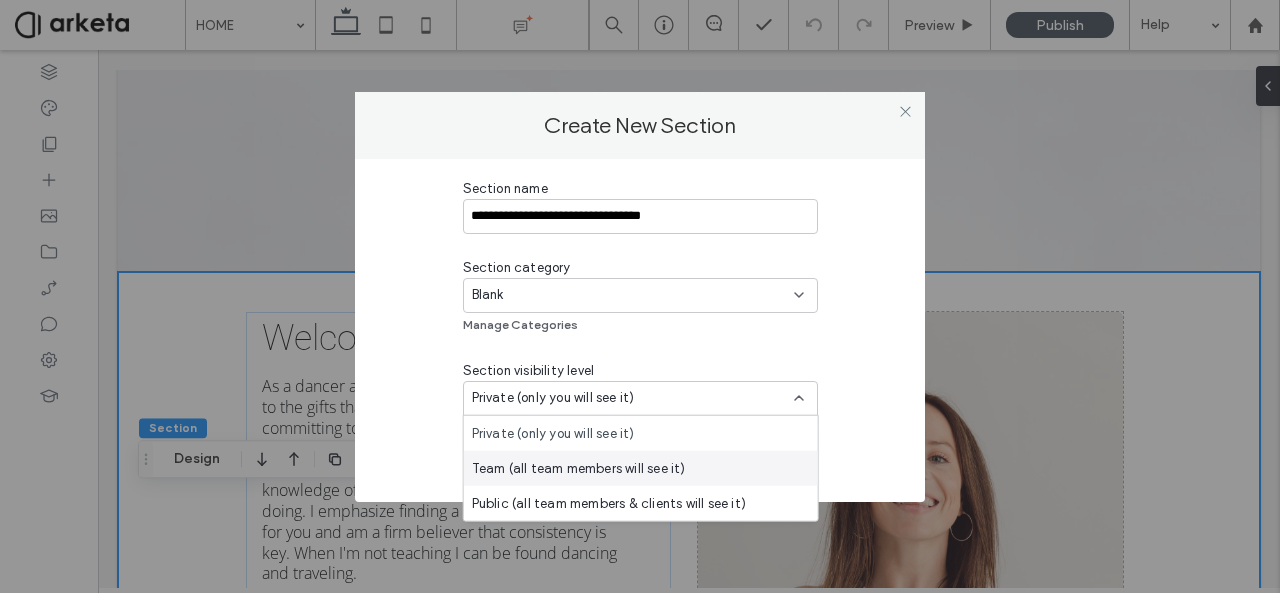 click on "Team (all team members will see it)" at bounding box center (579, 468) 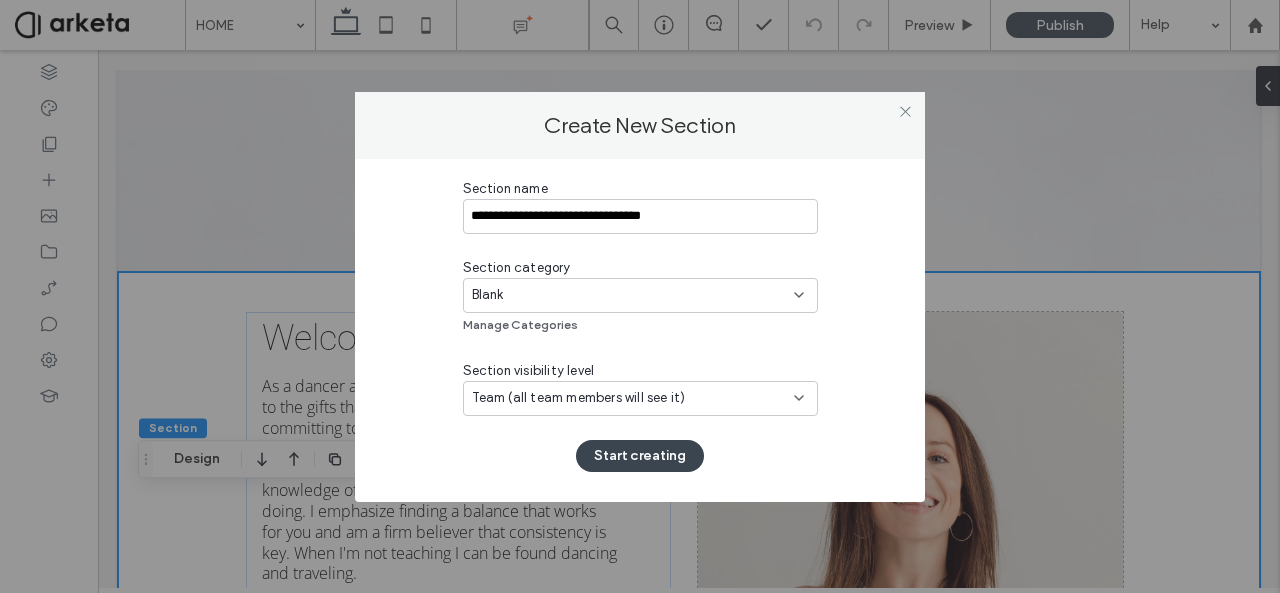 click on "Start creating" at bounding box center [640, 456] 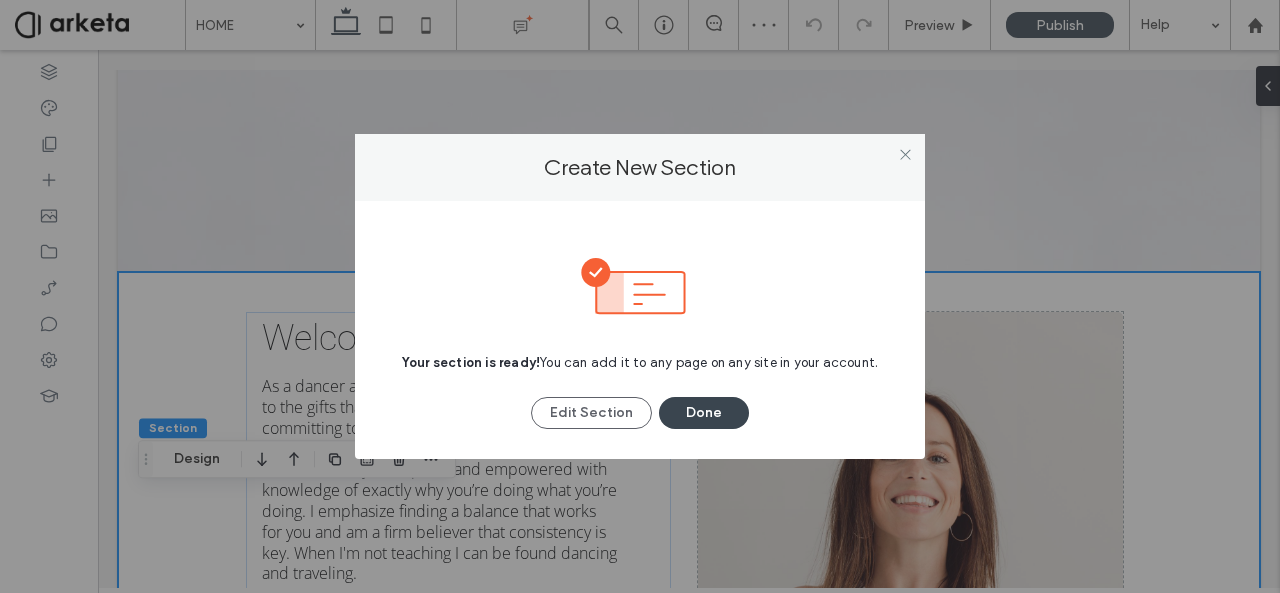 click on "Done" at bounding box center (704, 413) 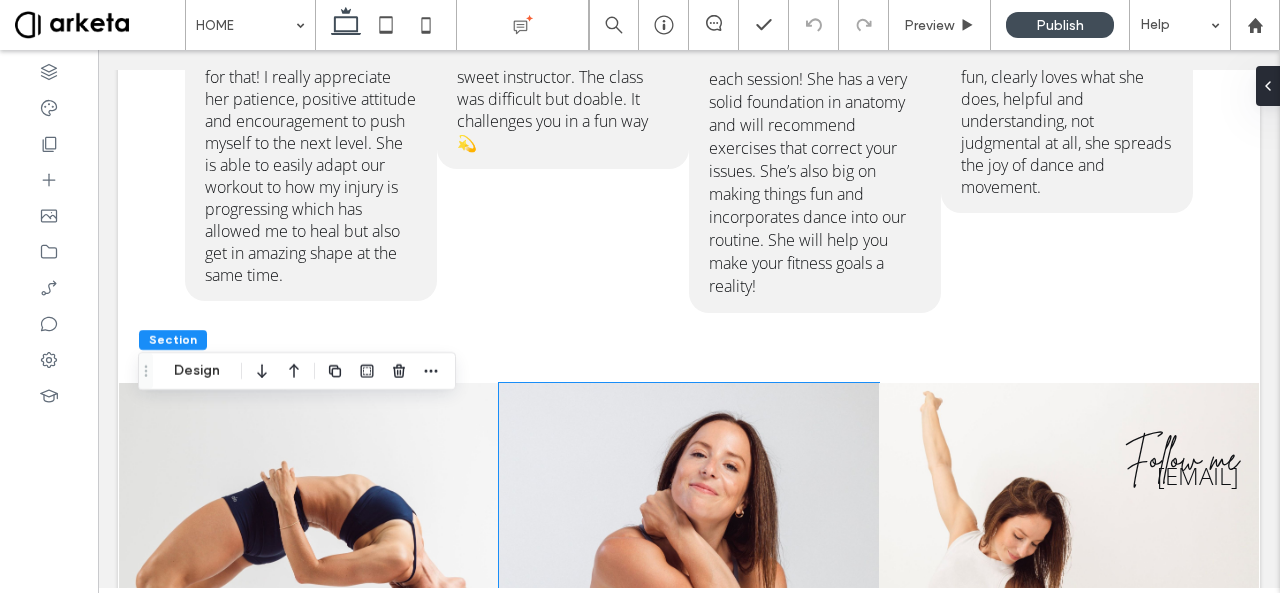 scroll, scrollTop: 3156, scrollLeft: 0, axis: vertical 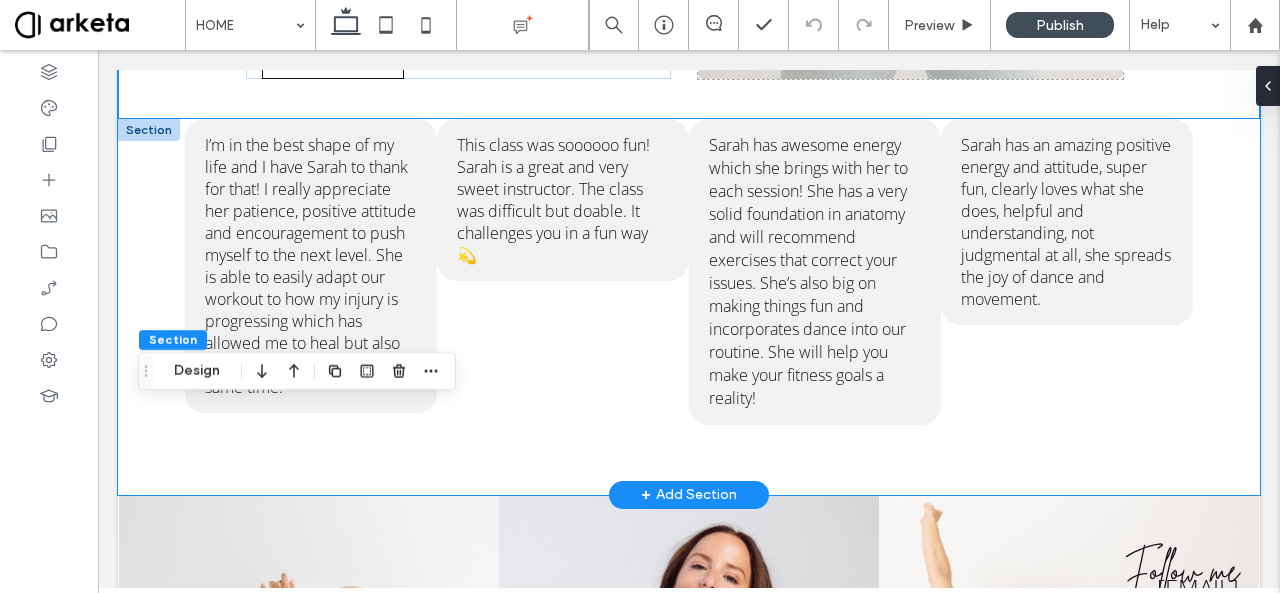 click on "I’m in the best shape of my life and I have Sarah to thank for that! I really appreciate her patience, positive attitude and encouragement to push myself to the next level. She is able to easily adapt our workout to how my injury is progressing which has allowed me to heal but also get in amazing shape at the same time.
This class was soooooo fun! Sarah is a great and very sweet instructor. The class was difficult but doable. It challenges you in a fun way 💫
Sarah has awesome energy which she brings with her to each session! She has a very solid foundation in anatomy and will recommend exercises that correct your issues. She’s also big on making things fun and incorporates dance into our routine. She will help you make your fitness goals a reality!
Sarah has an amazing positive energy and attitude, super fun, clearly loves what she does, helpful and understanding, not judgmental at all, she spreads the joy of dance and movement." at bounding box center (689, 307) 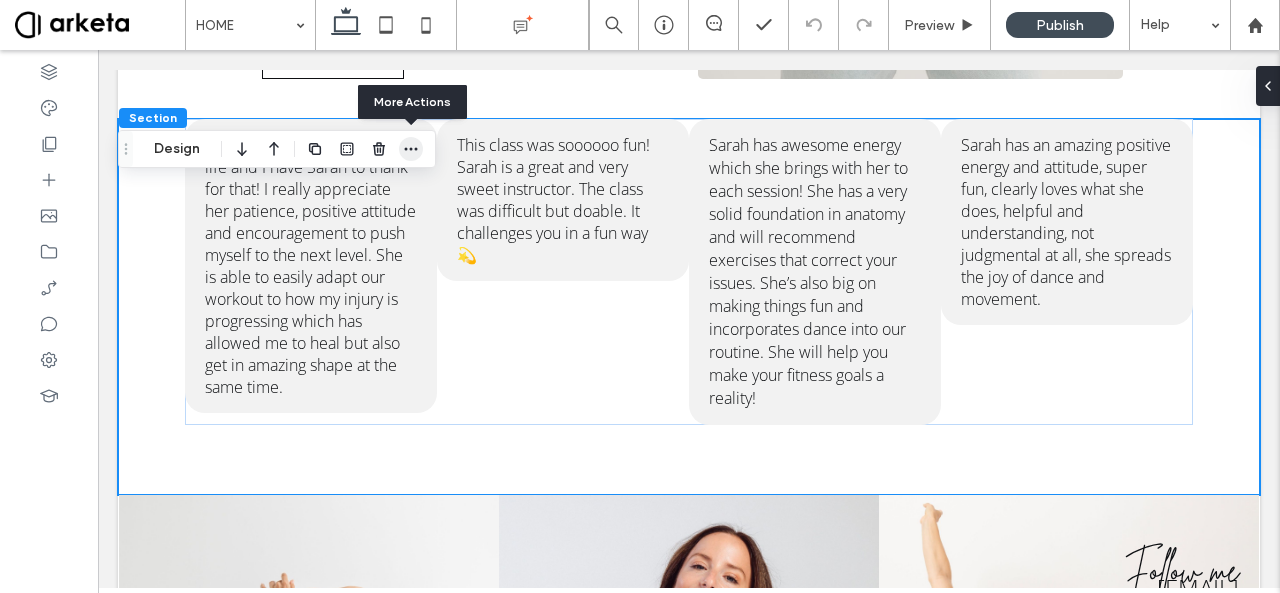 click 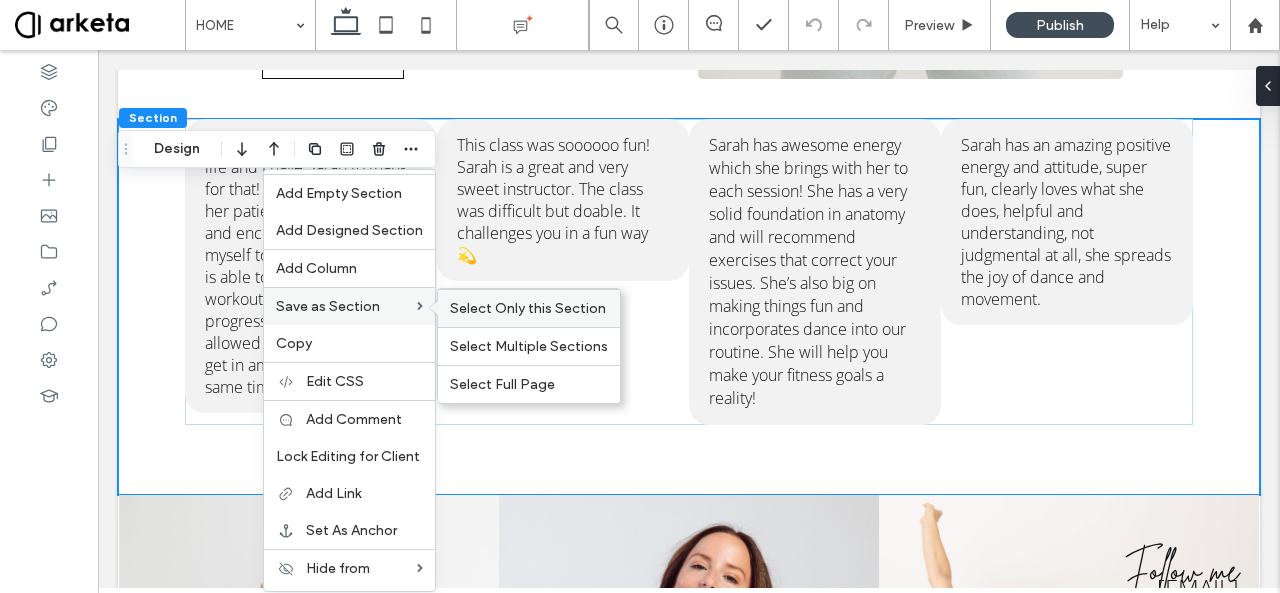click on "Select Only this Section" at bounding box center (528, 308) 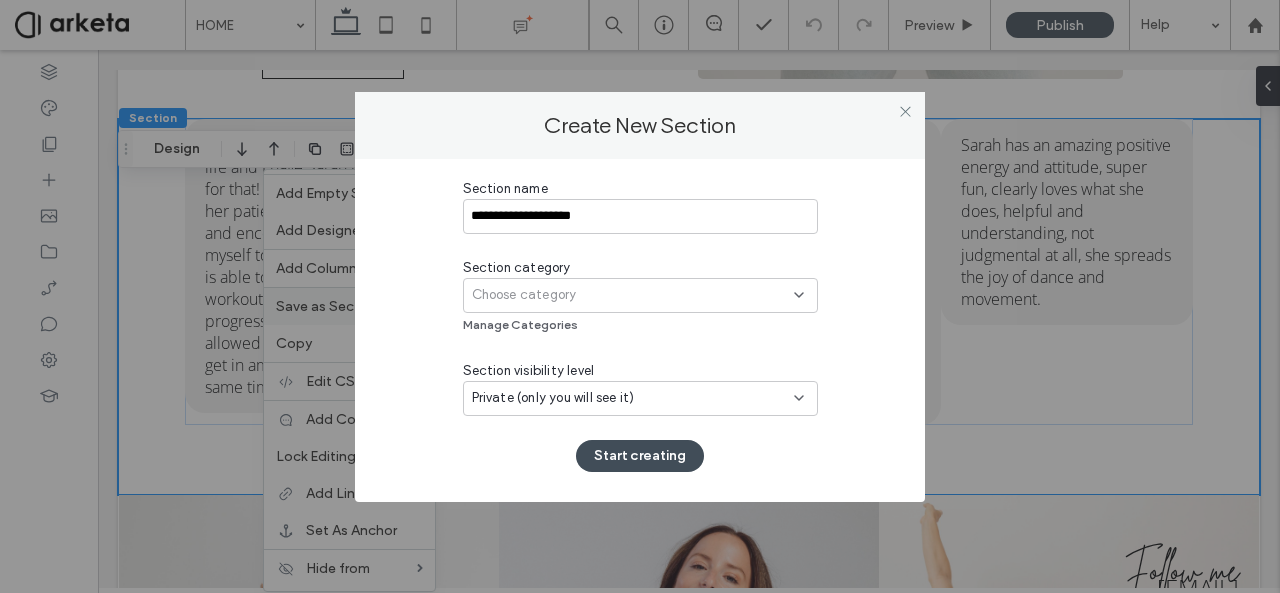 type on "**********" 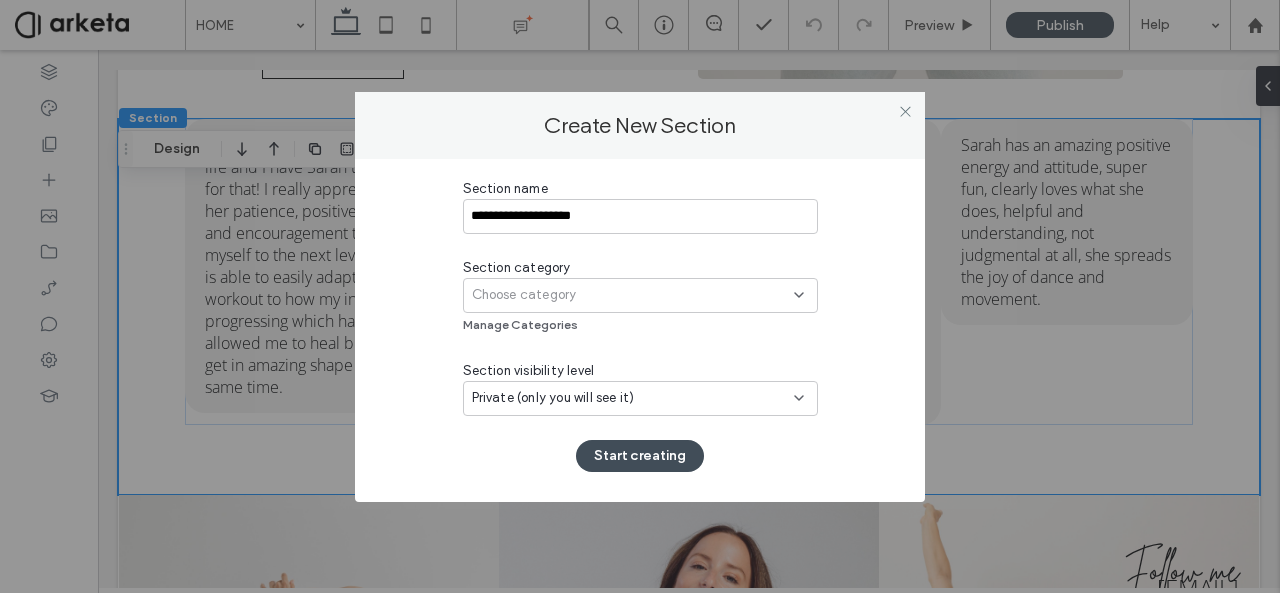 click on "Choose category" at bounding box center [633, 295] 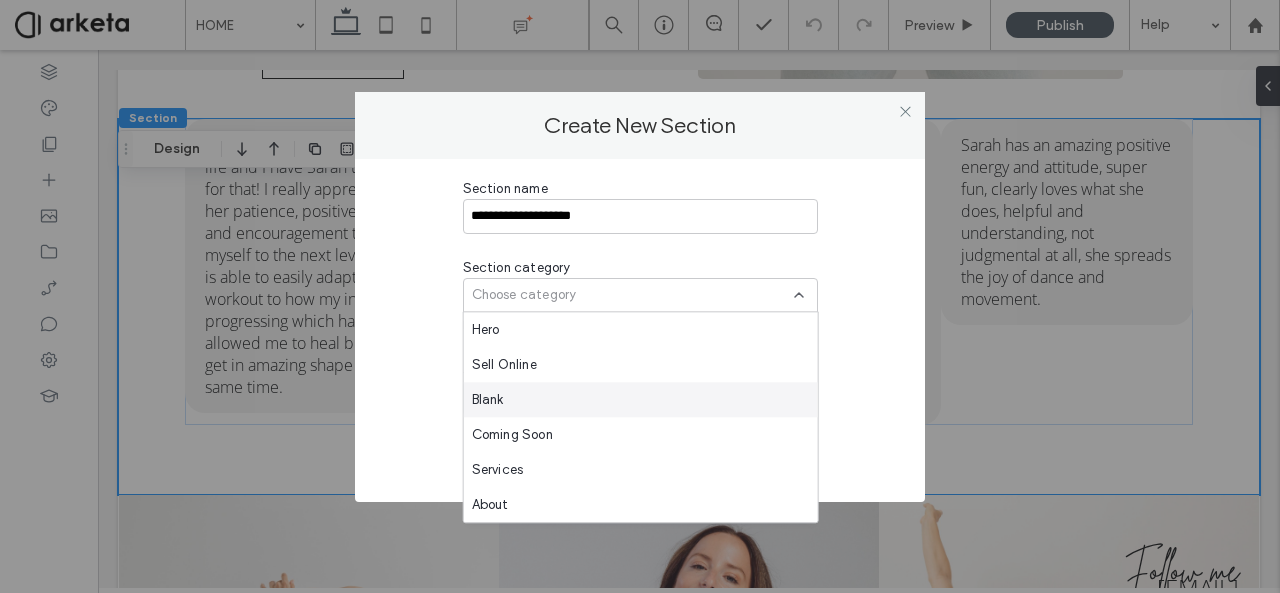 click on "Blank" at bounding box center (641, 399) 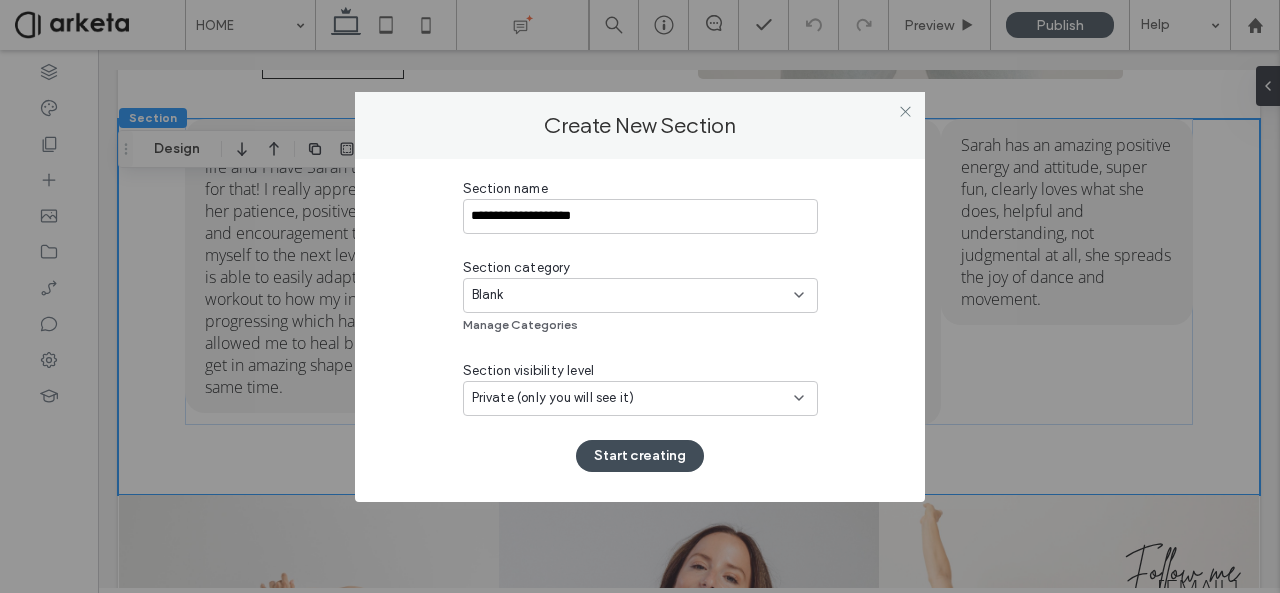click on "Private (only you will see it)" at bounding box center (553, 398) 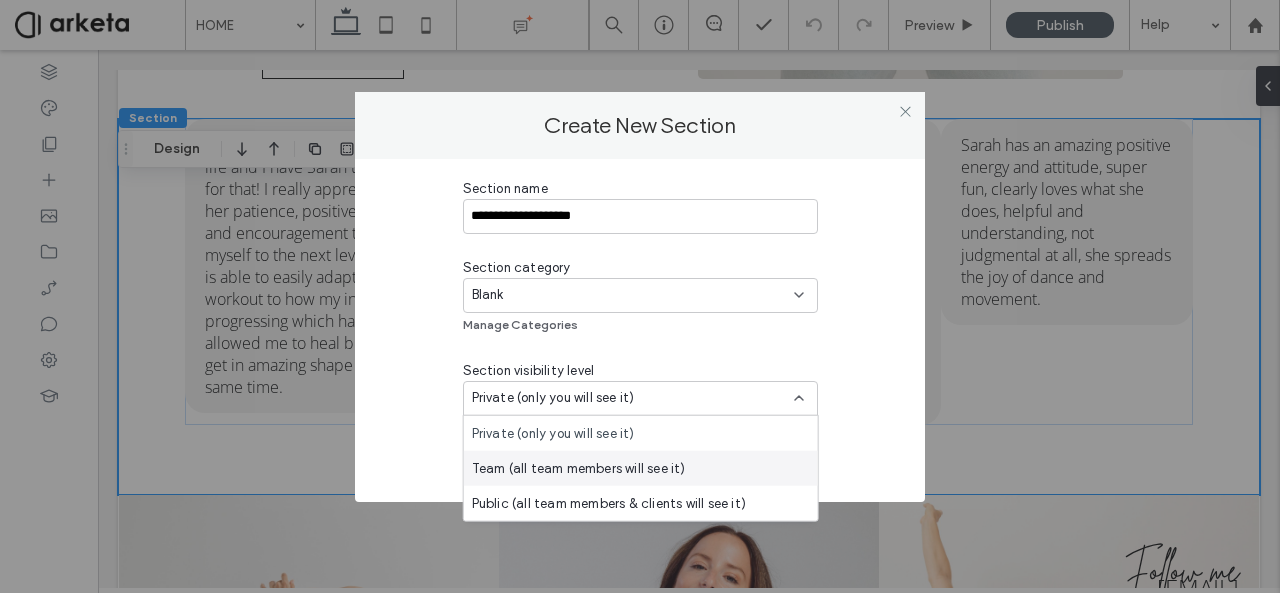 click on "Team (all team members will see it)" at bounding box center [579, 468] 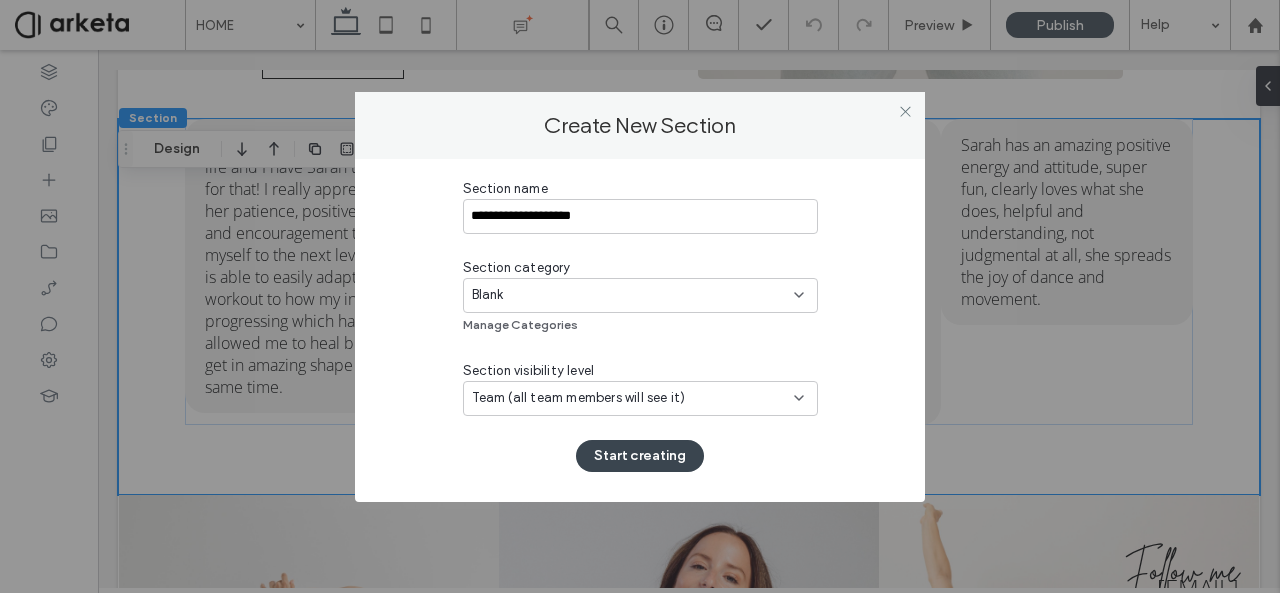 click on "Start creating" at bounding box center (640, 456) 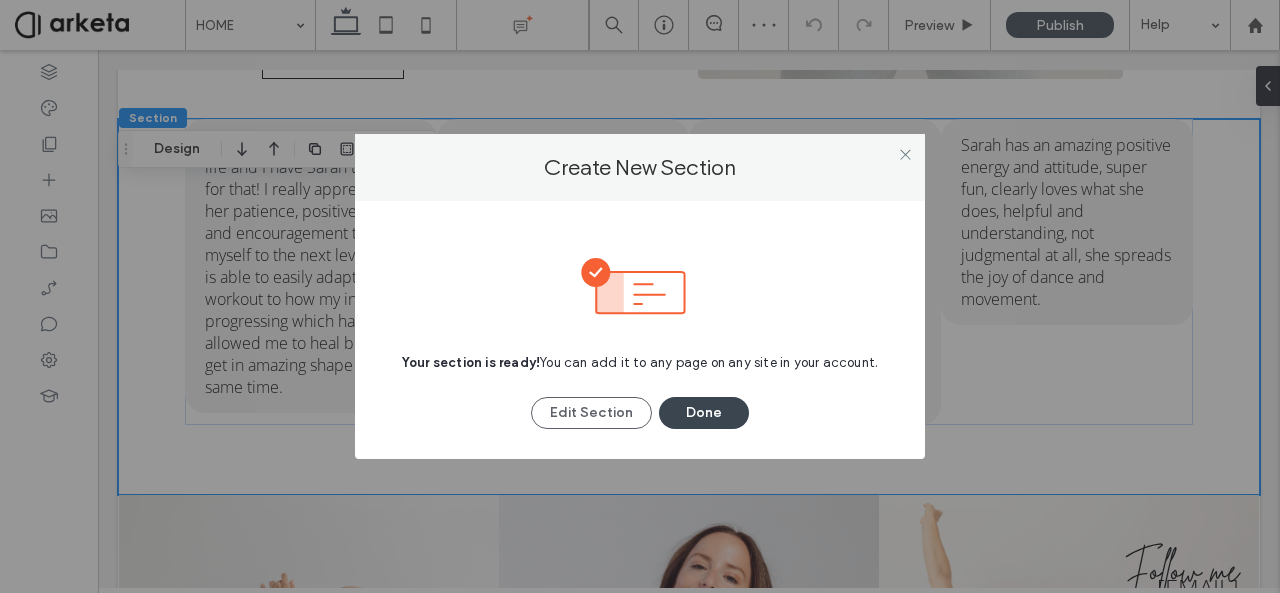click on "Done" at bounding box center [704, 413] 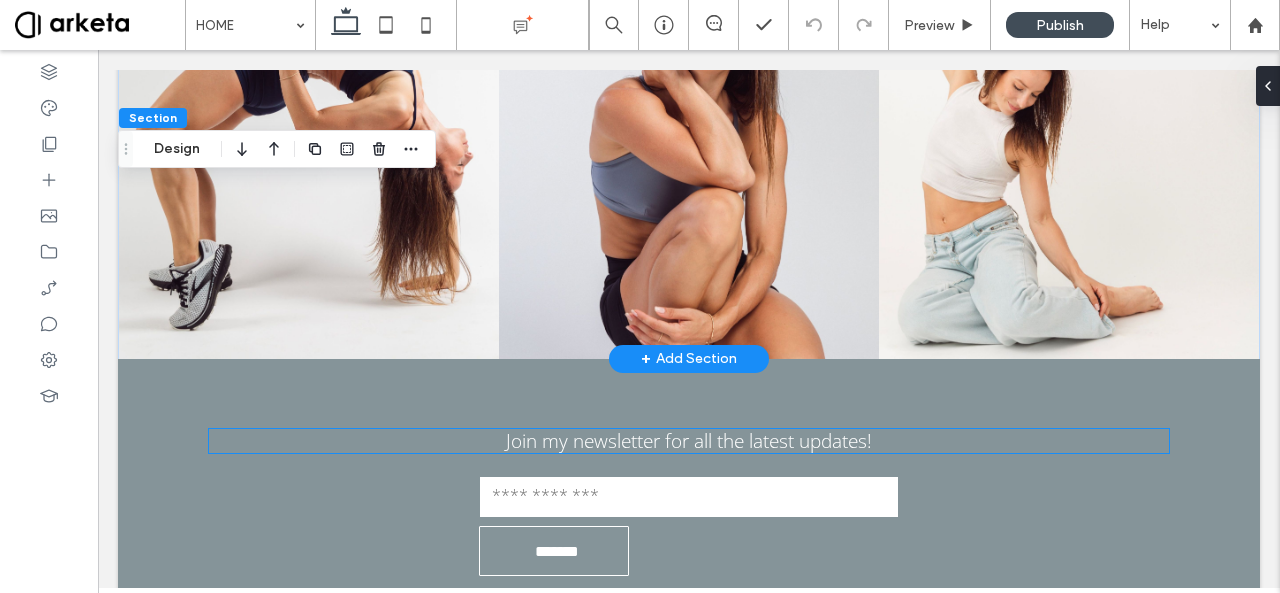 scroll, scrollTop: 3963, scrollLeft: 0, axis: vertical 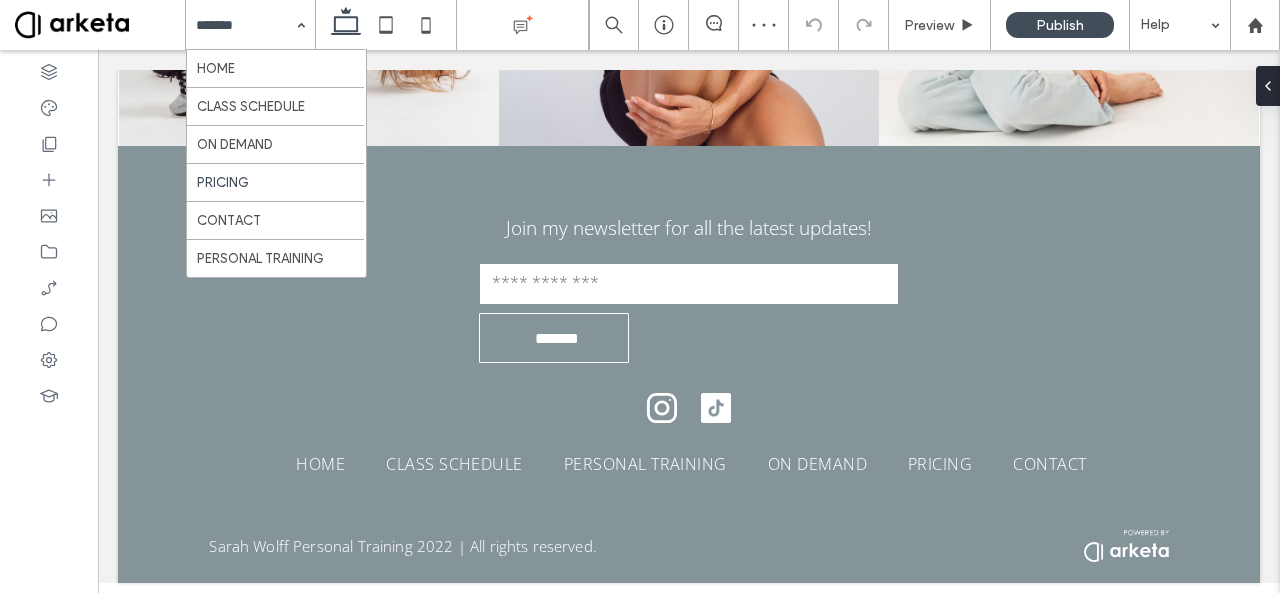 click at bounding box center (245, 25) 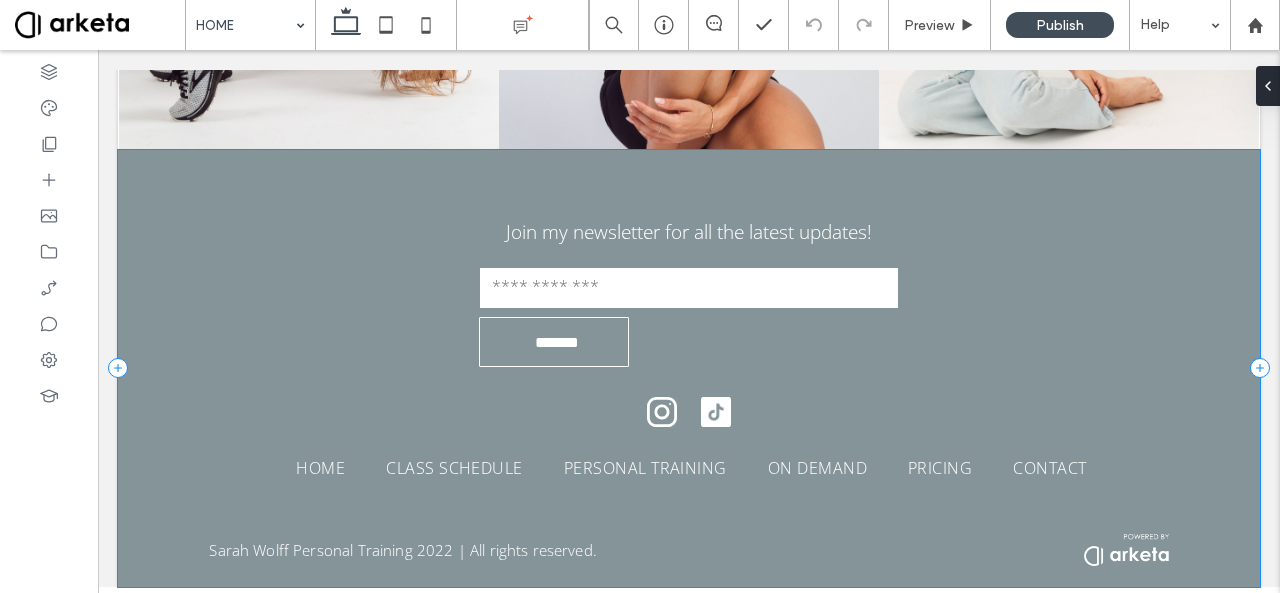 scroll, scrollTop: 3963, scrollLeft: 0, axis: vertical 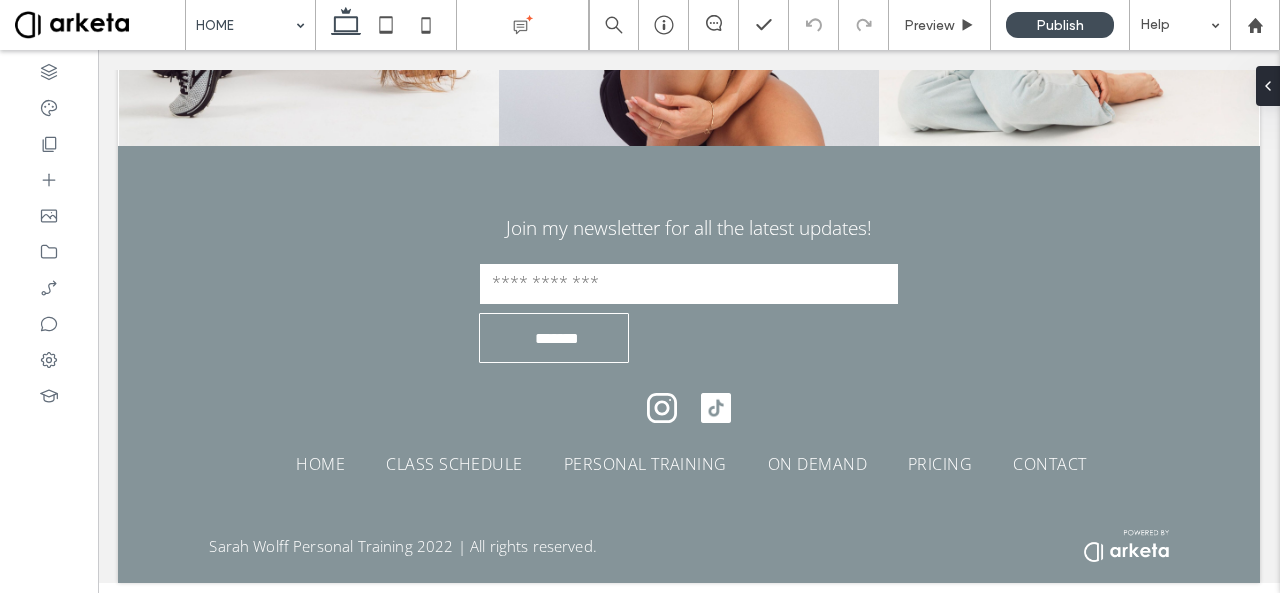 click at bounding box center [100, 25] 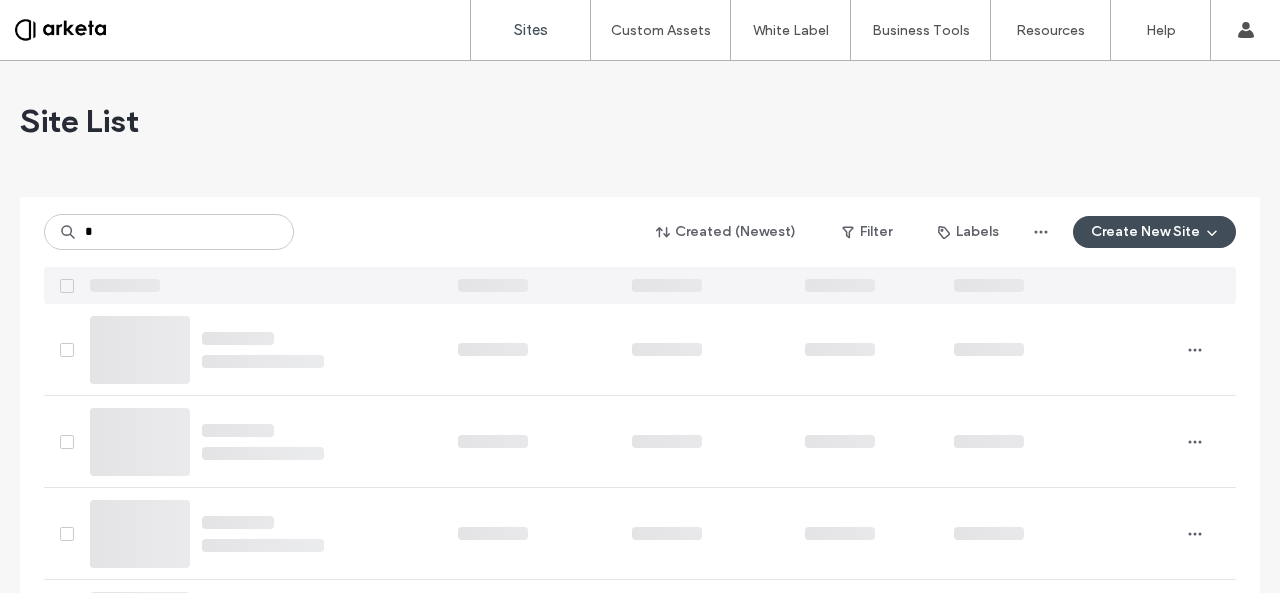 scroll, scrollTop: 0, scrollLeft: 0, axis: both 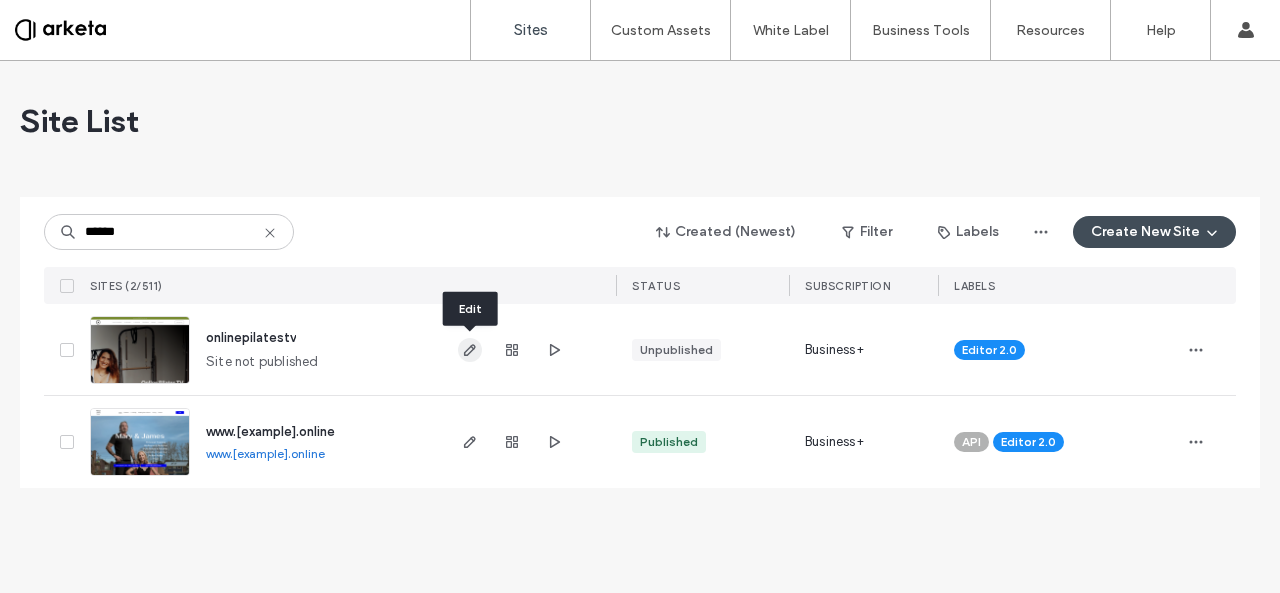 type on "******" 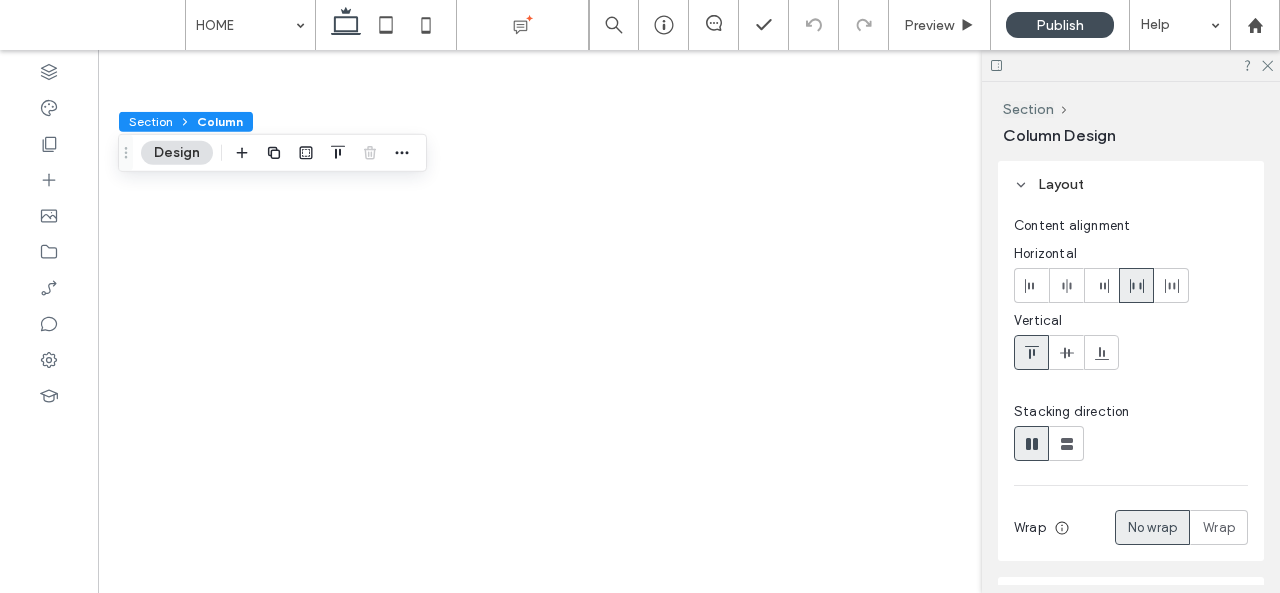 scroll, scrollTop: 0, scrollLeft: 0, axis: both 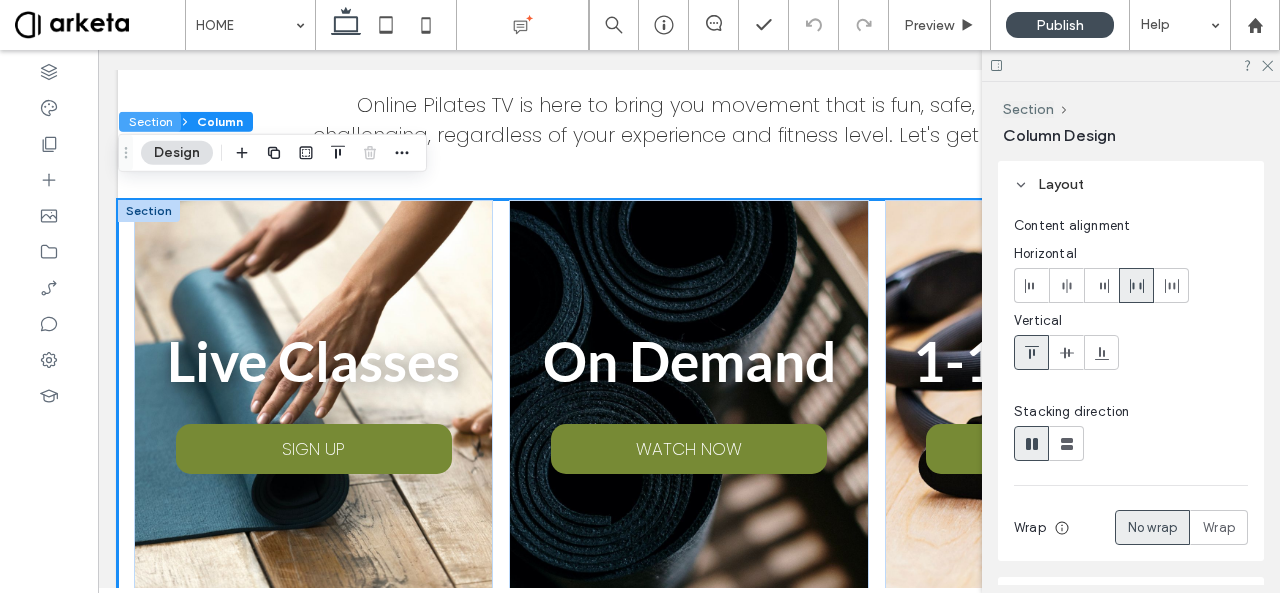 click on "Section" at bounding box center (150, 122) 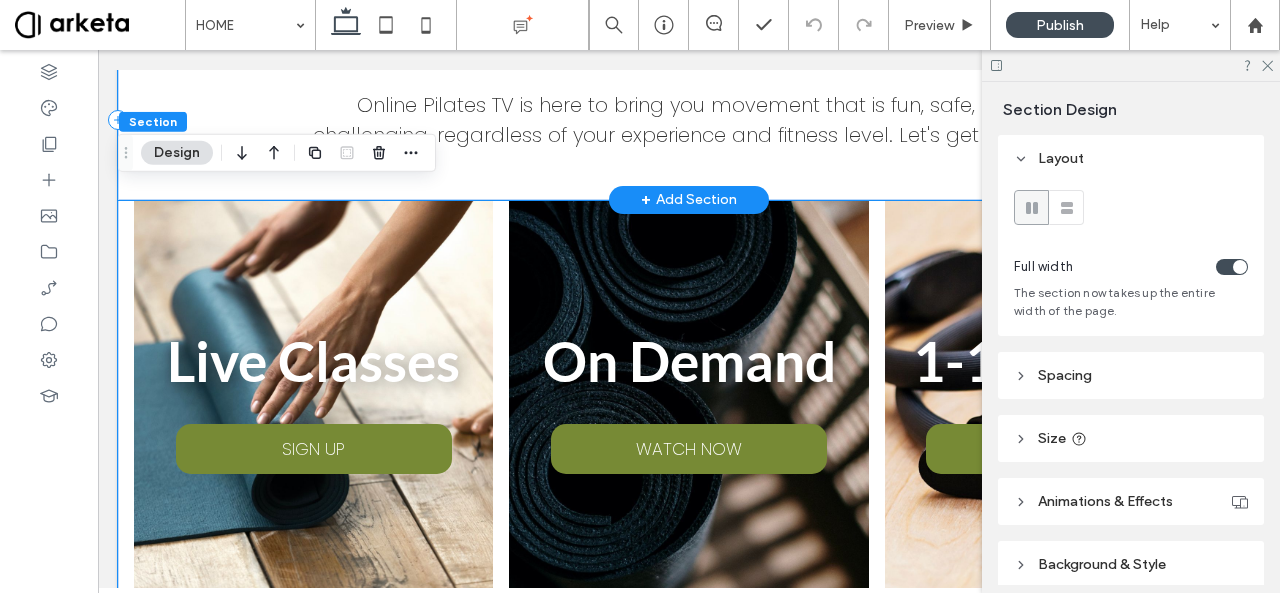 scroll, scrollTop: 642, scrollLeft: 0, axis: vertical 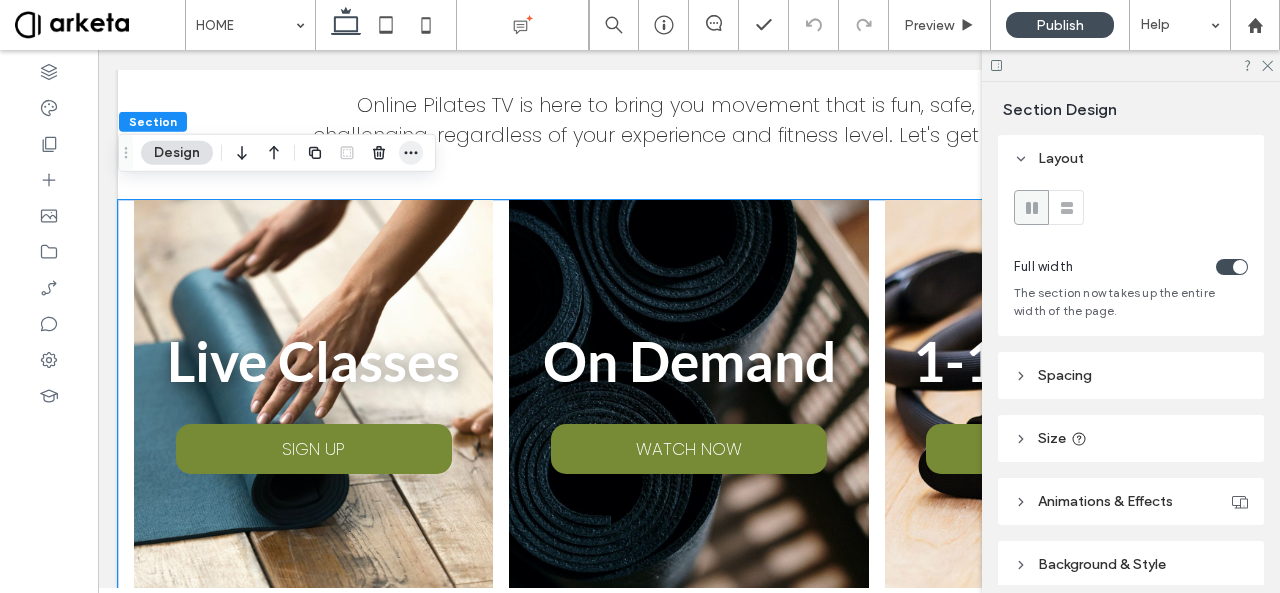 click 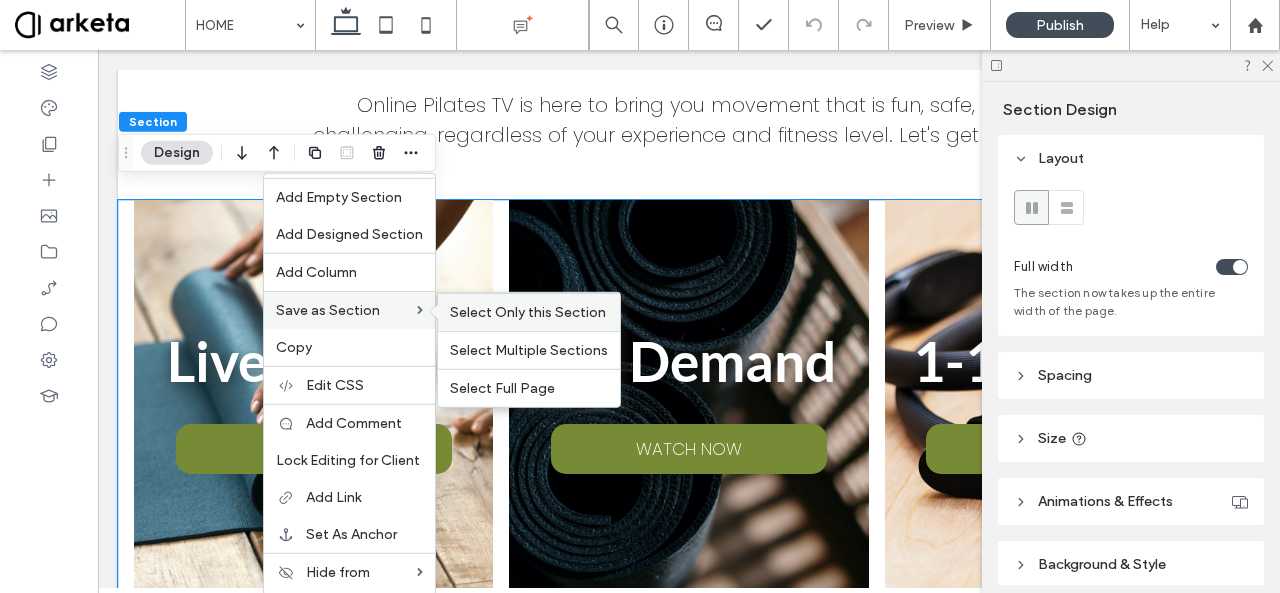 click on "Select Only this Section" at bounding box center [529, 312] 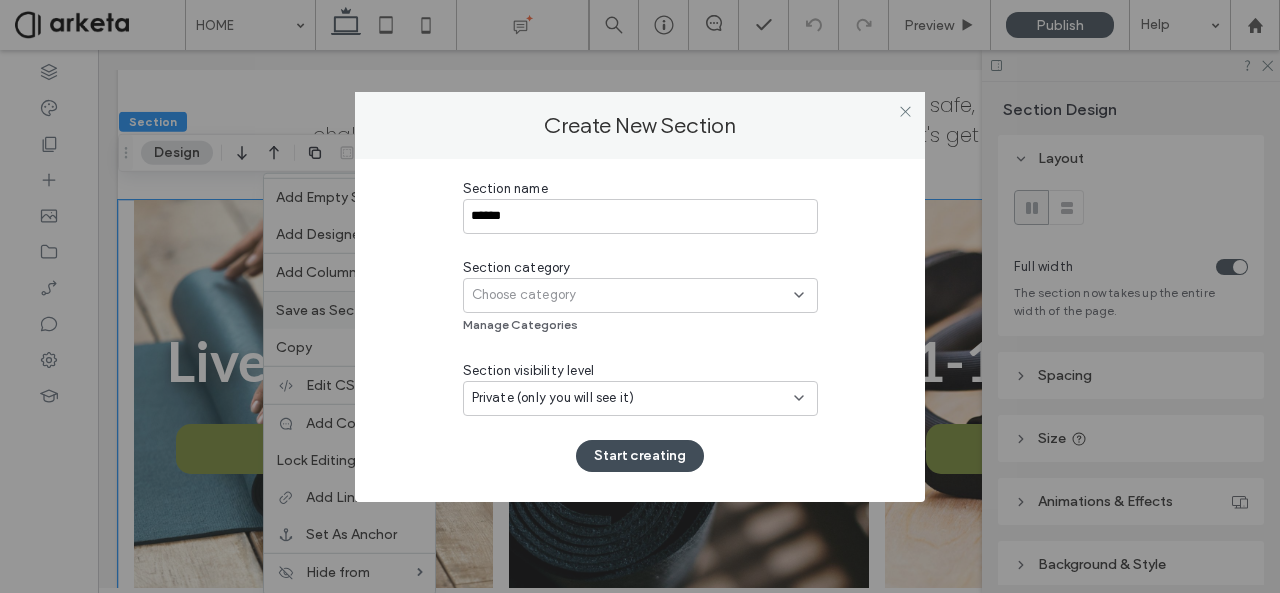 type on "*****" 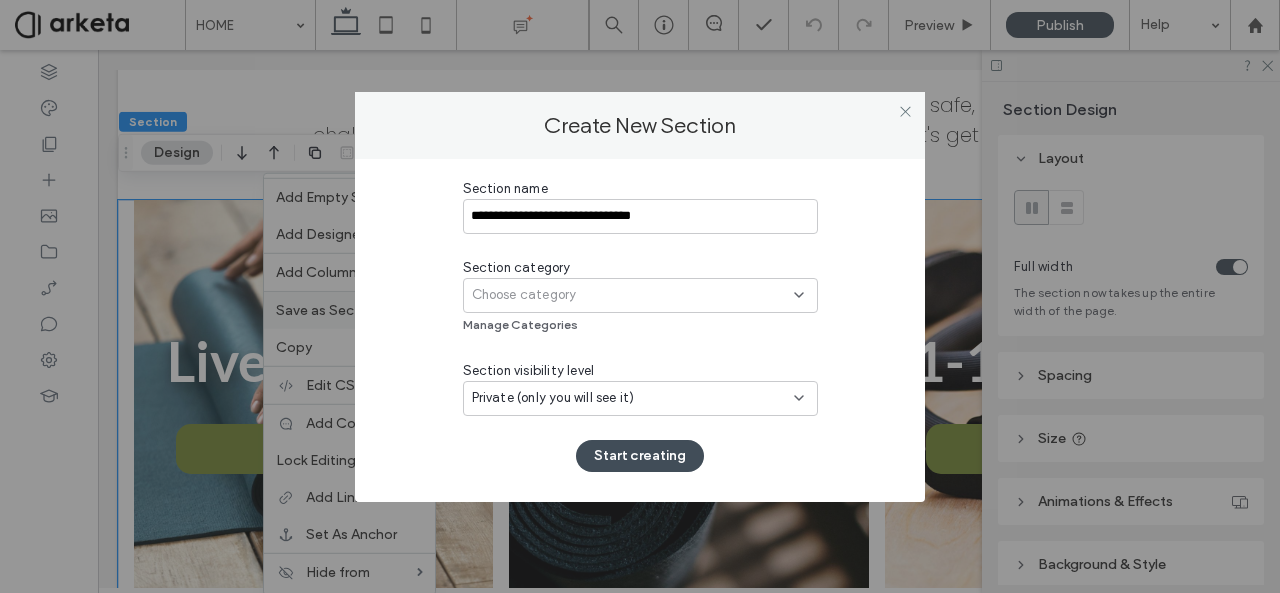 type on "**********" 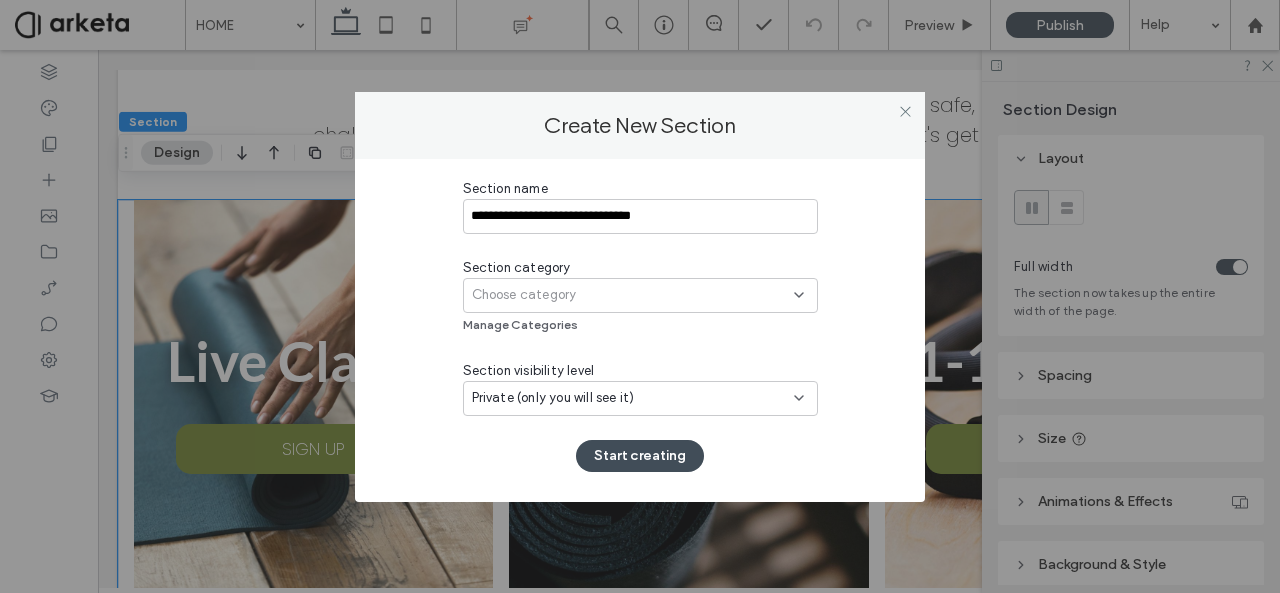 click on "Choose category" at bounding box center [524, 295] 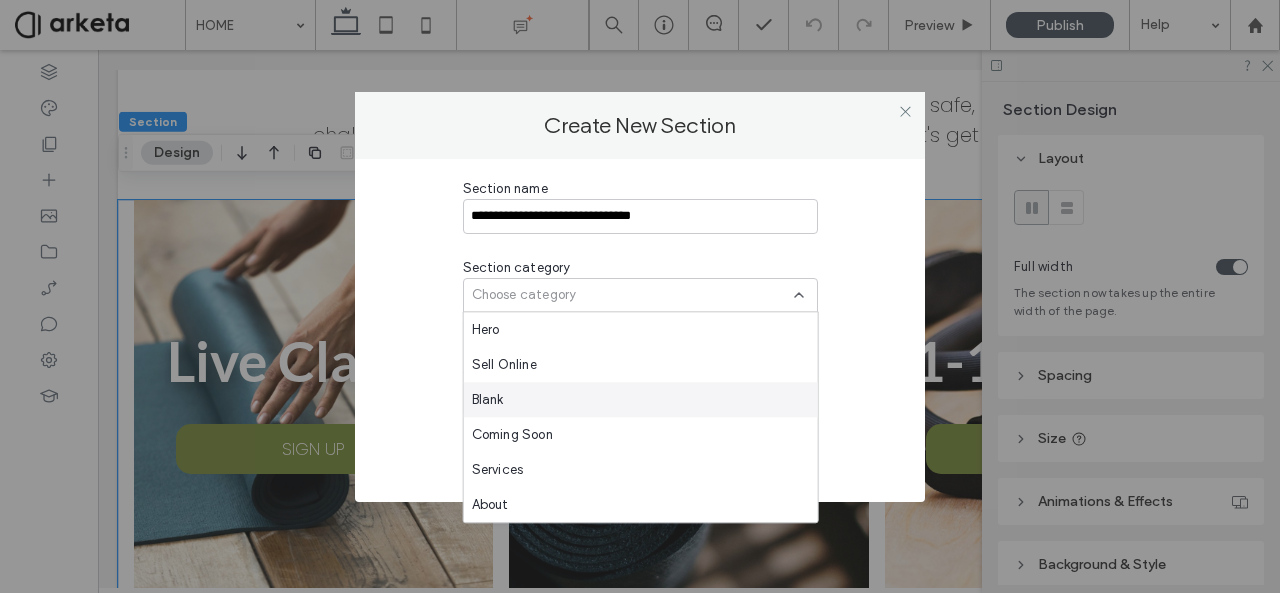 click on "Blank" at bounding box center (641, 399) 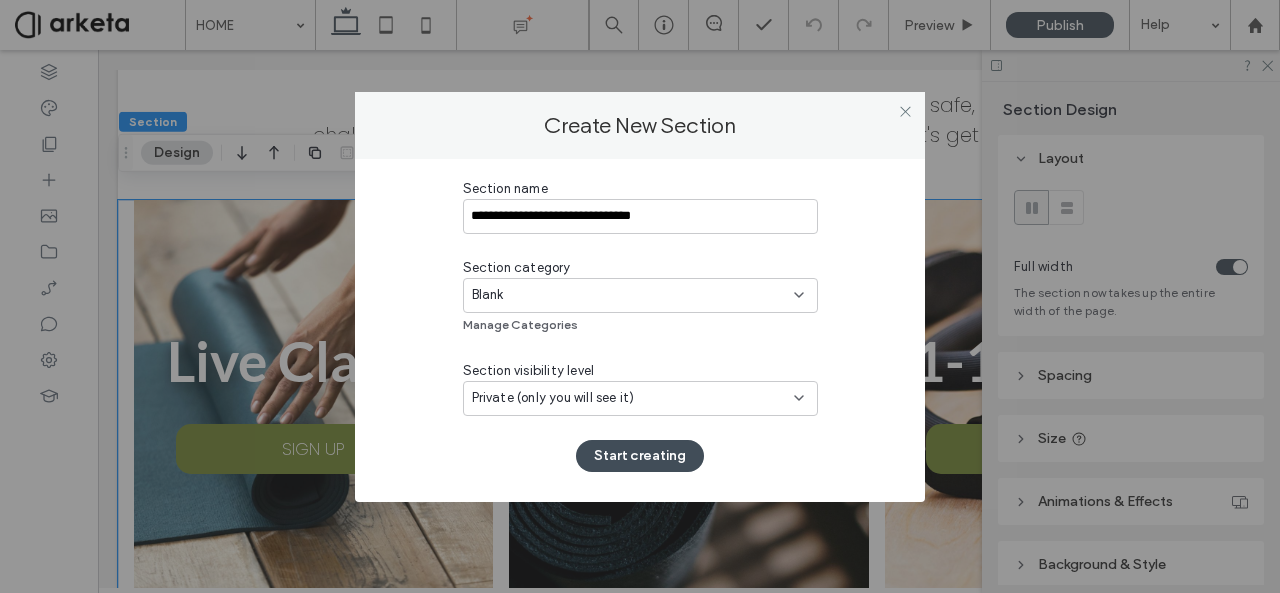 click on "Private (only you will see it)" at bounding box center (633, 398) 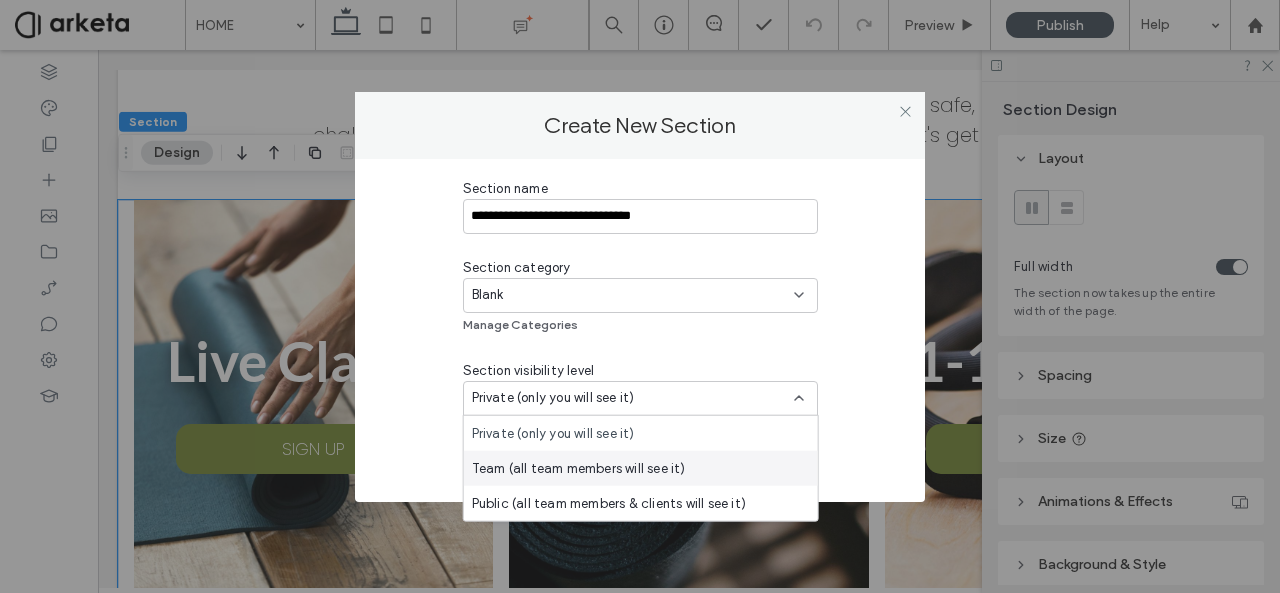 click on "Team (all team members will see it)" at bounding box center [579, 468] 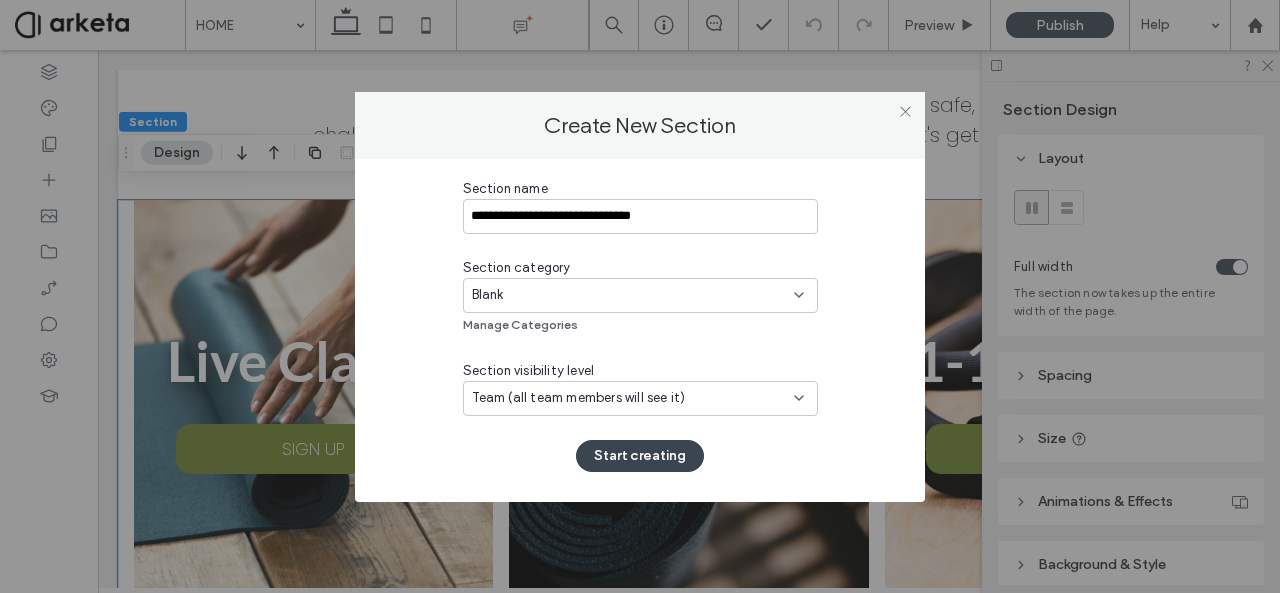 click on "Start creating" at bounding box center (640, 456) 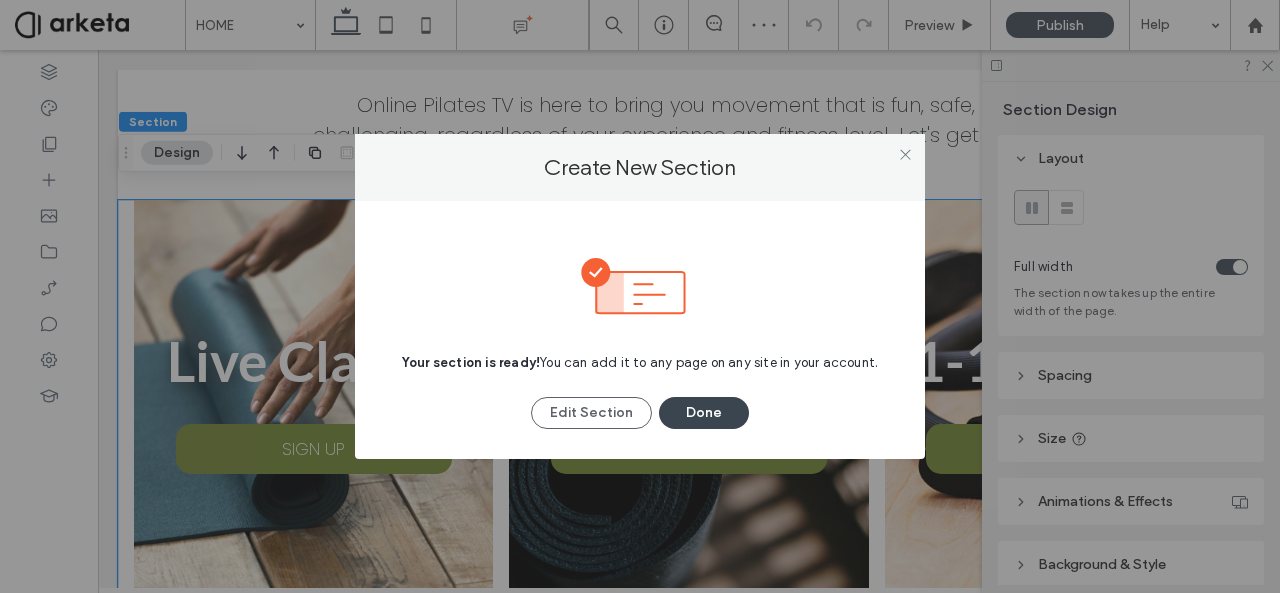 click on "Done" at bounding box center (704, 413) 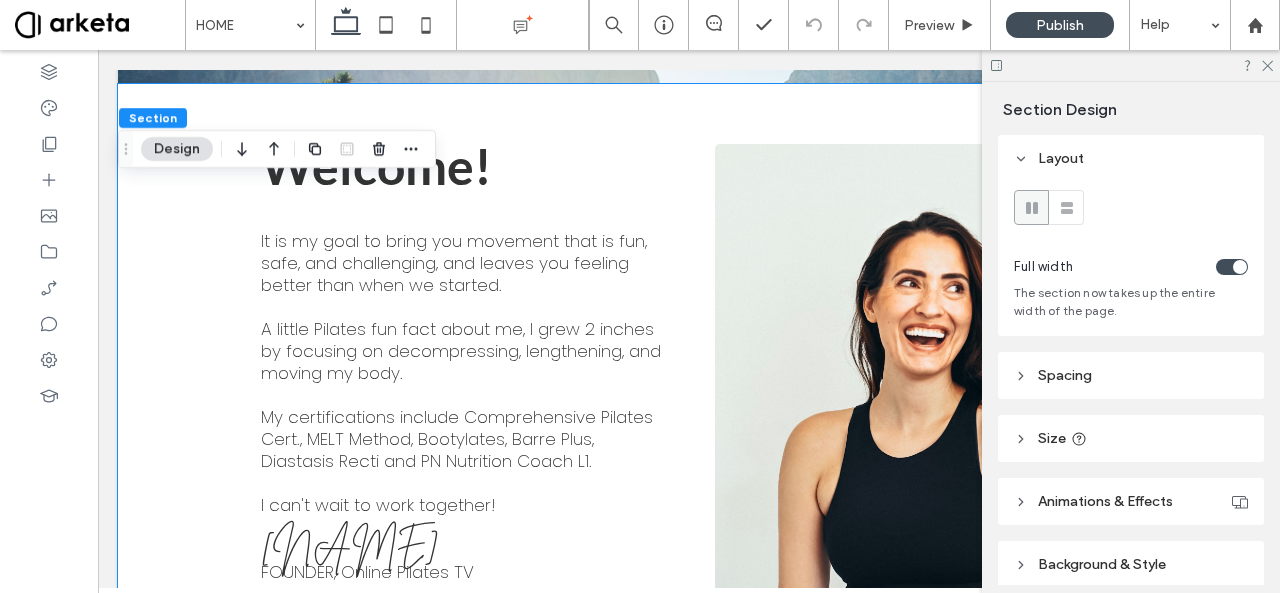 scroll, scrollTop: 1607, scrollLeft: 0, axis: vertical 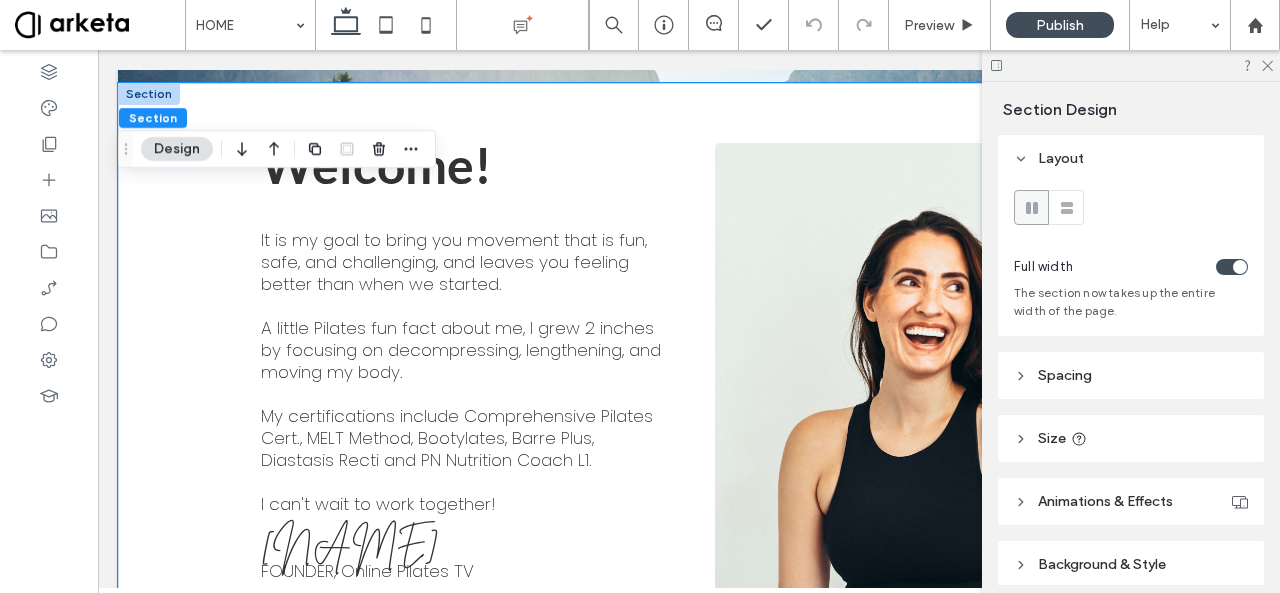 click on "Welcome!
It is my goal to bring you movement that is fun, safe, and challenging, and leaves you feeling better than when we started. A little Pilates fun fact about me, I grew 2 inches by focusing on decompressing, lengthening, and moving my body. My certifications include Comprehensive Pilates Cert., MELT Method, Bootylates, Barre Plus, Diastasis Recti and PN Nutrition Coach L1. I can't wait to work together!
[NAME]
FOUNDER, Online Pilates TV Comprehensive Pilates Cert. MELT Method PN Nutrition Coach L1
REACH OUT" at bounding box center [689, 438] 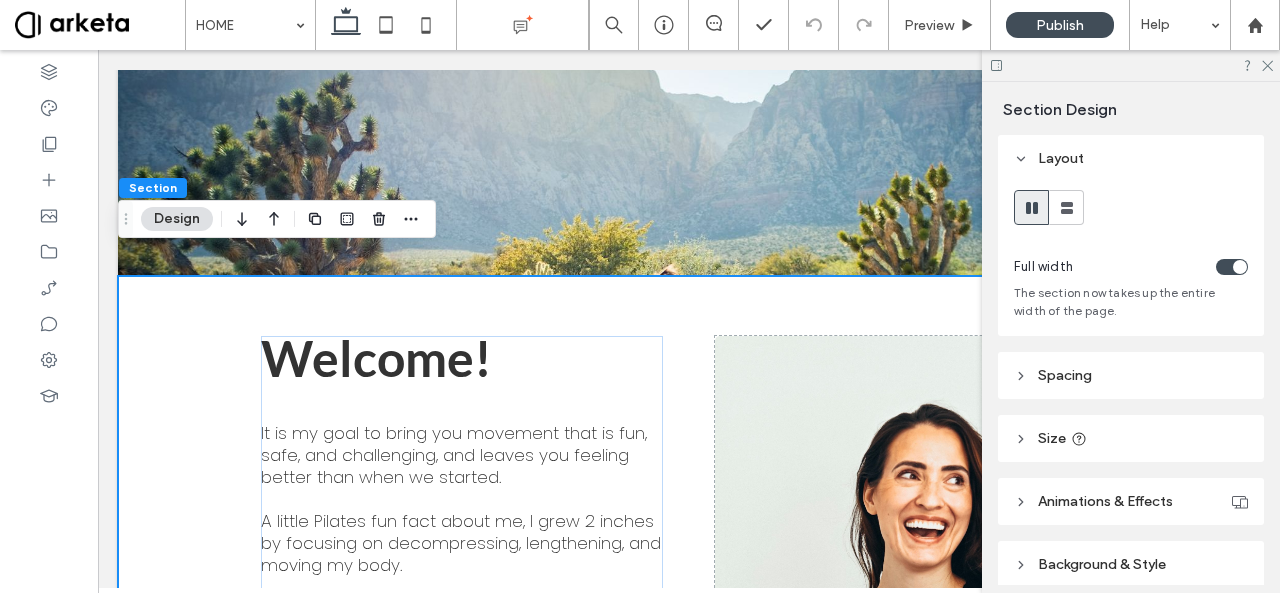 scroll, scrollTop: 1415, scrollLeft: 0, axis: vertical 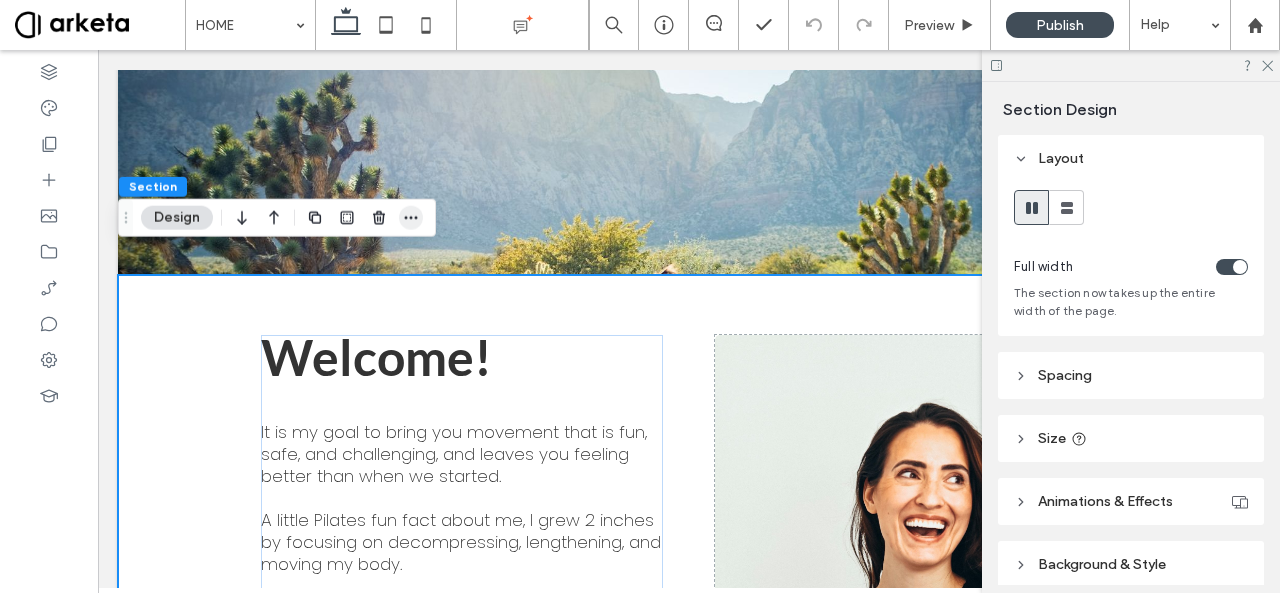 click 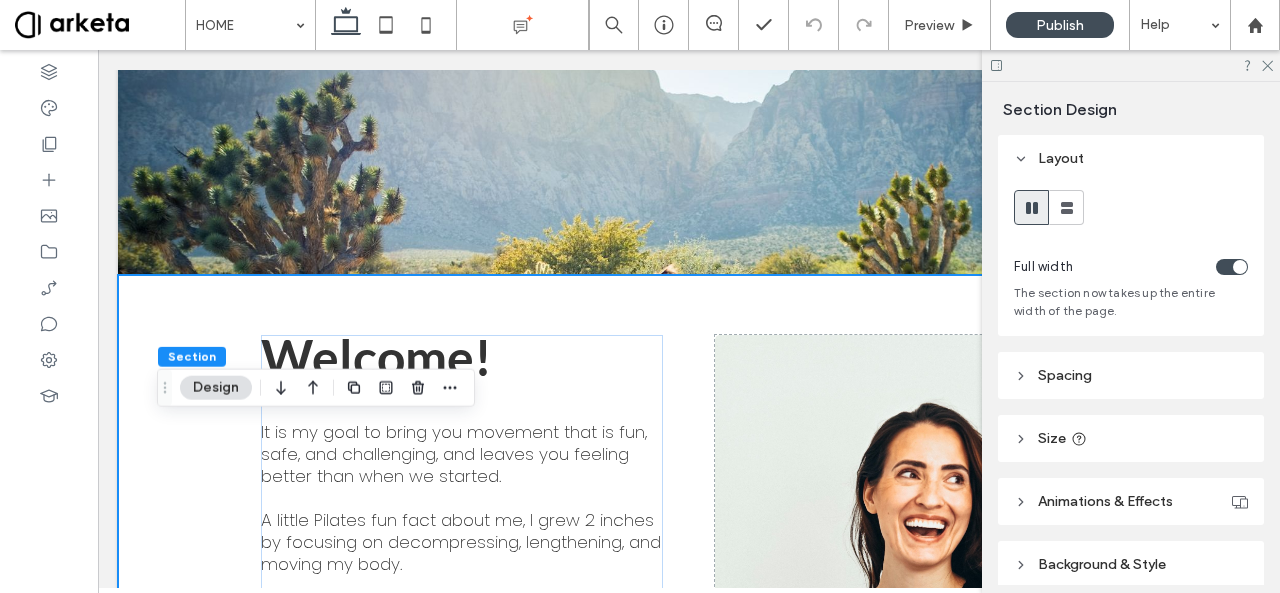 scroll, scrollTop: 0, scrollLeft: 0, axis: both 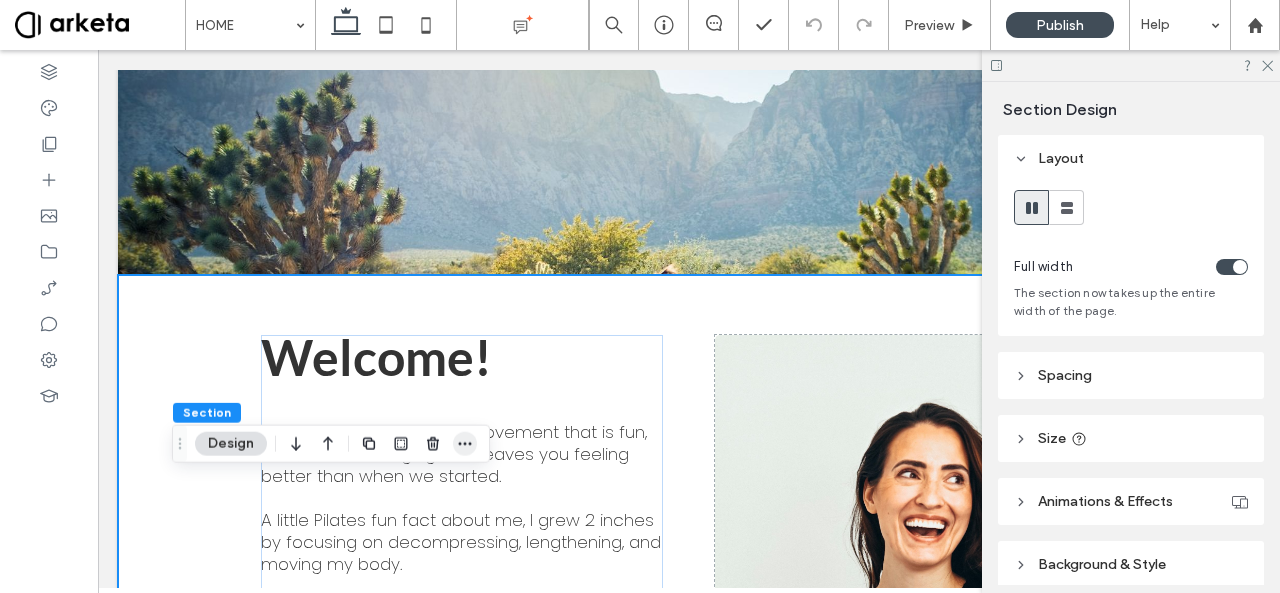 click 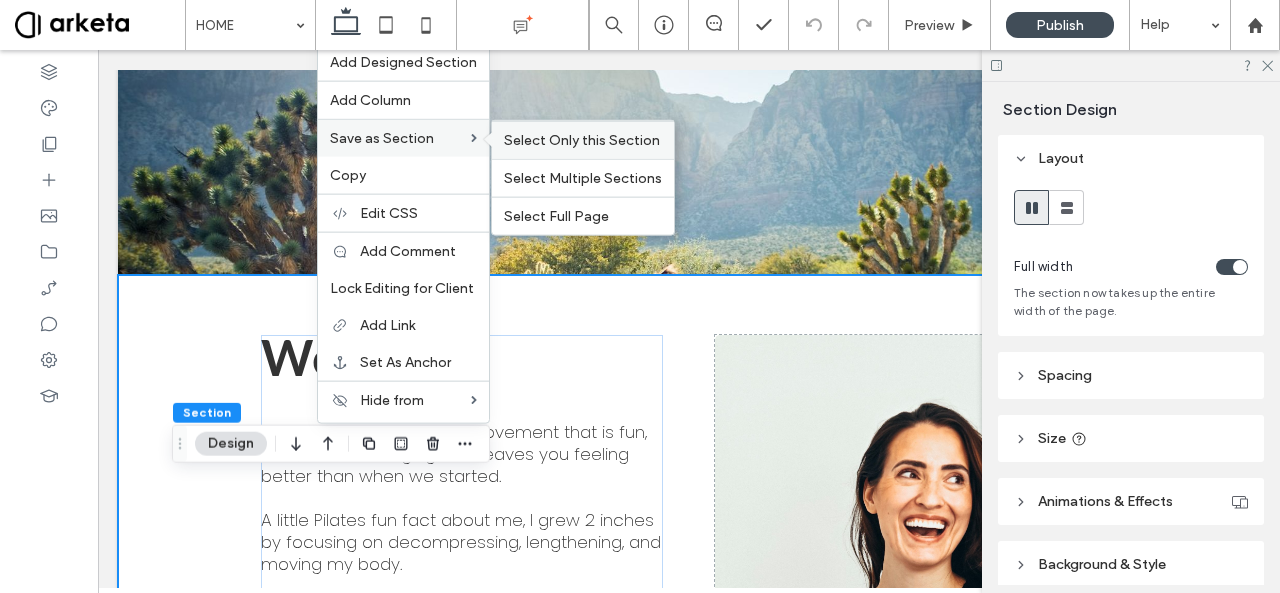 click on "Select Only this Section" at bounding box center [582, 140] 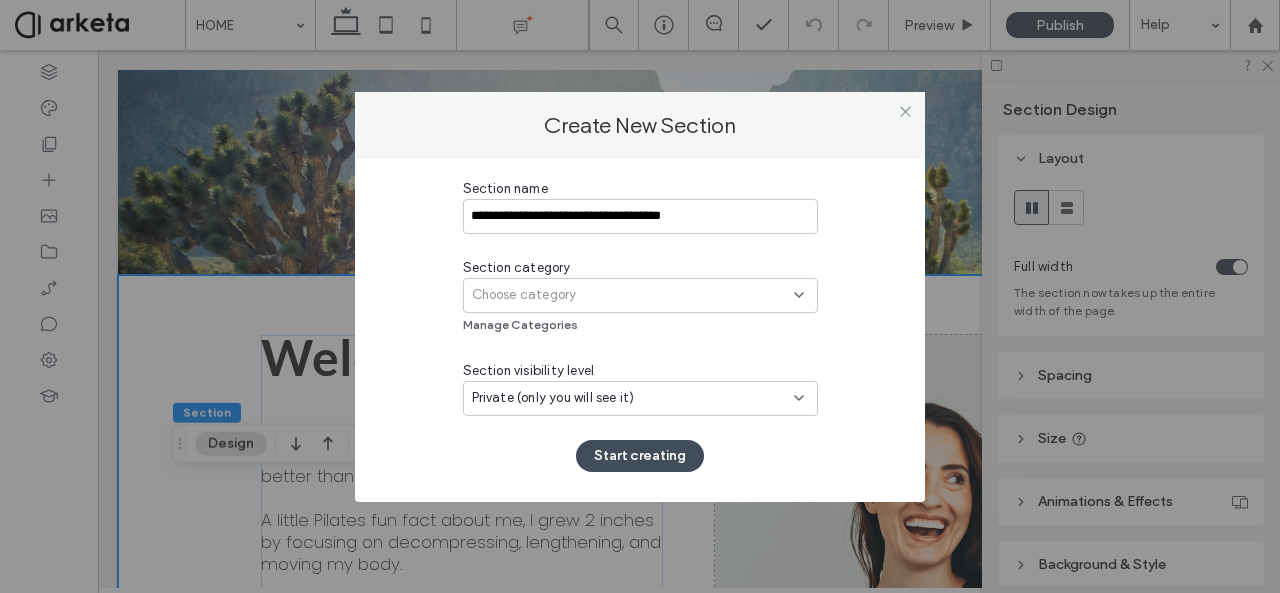 click on "**********" at bounding box center [640, 216] 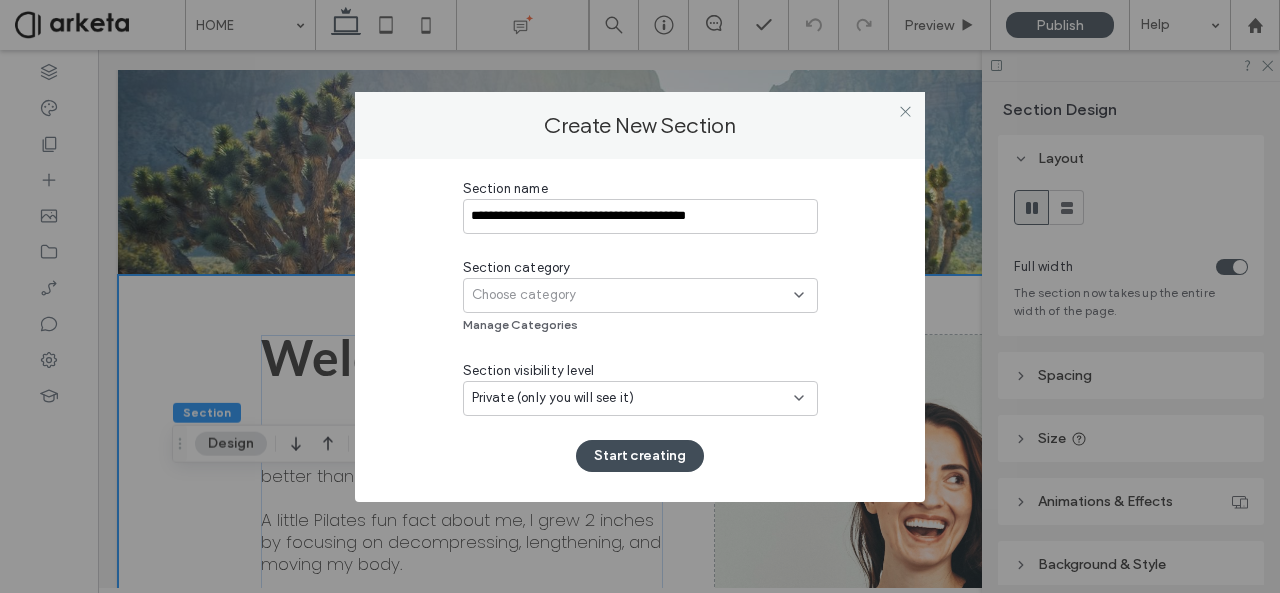 type on "**********" 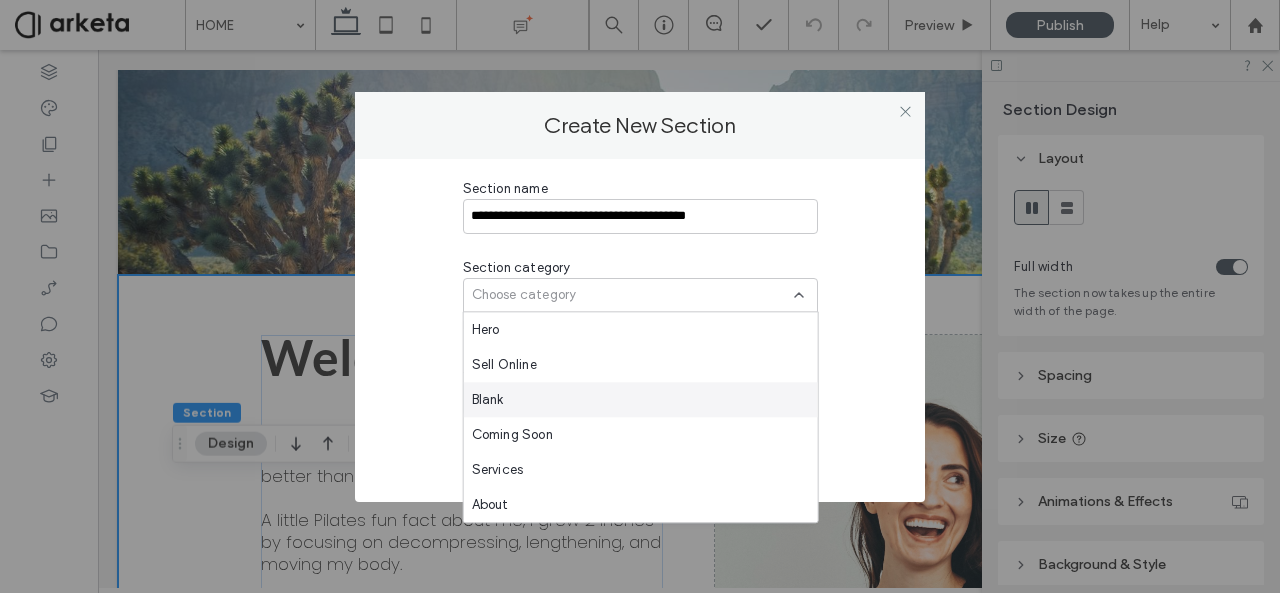 click on "Blank" at bounding box center (641, 399) 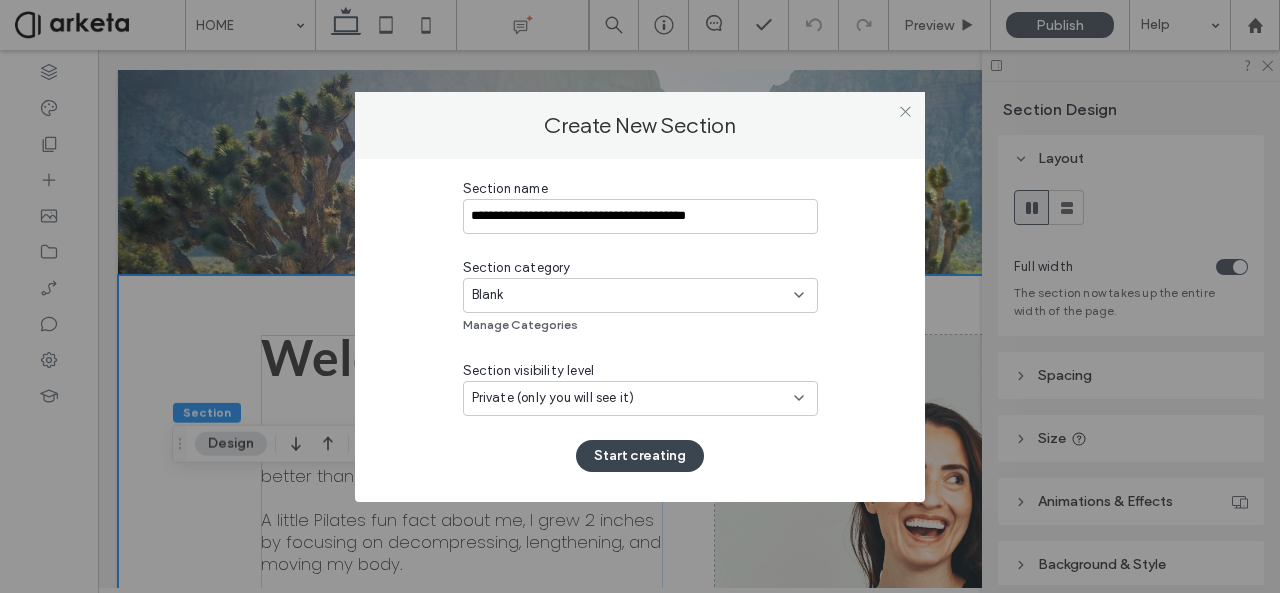 click on "Start creating" at bounding box center (640, 456) 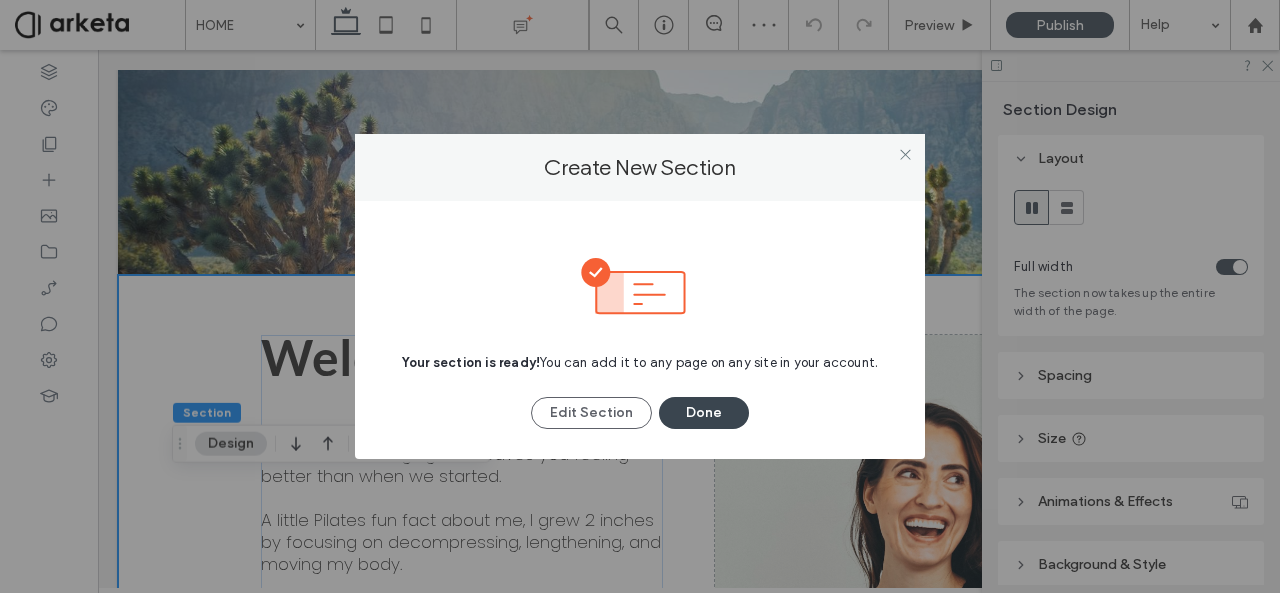 click on "Done" at bounding box center [704, 413] 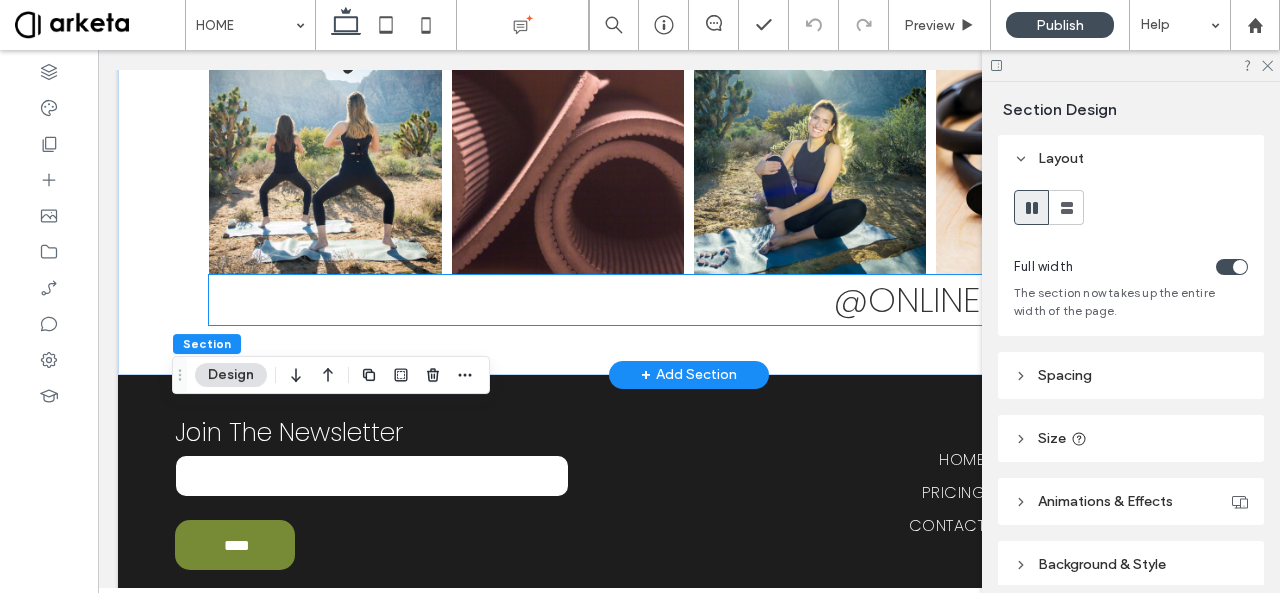 scroll, scrollTop: 3050, scrollLeft: 0, axis: vertical 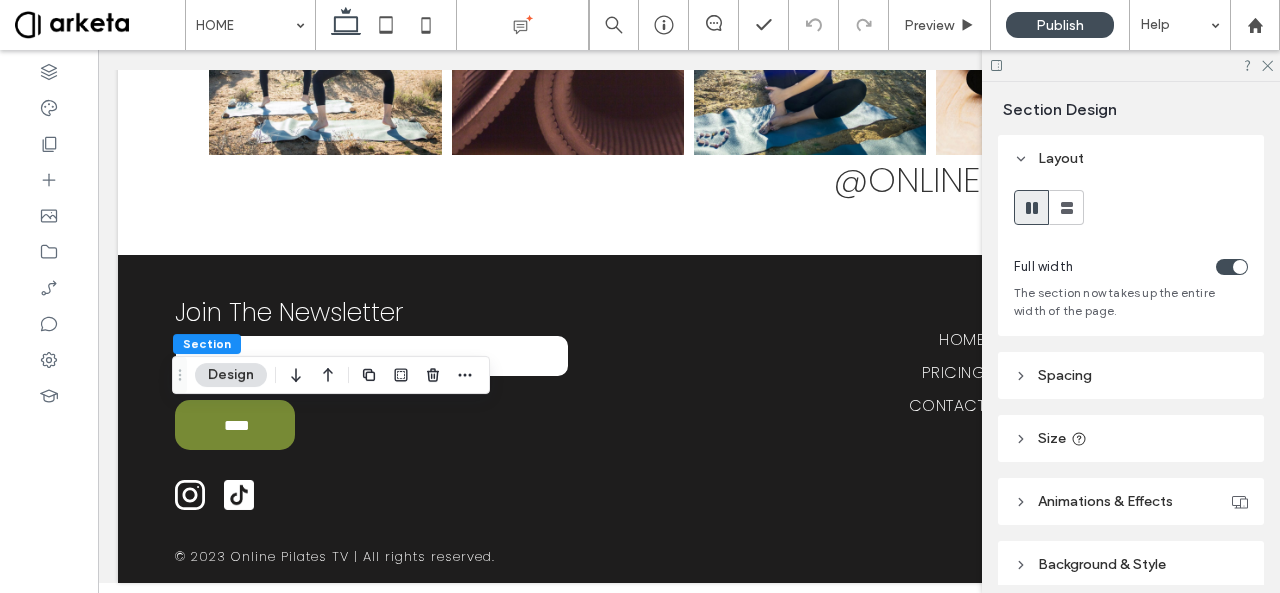 click at bounding box center (1131, 65) 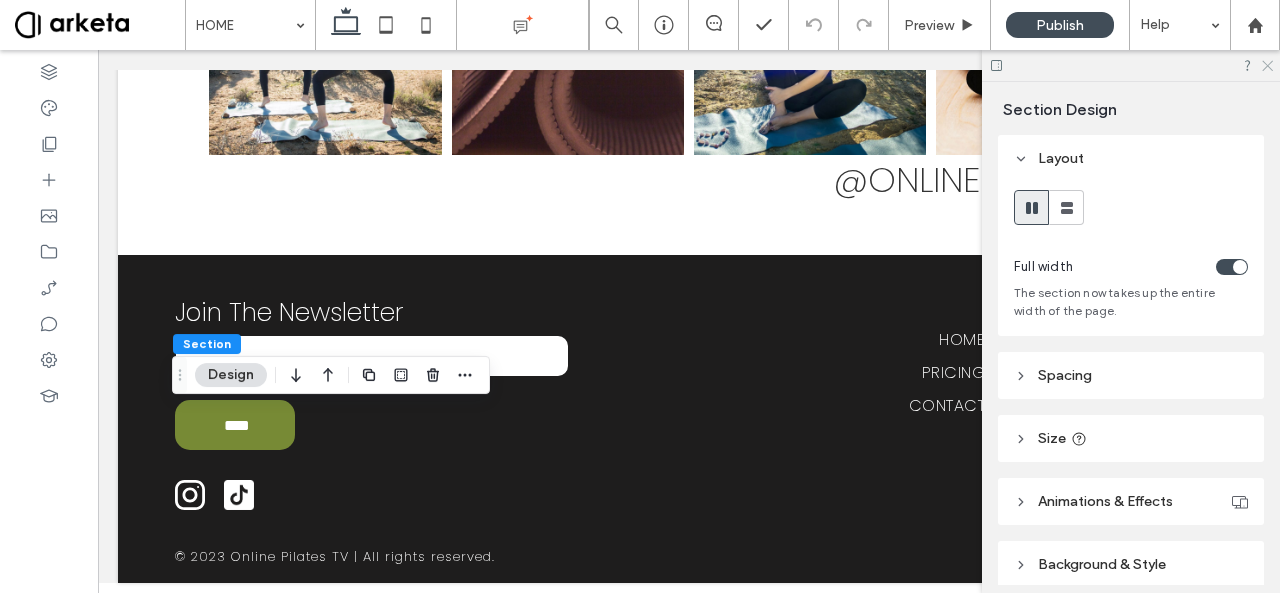 click 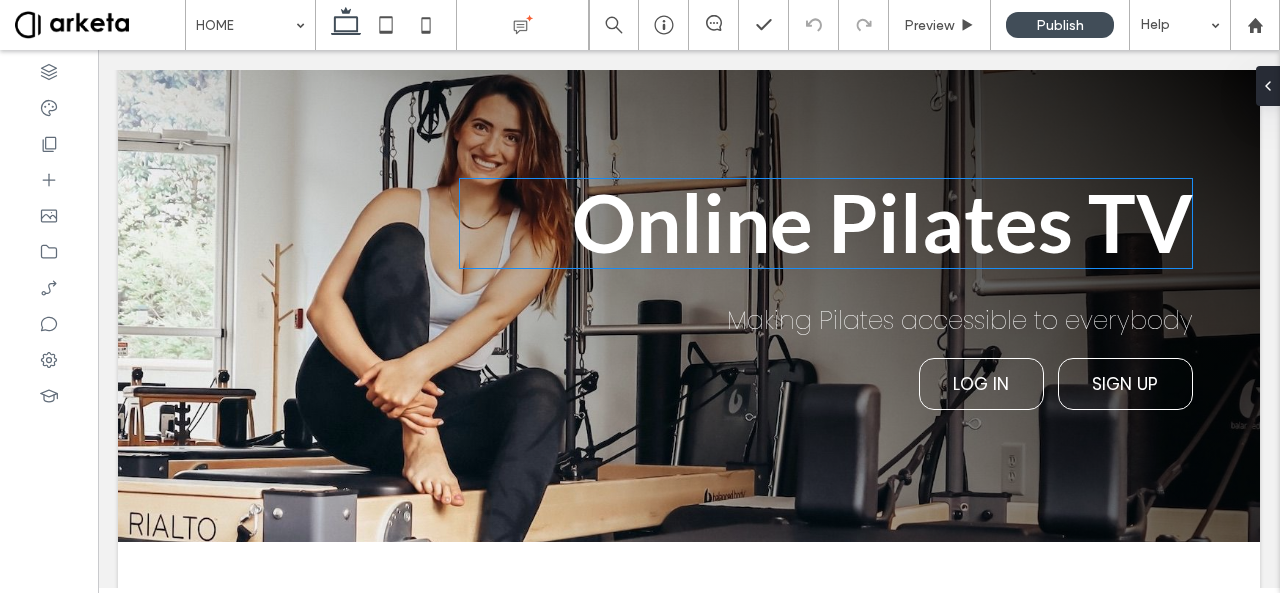 scroll, scrollTop: 0, scrollLeft: 0, axis: both 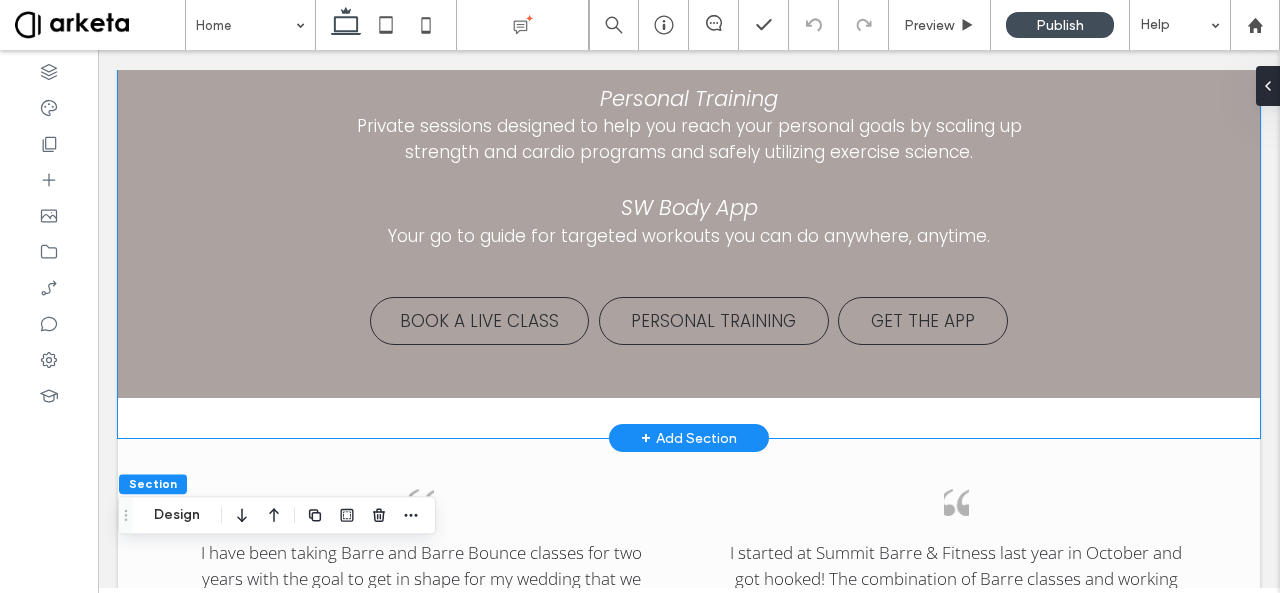 click on "Signature Offerings
SW Dance A 60 minute dance cardio + sculpt class designed to challenge you in a fun way, build strength and endurance while you look and move like a dancer. Personal Training Private sessions designed to help you reach your personal goals by scaling up strength and cardio programs and safely utilizing exercise science. SW Body App ‍Your go to guide for targeted workouts you can do anywhere, anytime.
BOOK A LIVE CLASS
PERSONAL TRAINING
GET THE APP" at bounding box center (689, 143) 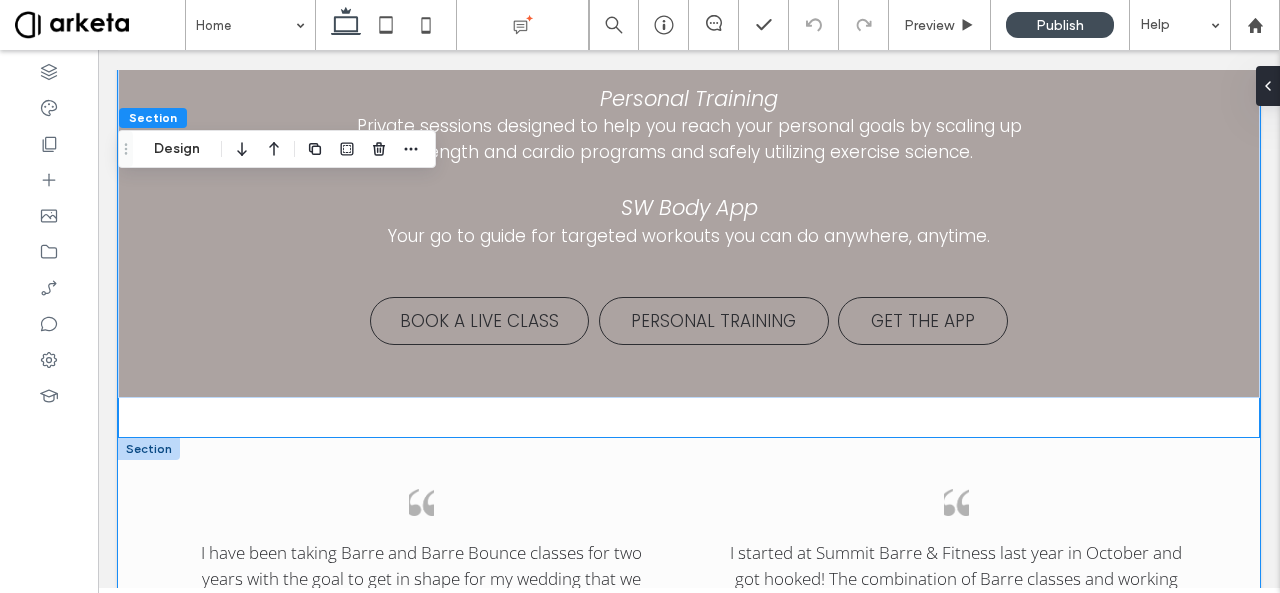click on "I have been taking Barre and Barre Bounce classes for two years with the goal to get in shape for my wedding that we were finally able to have in January 2022! It worked! Pictures looked great.
ADELLE
I started at Summit Barre & Fitness last year in October and got hooked! The combination of Barre classes and working with my nutritionist has given me the results I was looking for.
ANDRIA" at bounding box center (689, 591) 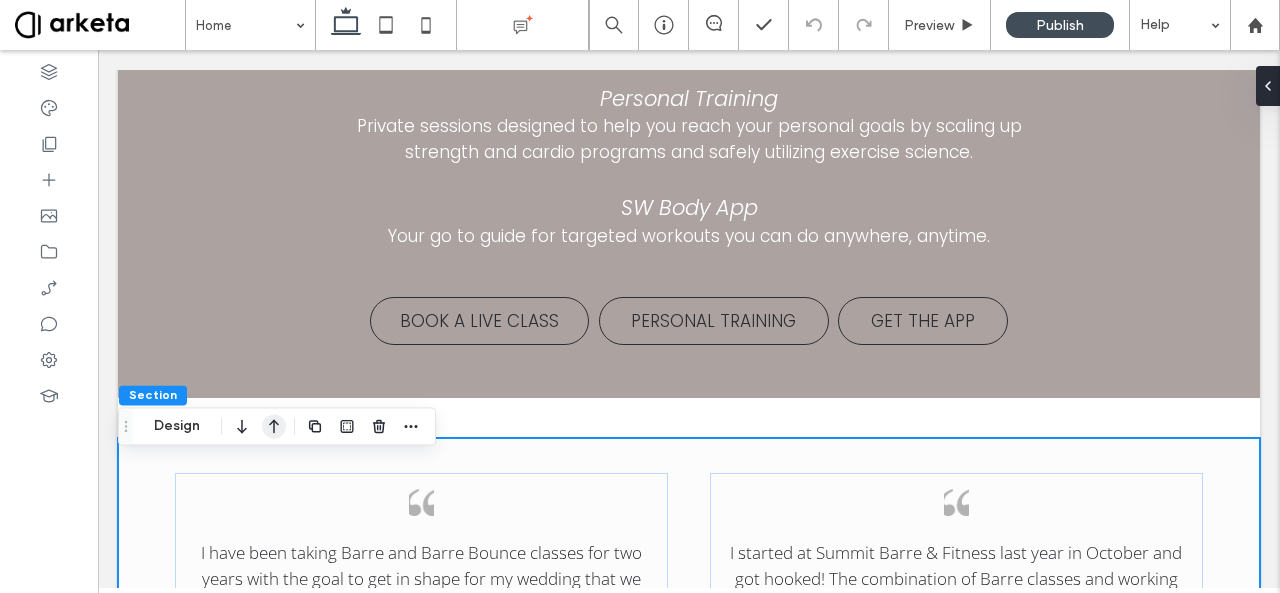 click 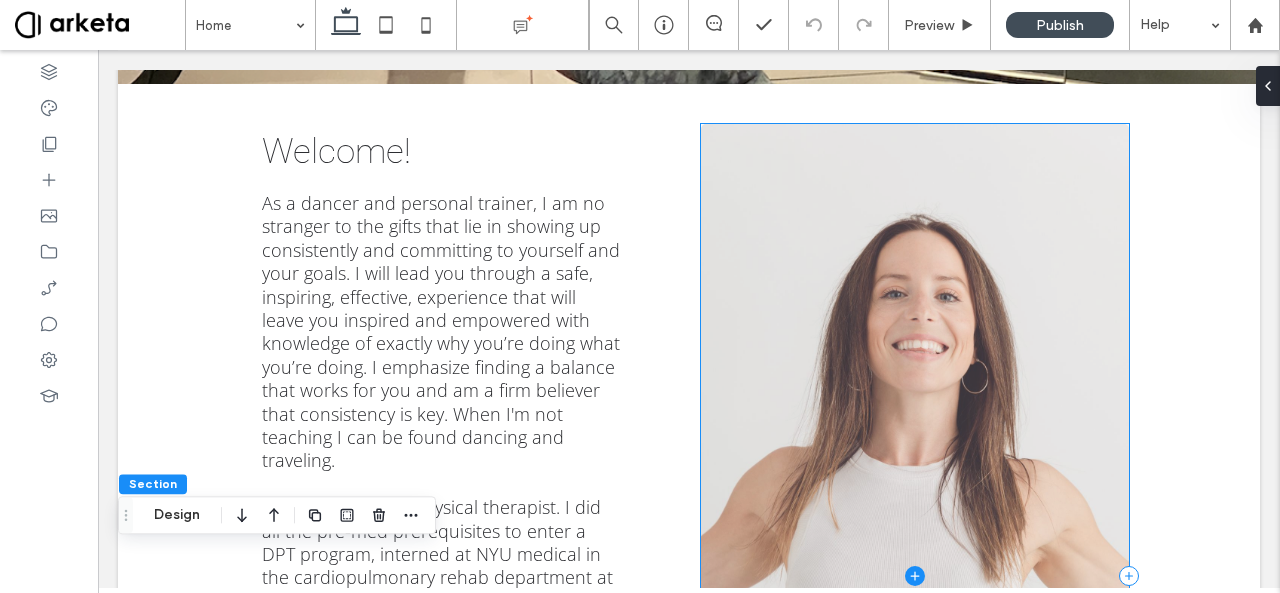 scroll, scrollTop: 3856, scrollLeft: 0, axis: vertical 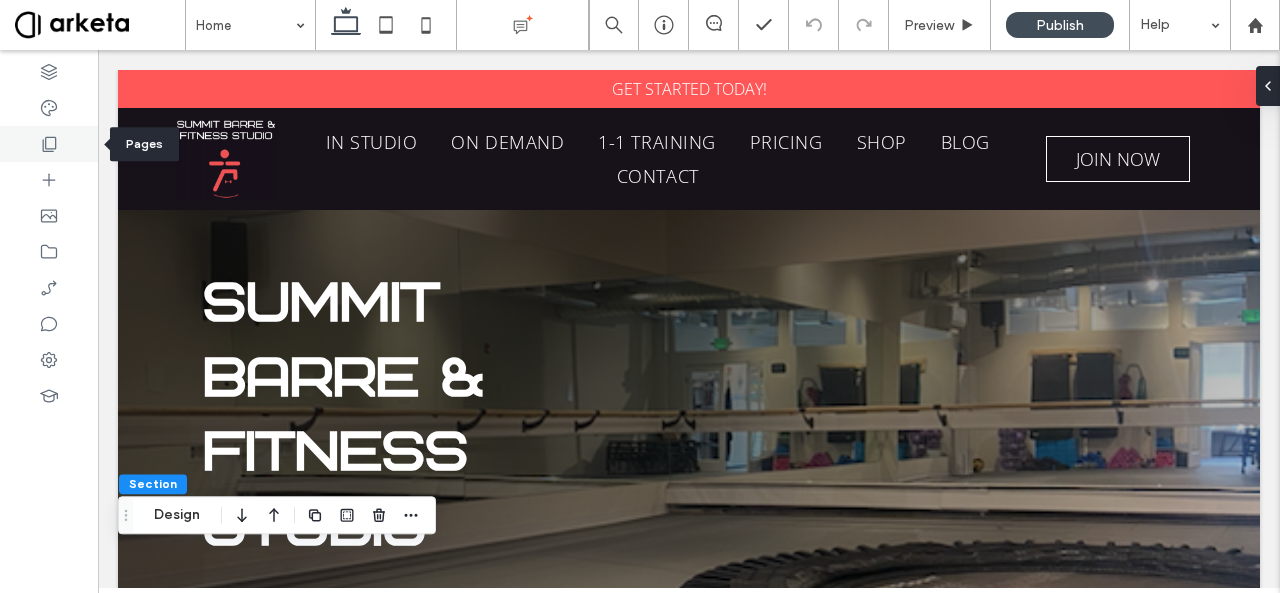 click 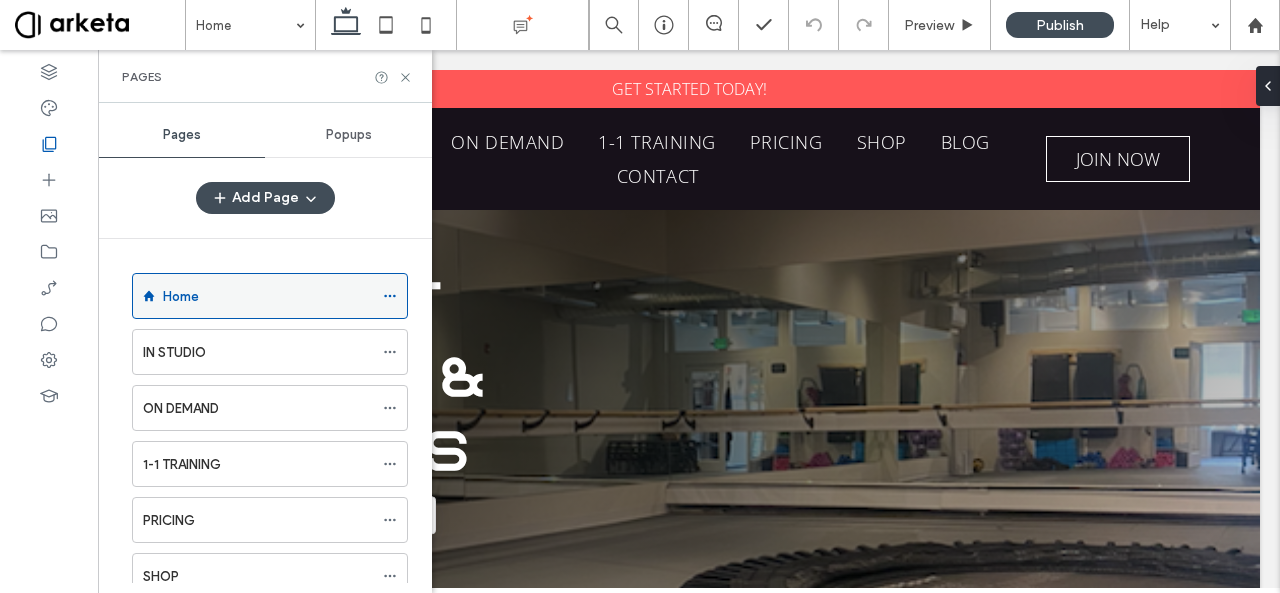 click 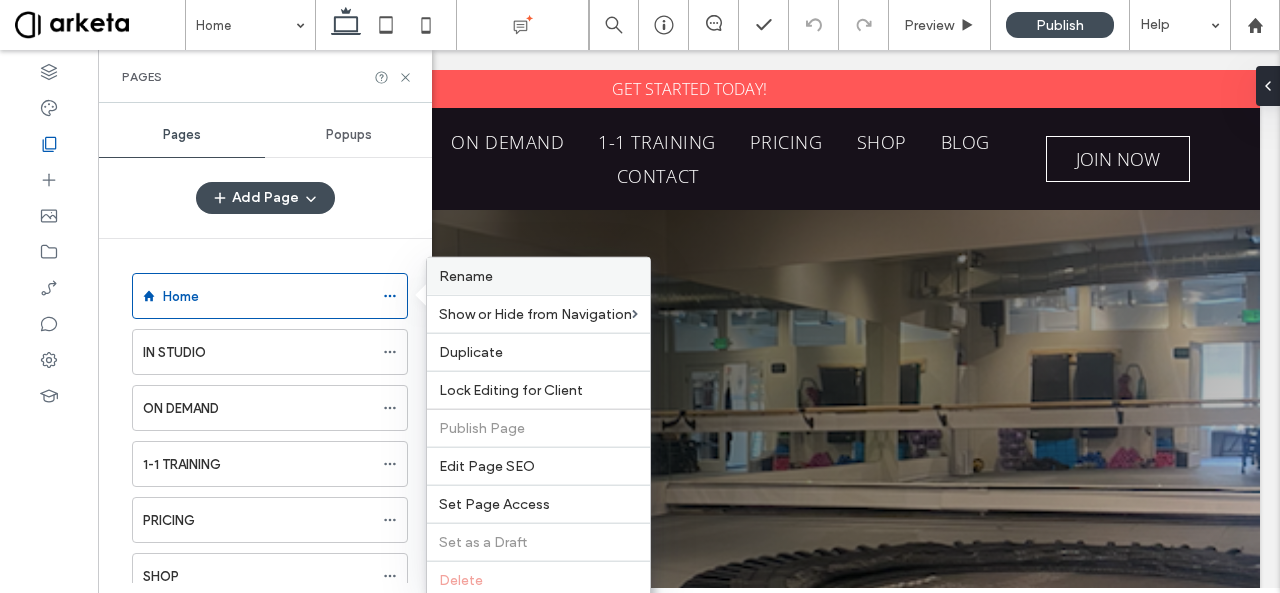 click on "Rename" at bounding box center [538, 276] 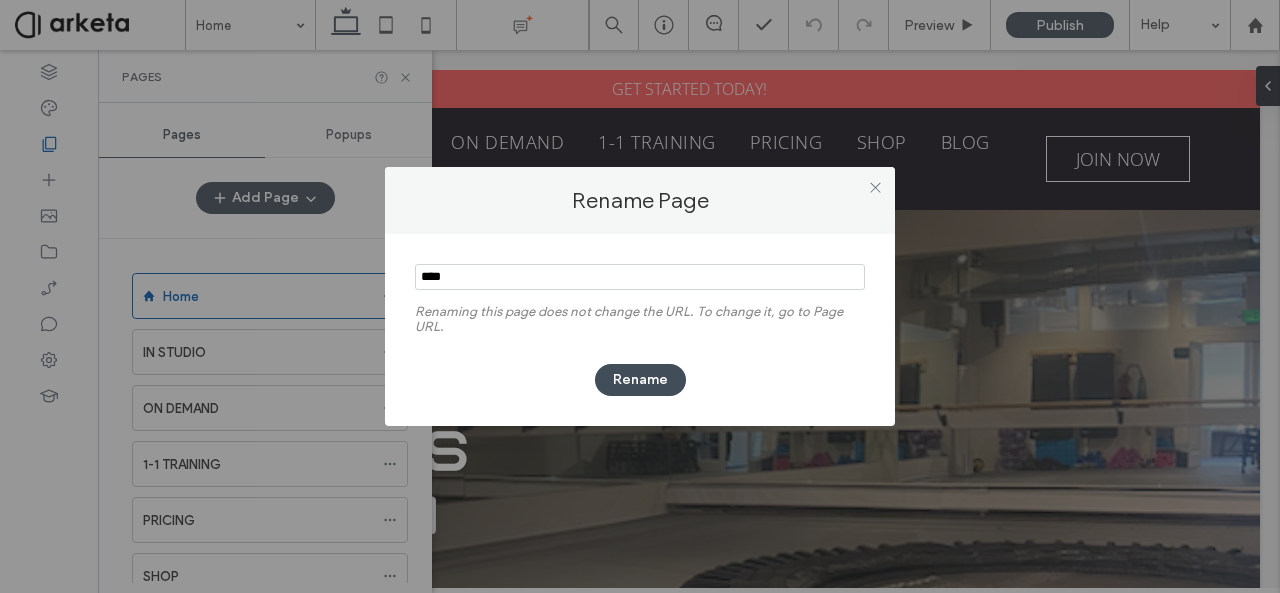 click at bounding box center [640, 277] 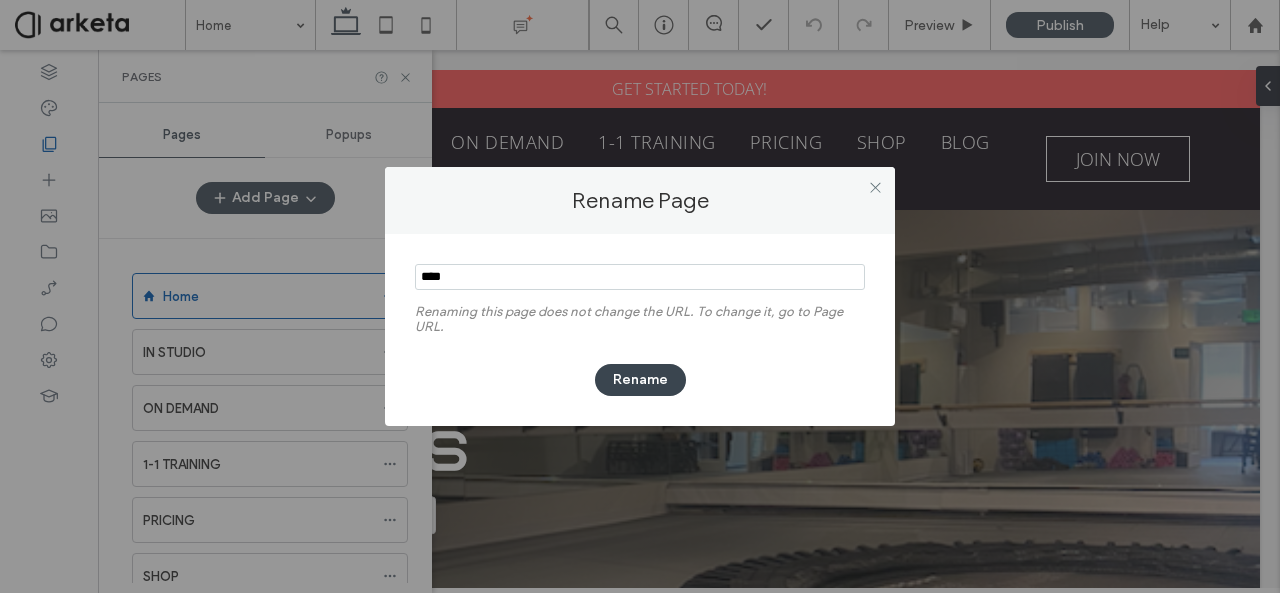type on "****" 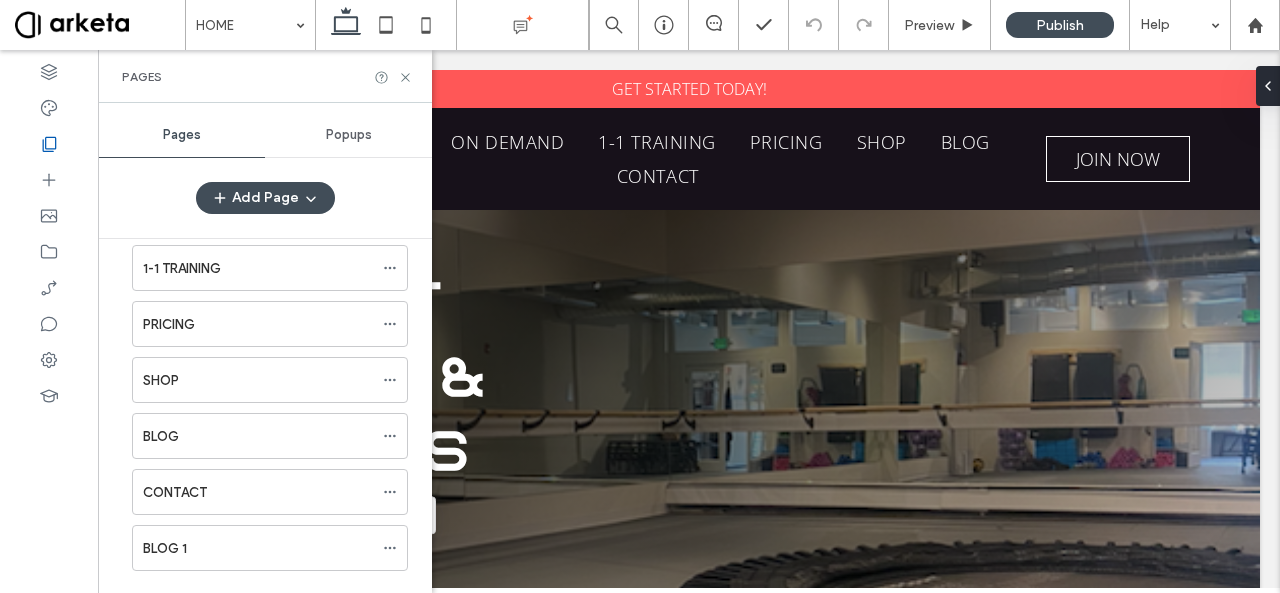 scroll, scrollTop: 226, scrollLeft: 0, axis: vertical 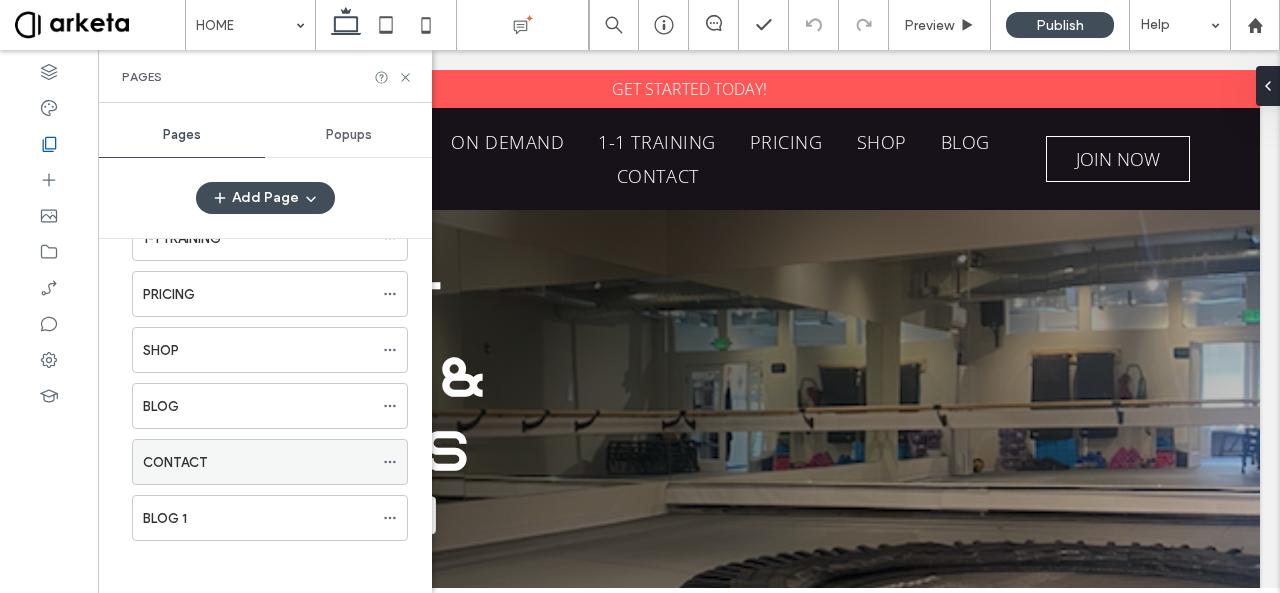 click on "CONTACT" at bounding box center (258, 462) 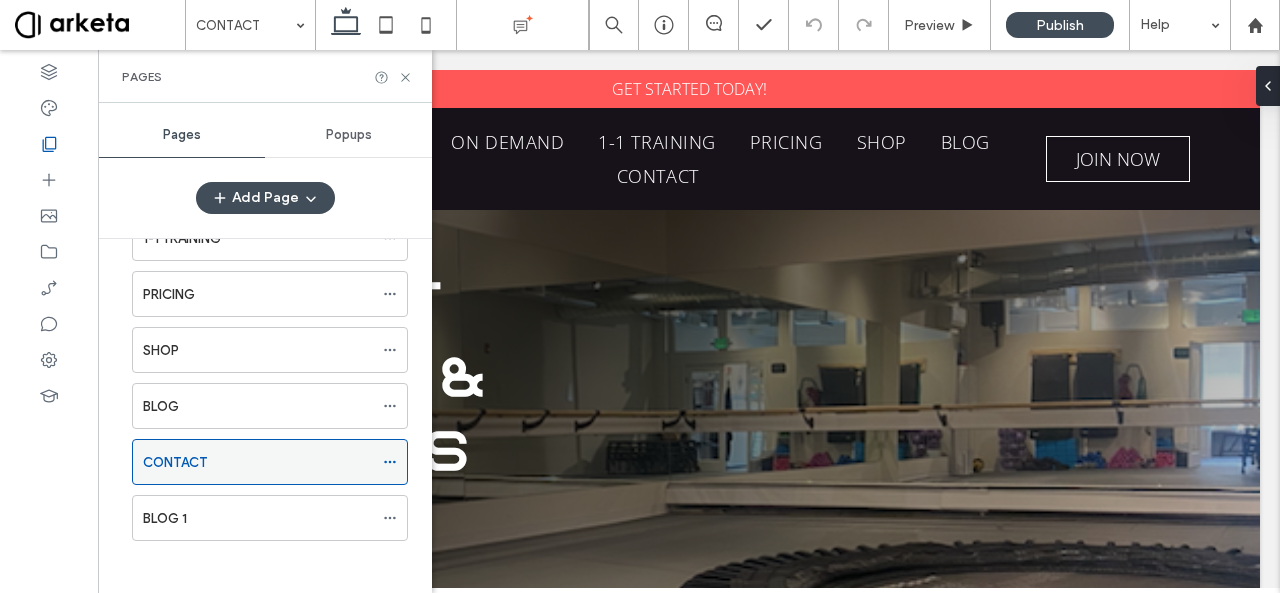 click 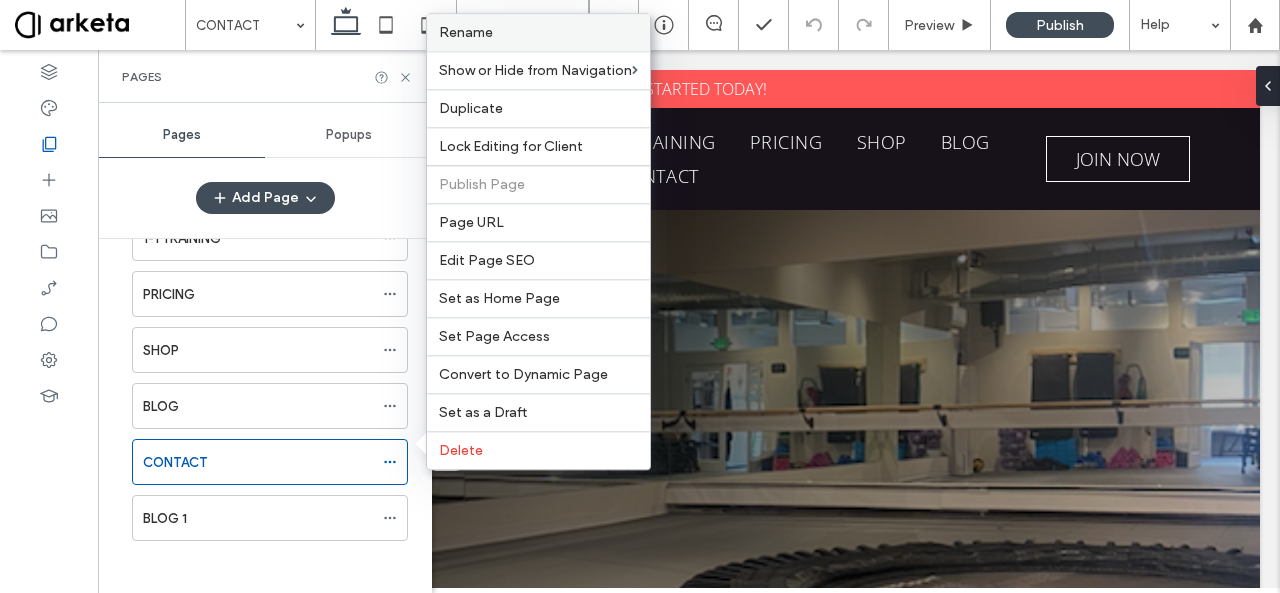 click on "Rename" at bounding box center [466, 32] 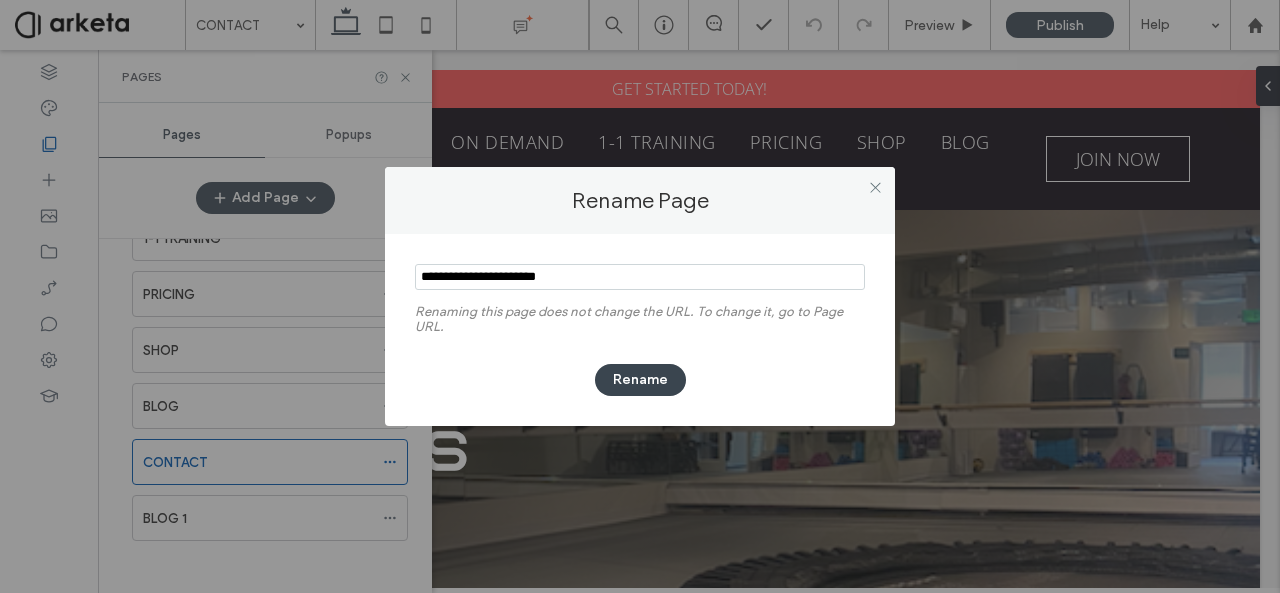 type on "**********" 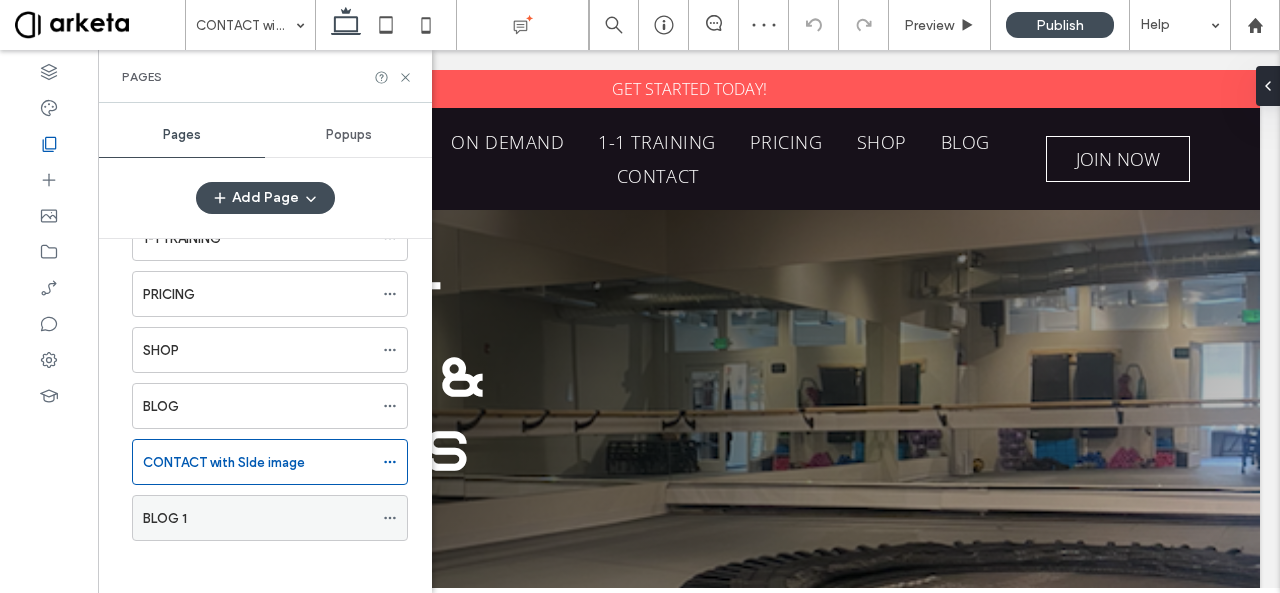 click 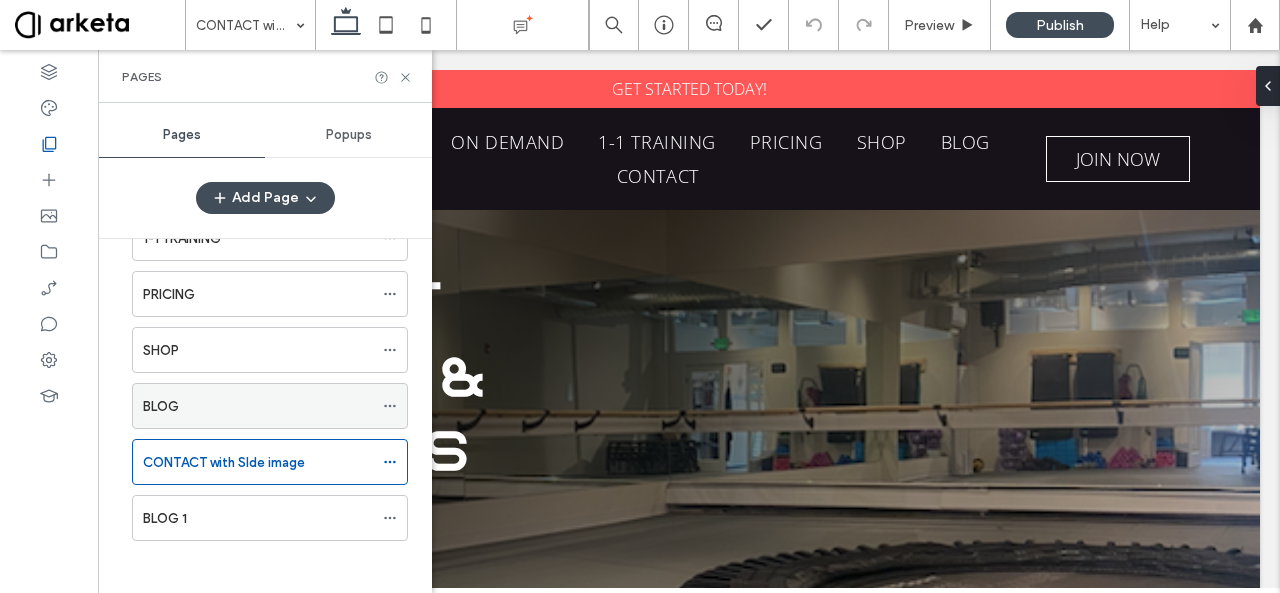 click on "BLOG" at bounding box center (258, 406) 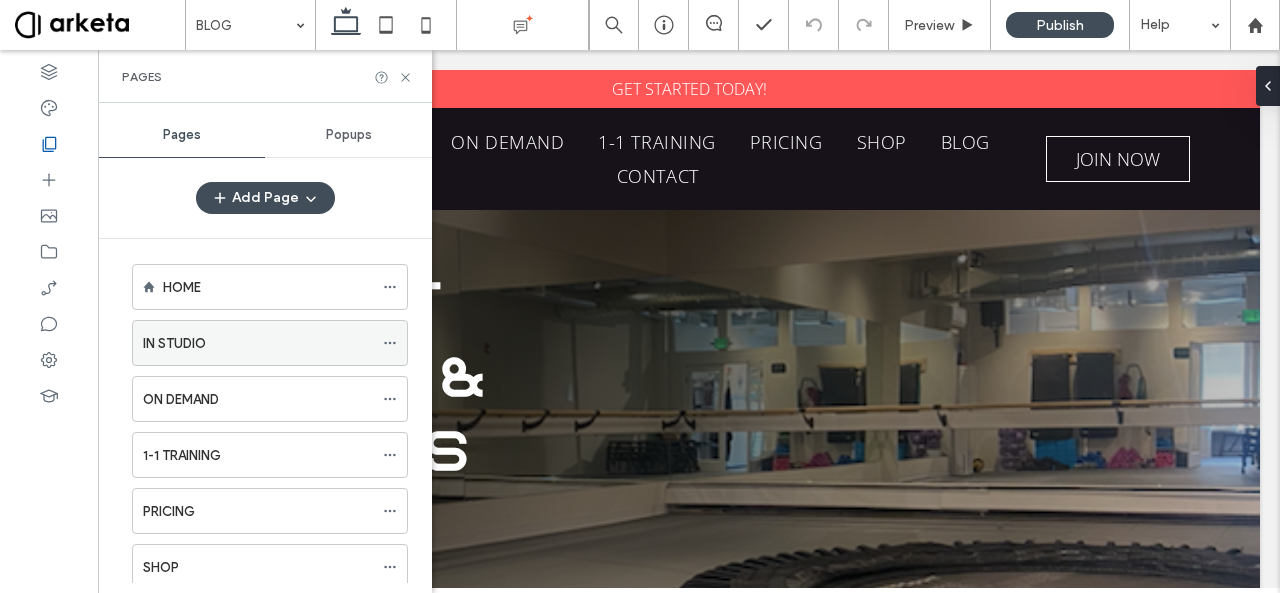 scroll, scrollTop: 10, scrollLeft: 0, axis: vertical 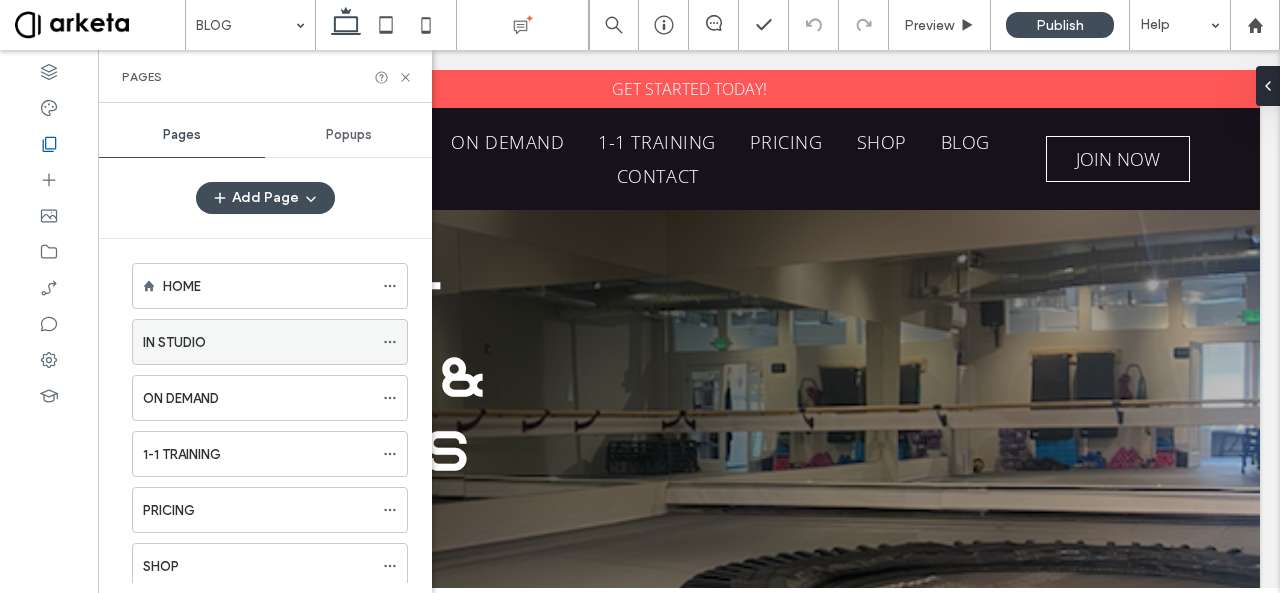 click on "IN STUDIO" at bounding box center [258, 342] 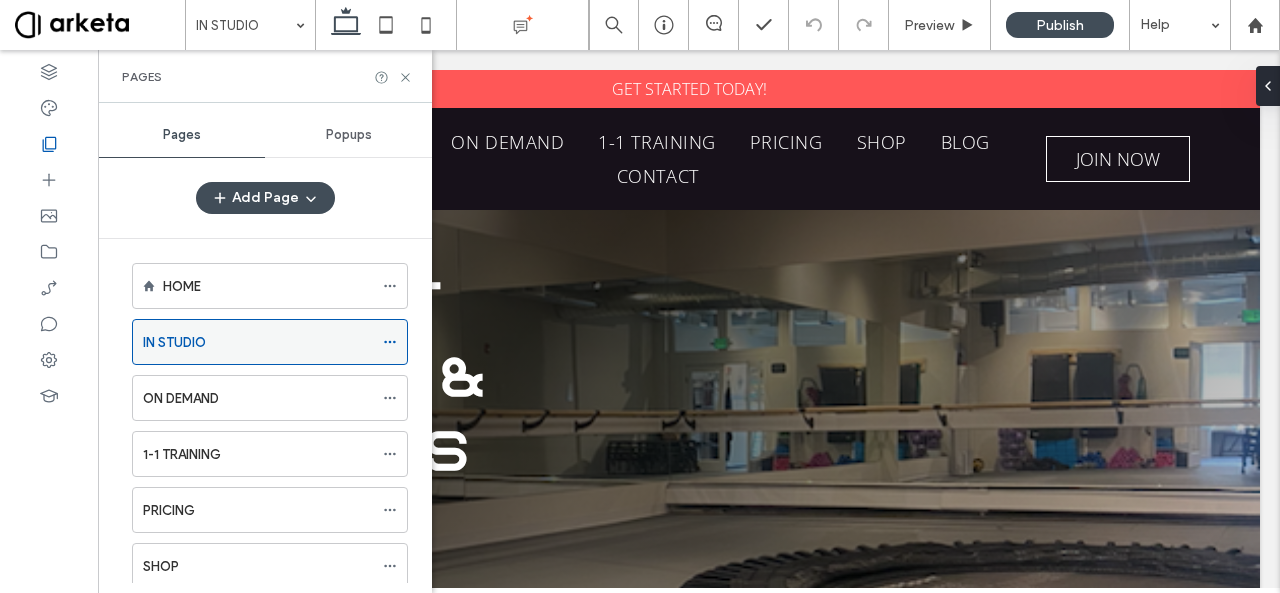 click 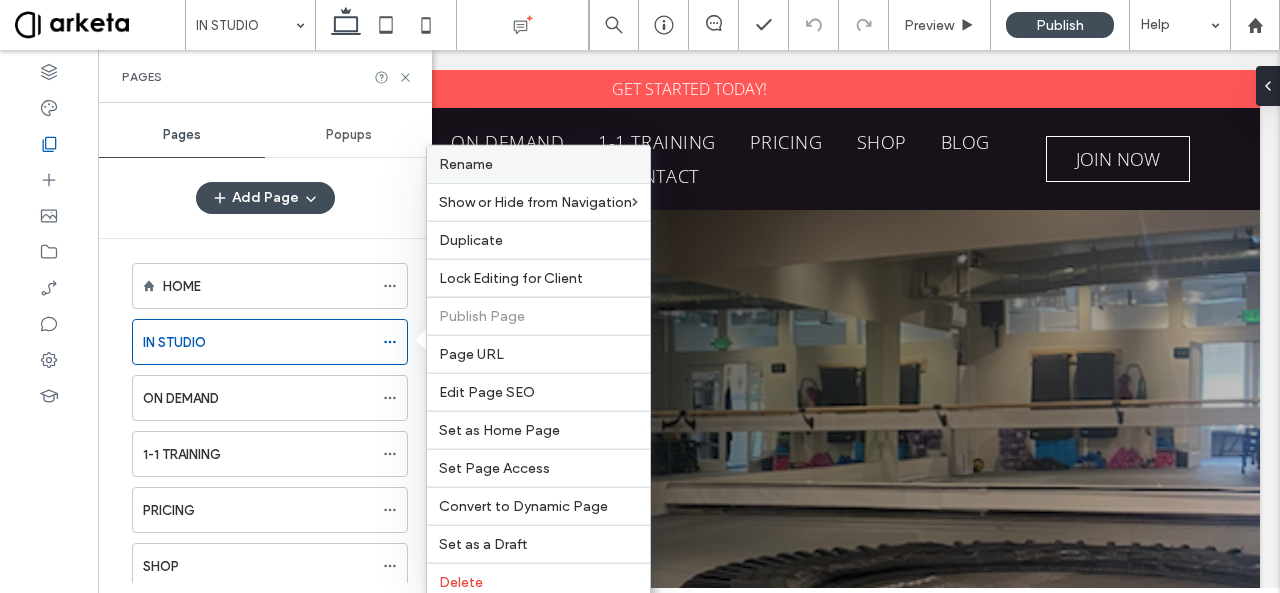 click on "Rename" at bounding box center (538, 164) 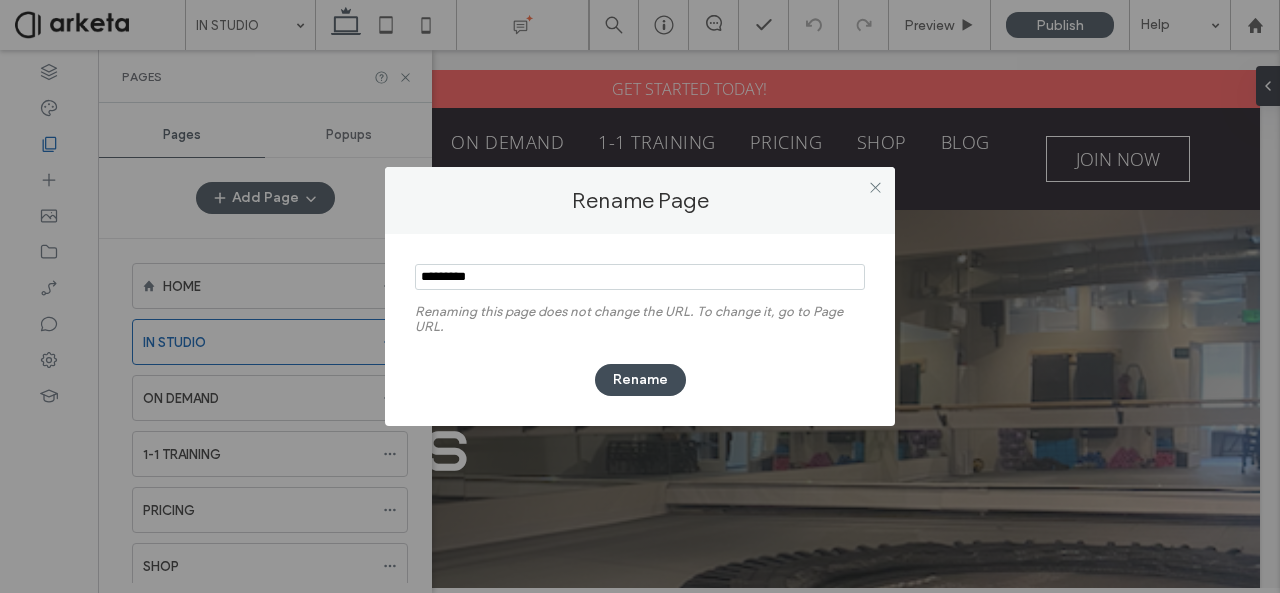 type on "**" 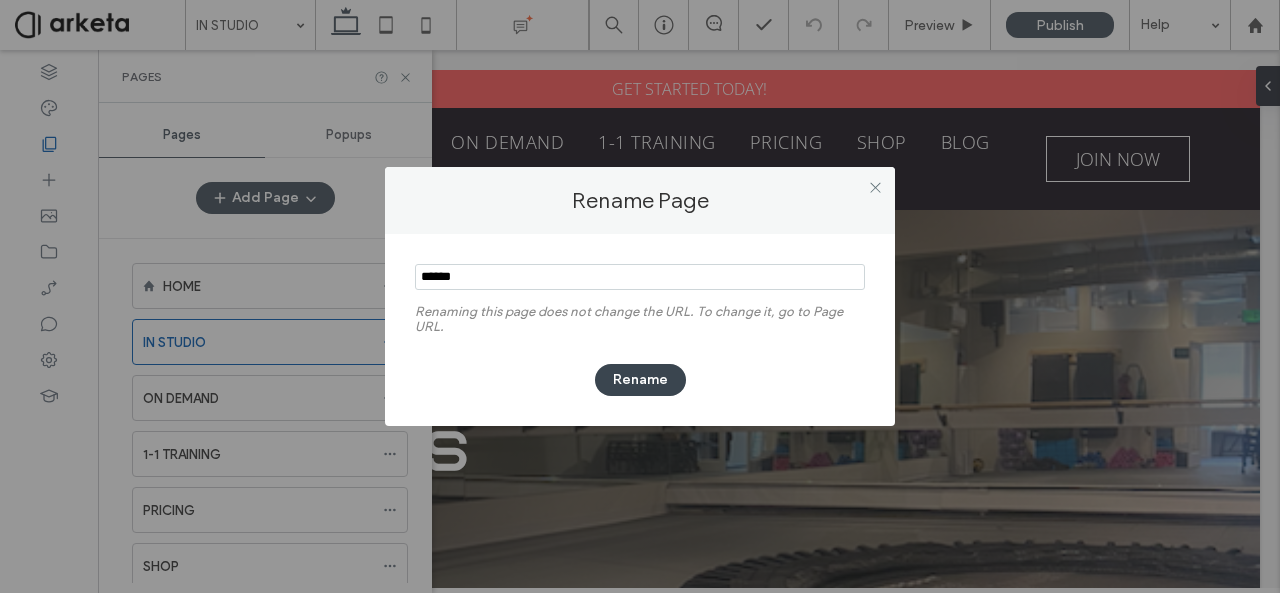 type on "******" 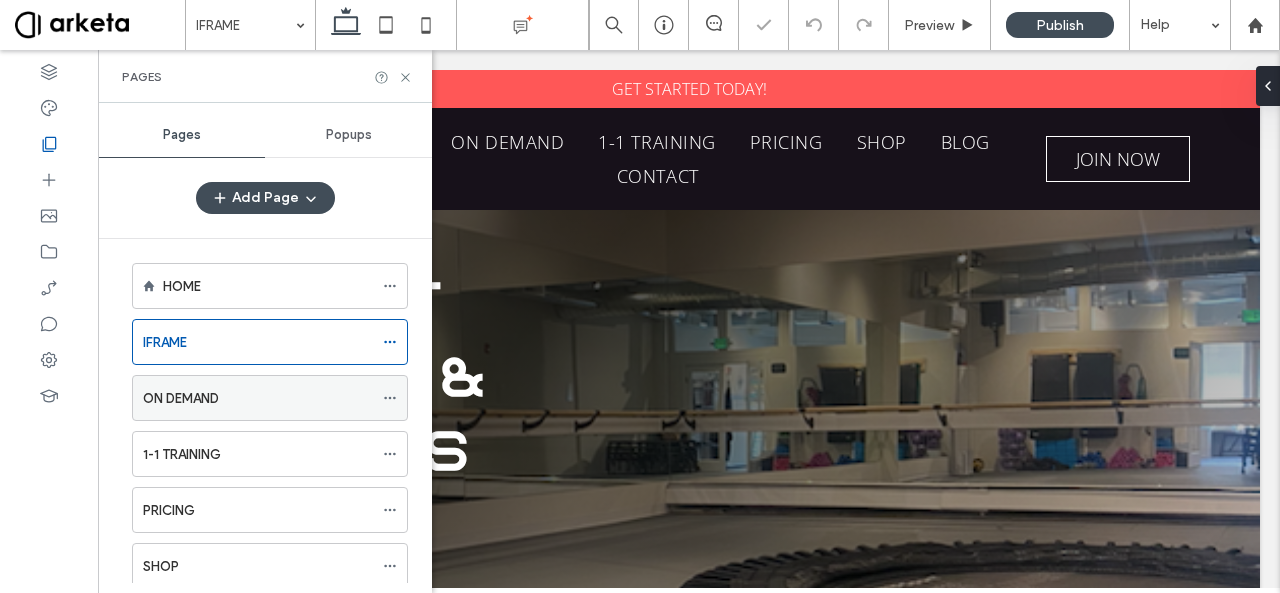 click 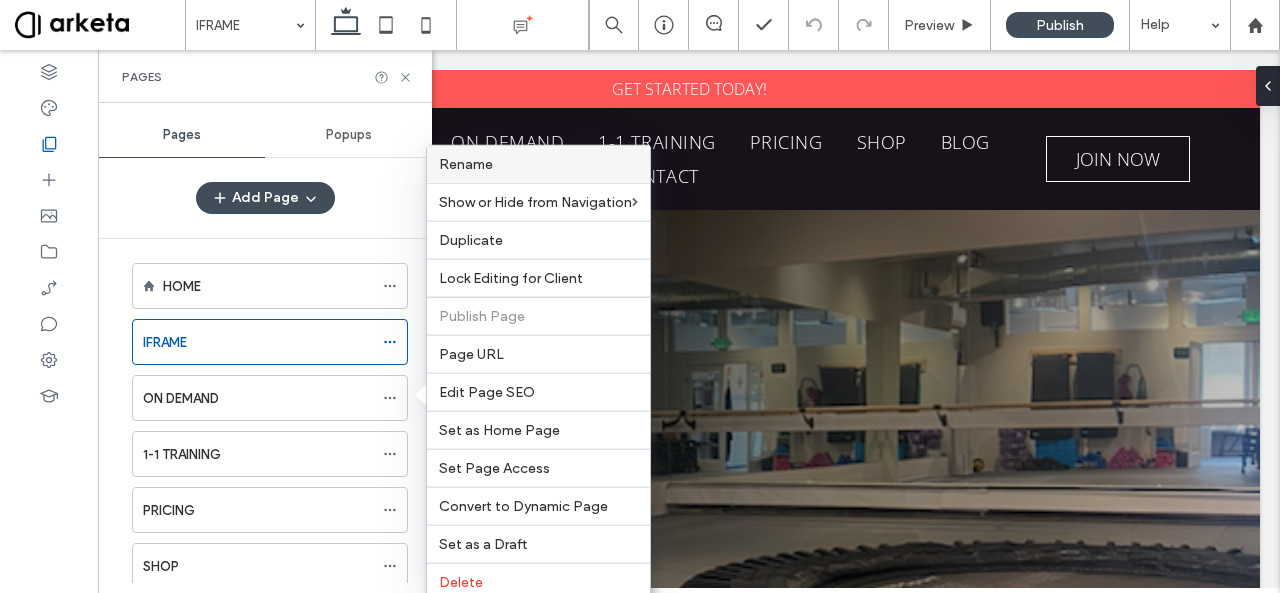 click on "Rename" at bounding box center [538, 164] 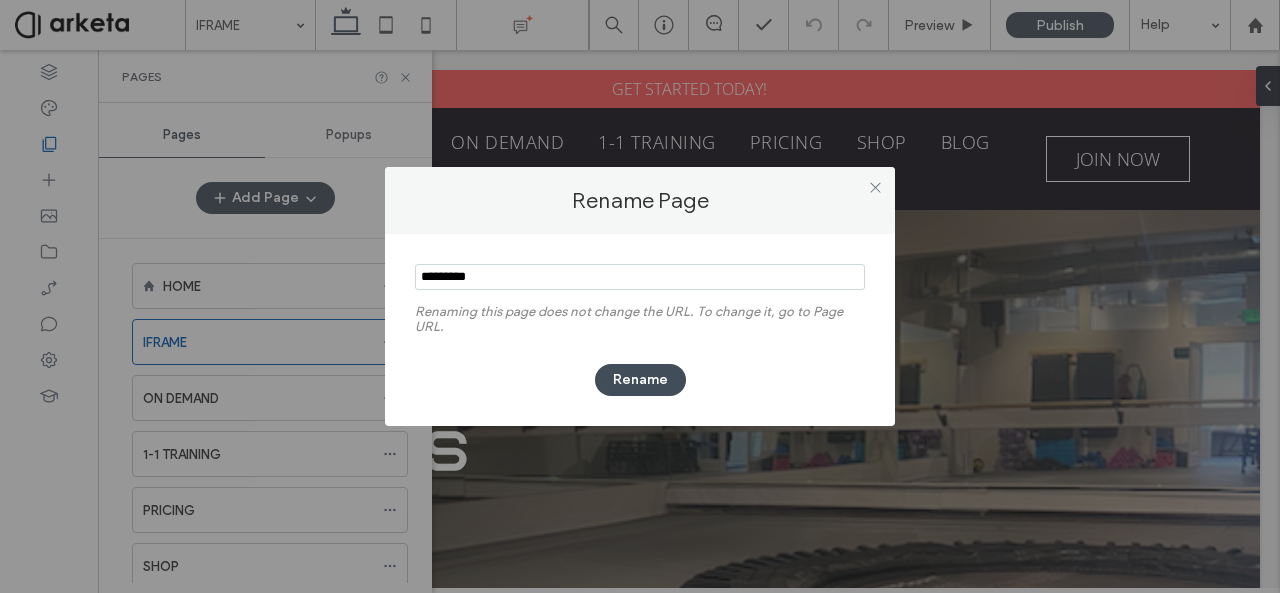 click at bounding box center (640, 277) 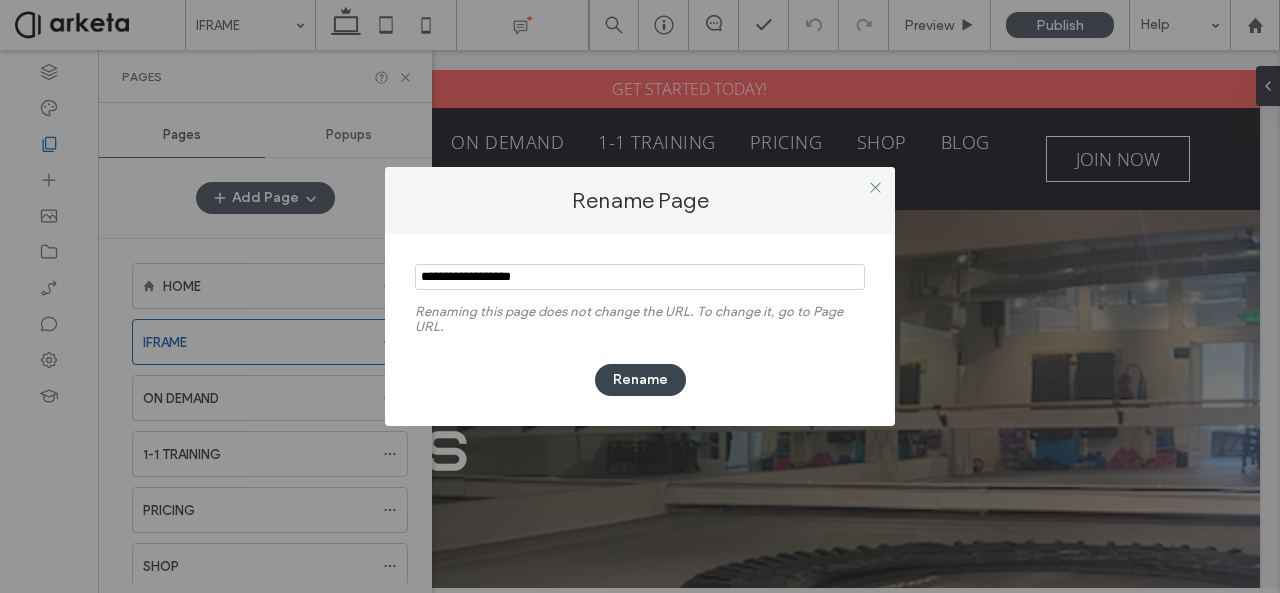 type on "**********" 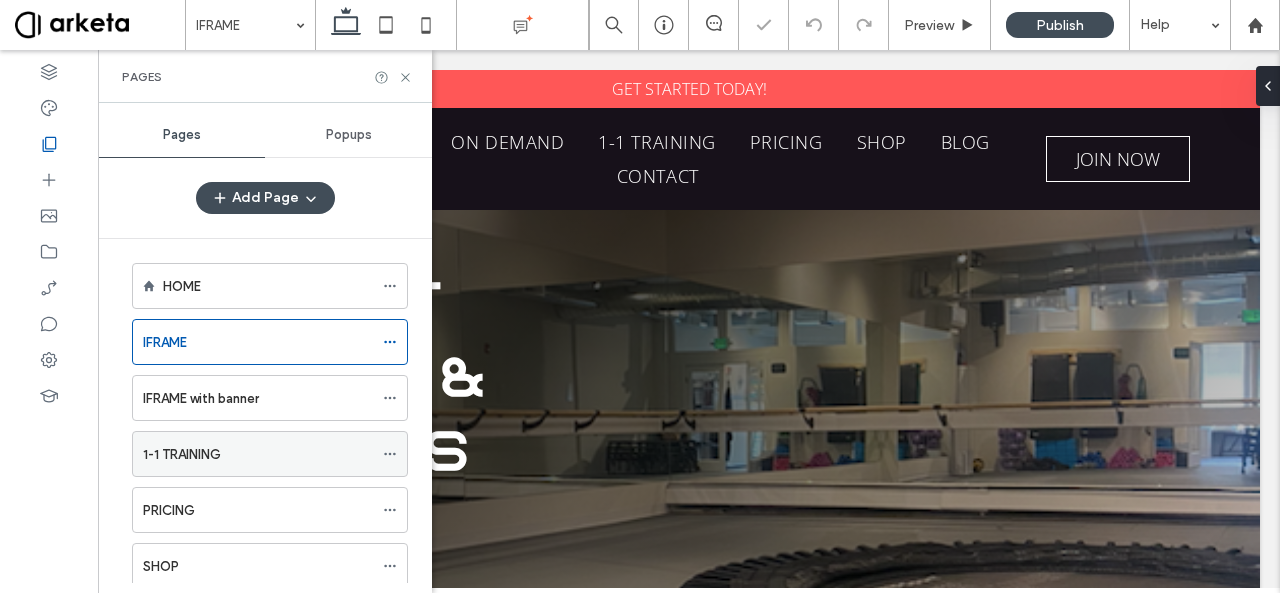 click 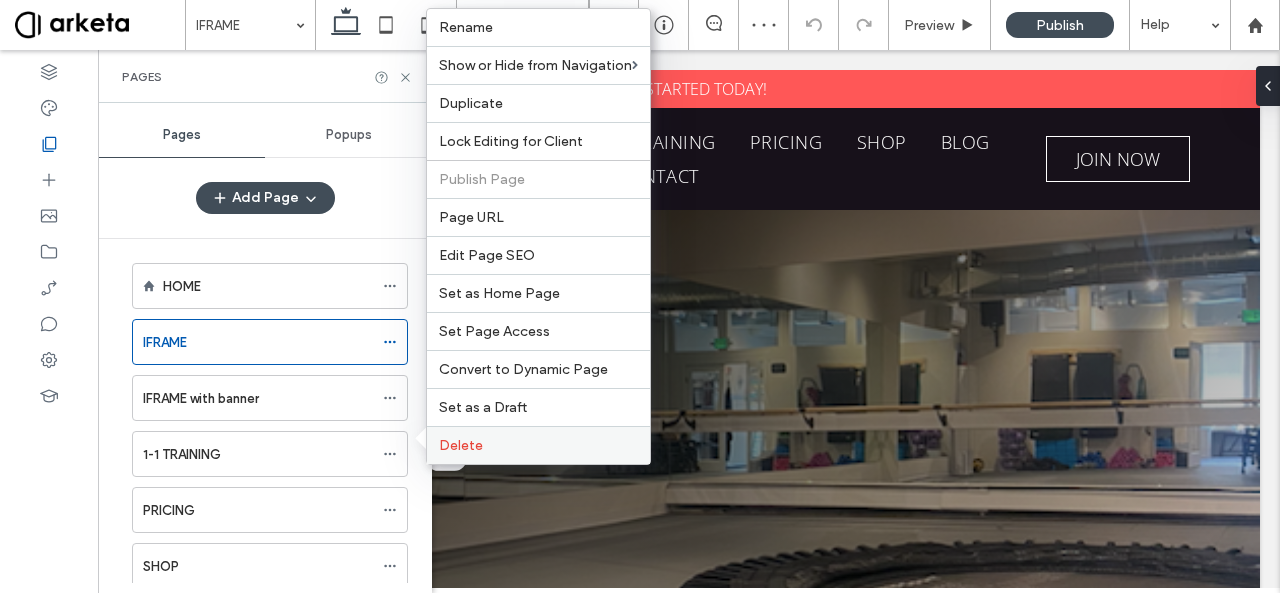click on "Delete" at bounding box center (461, 445) 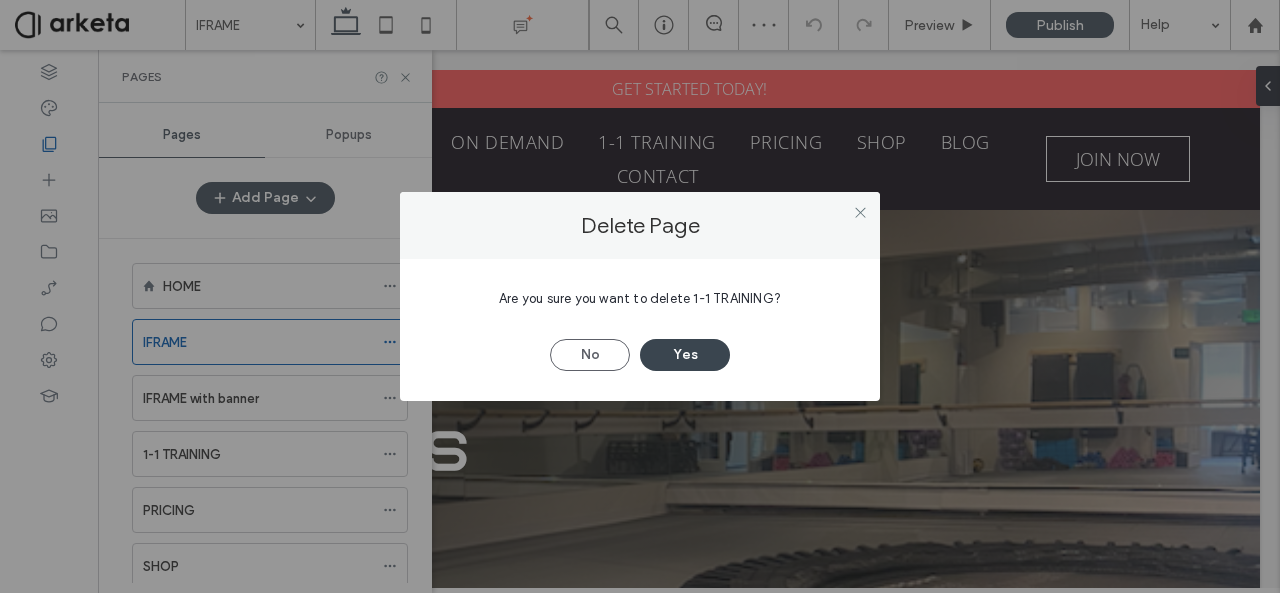 click on "Yes" at bounding box center [685, 355] 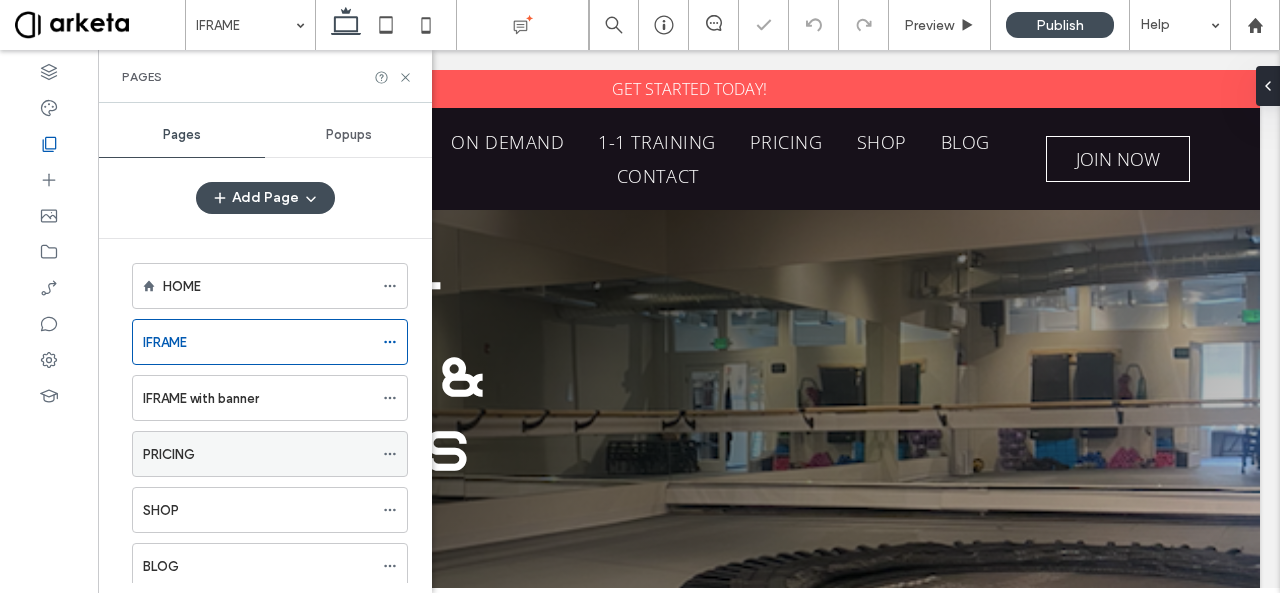 click 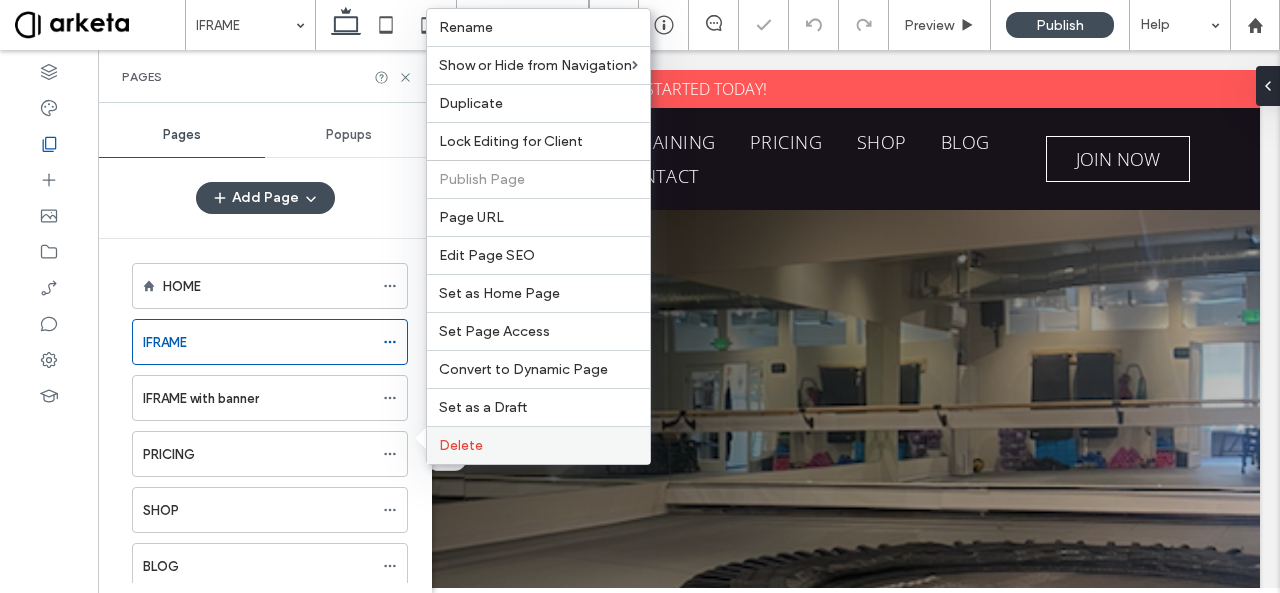 click on "Delete" at bounding box center (461, 445) 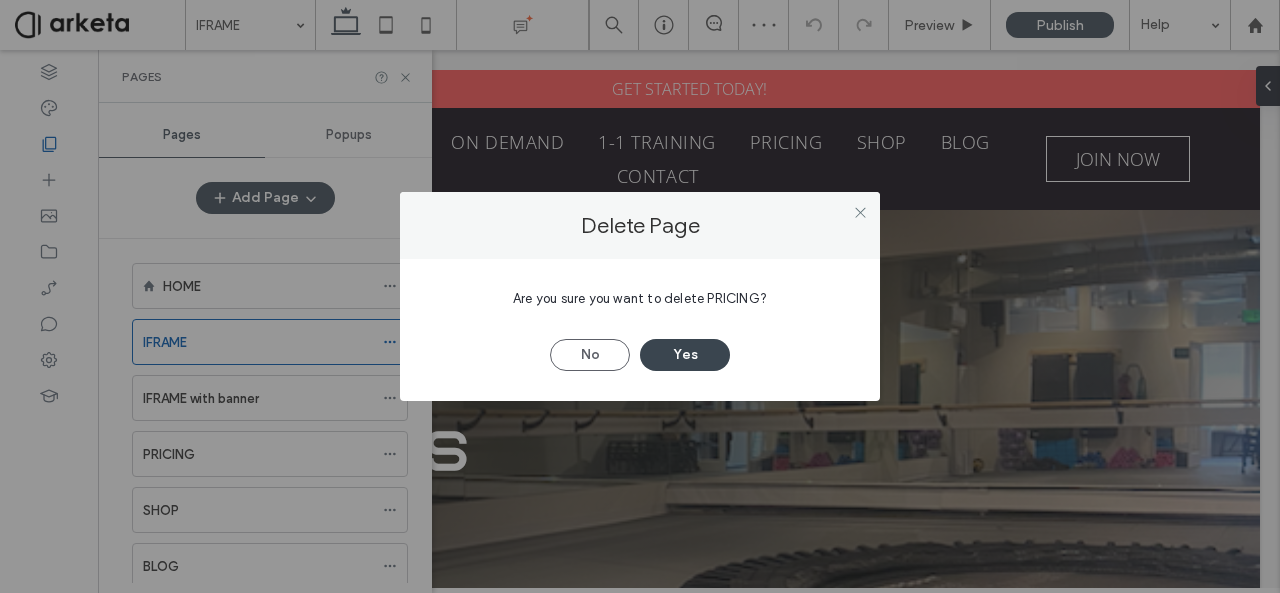 click on "Yes" at bounding box center [685, 355] 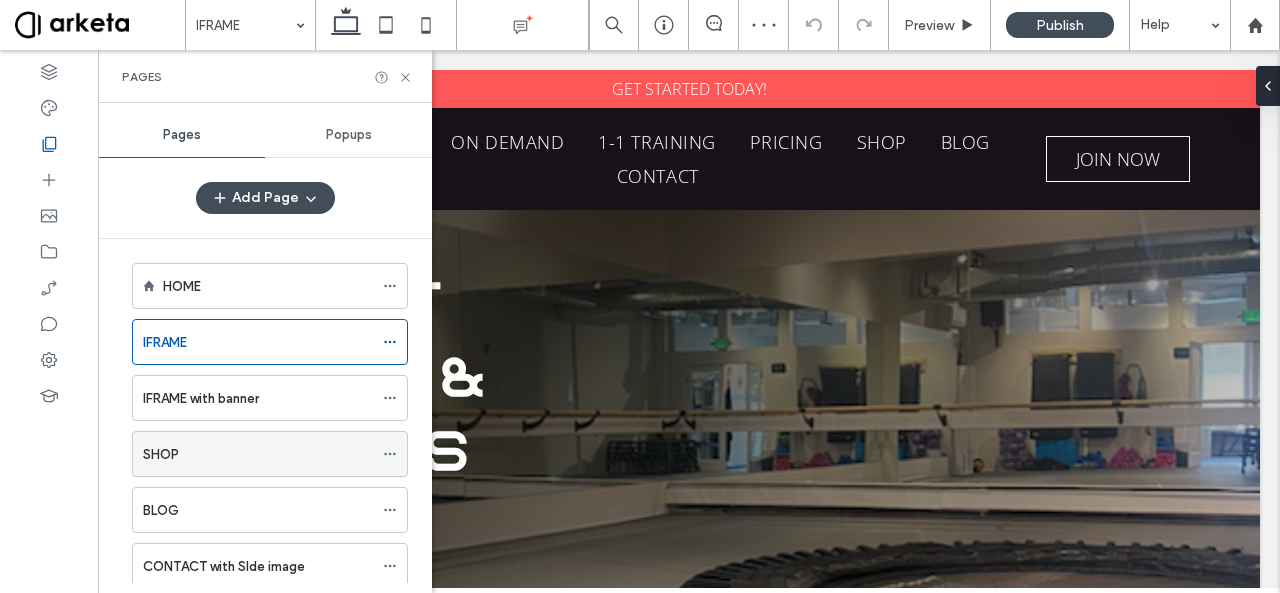 click 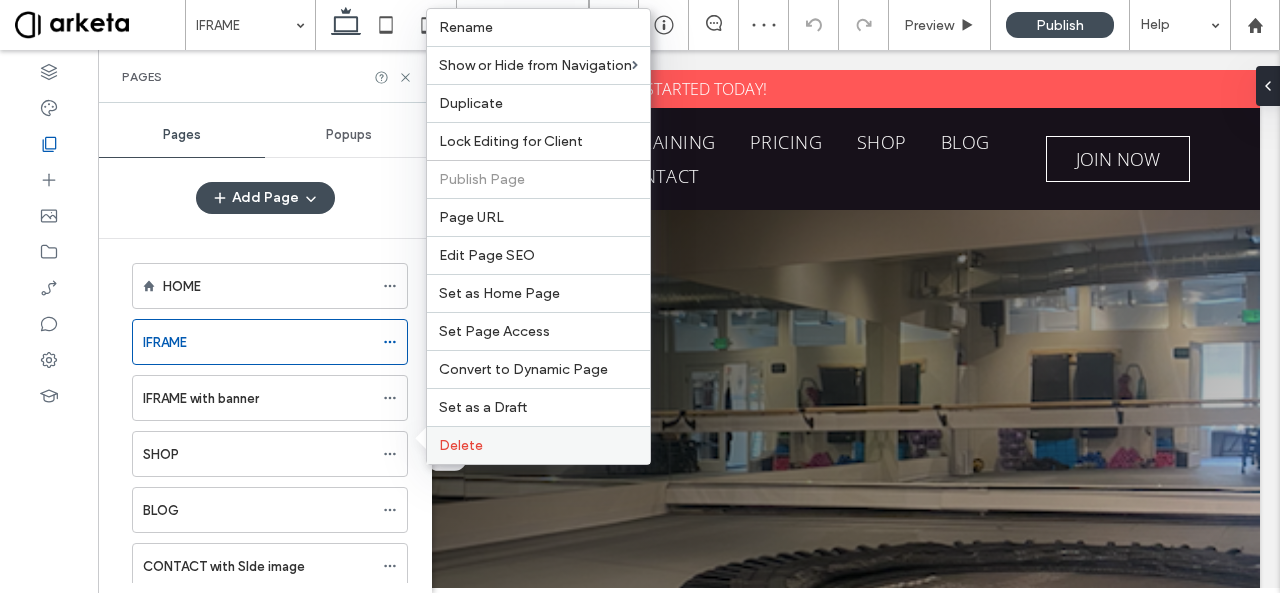 click on "Delete" at bounding box center (538, 445) 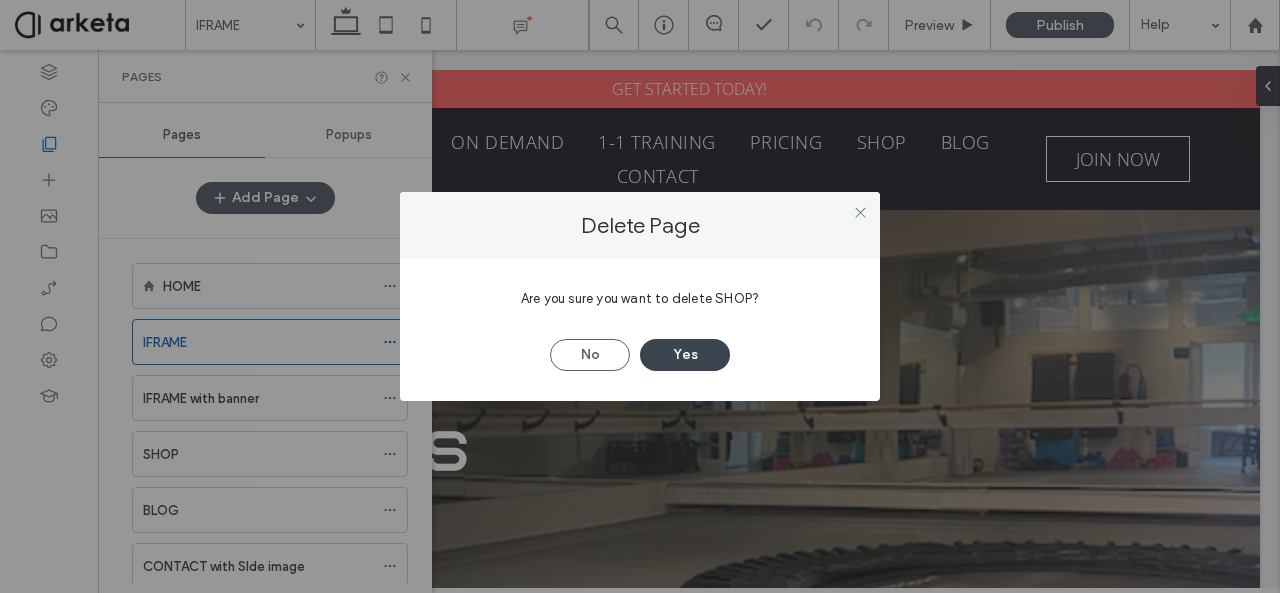 click on "Yes" at bounding box center [685, 355] 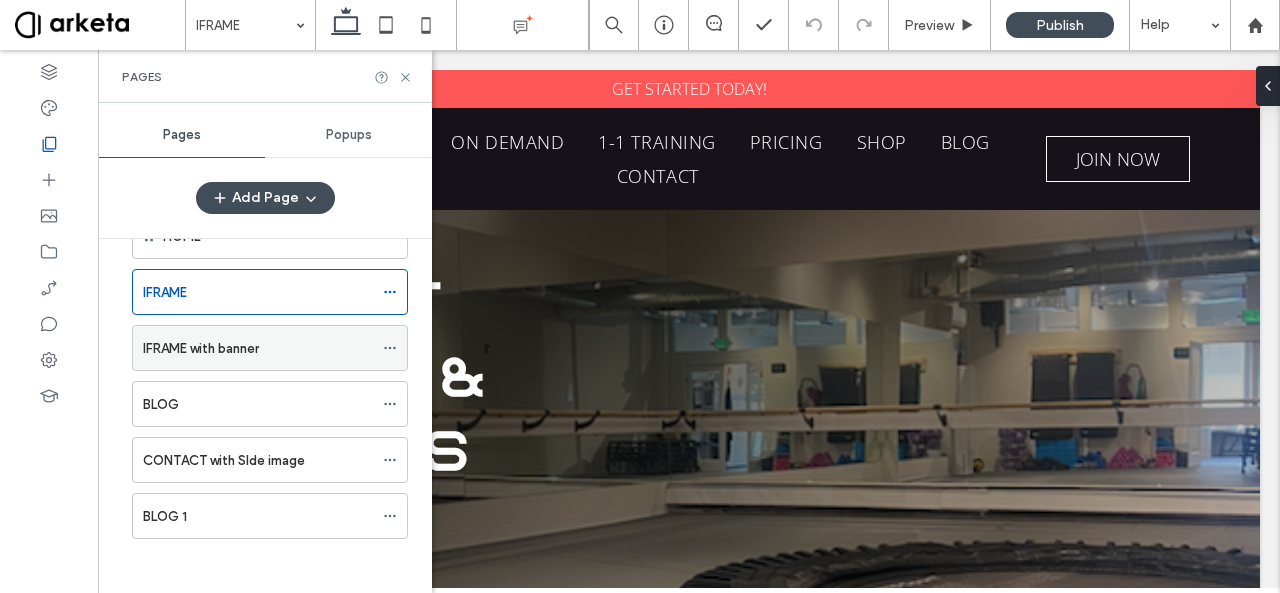 scroll, scrollTop: 0, scrollLeft: 0, axis: both 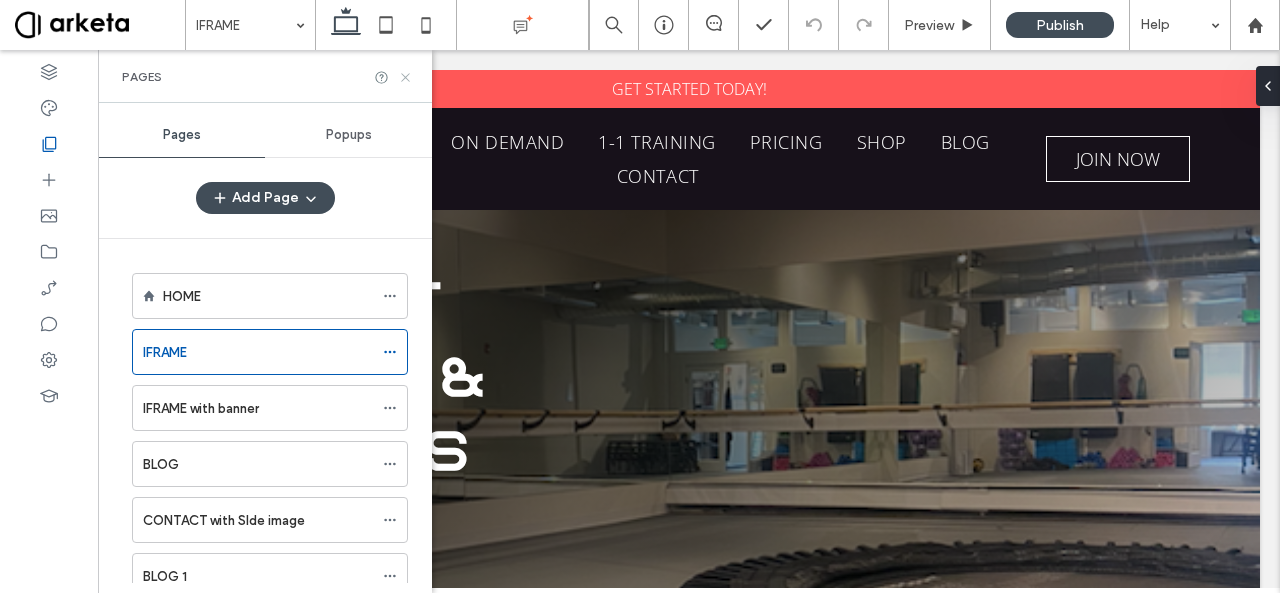 click 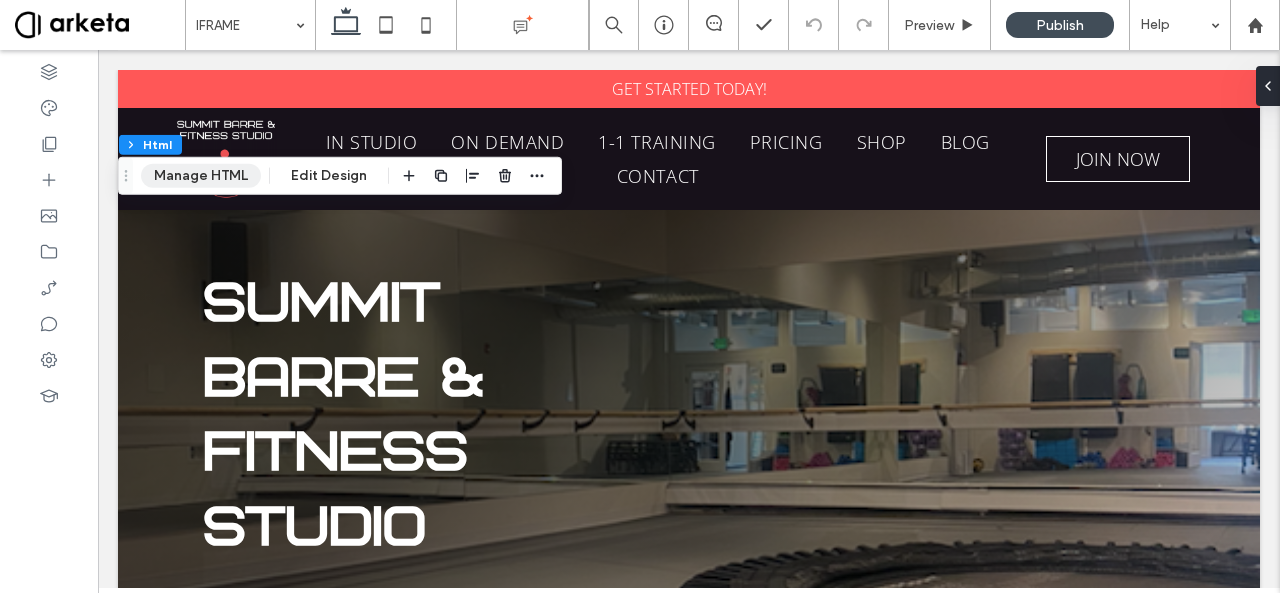 click on "Manage HTML" at bounding box center (201, 176) 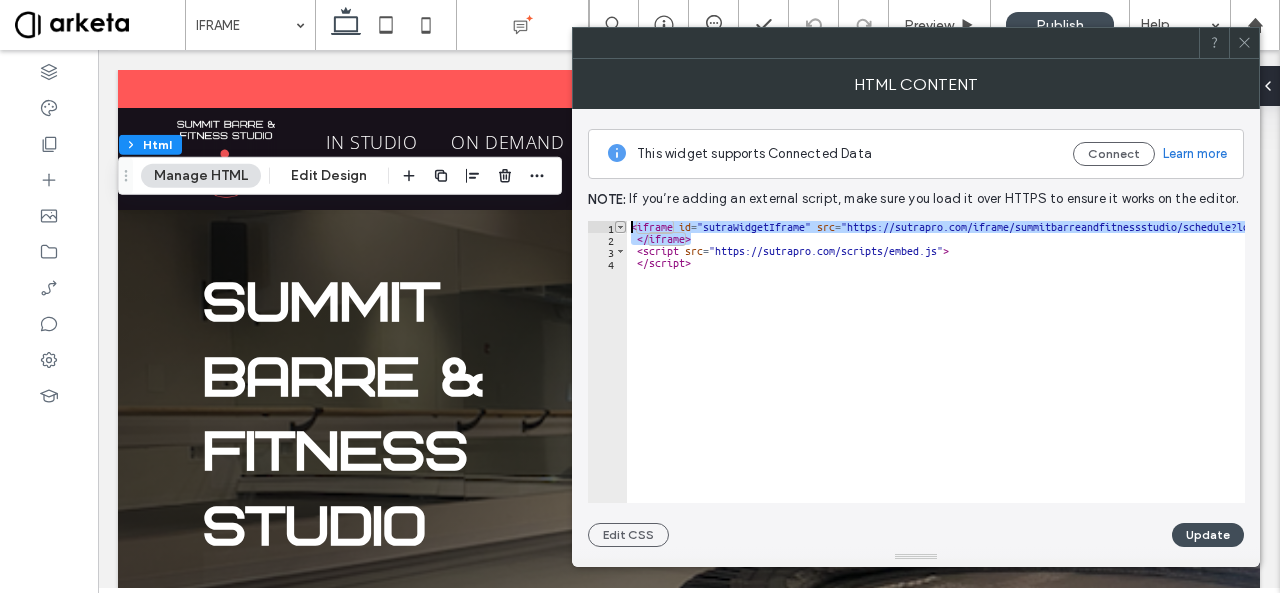 drag, startPoint x: 700, startPoint y: 236, endPoint x: 616, endPoint y: 223, distance: 85 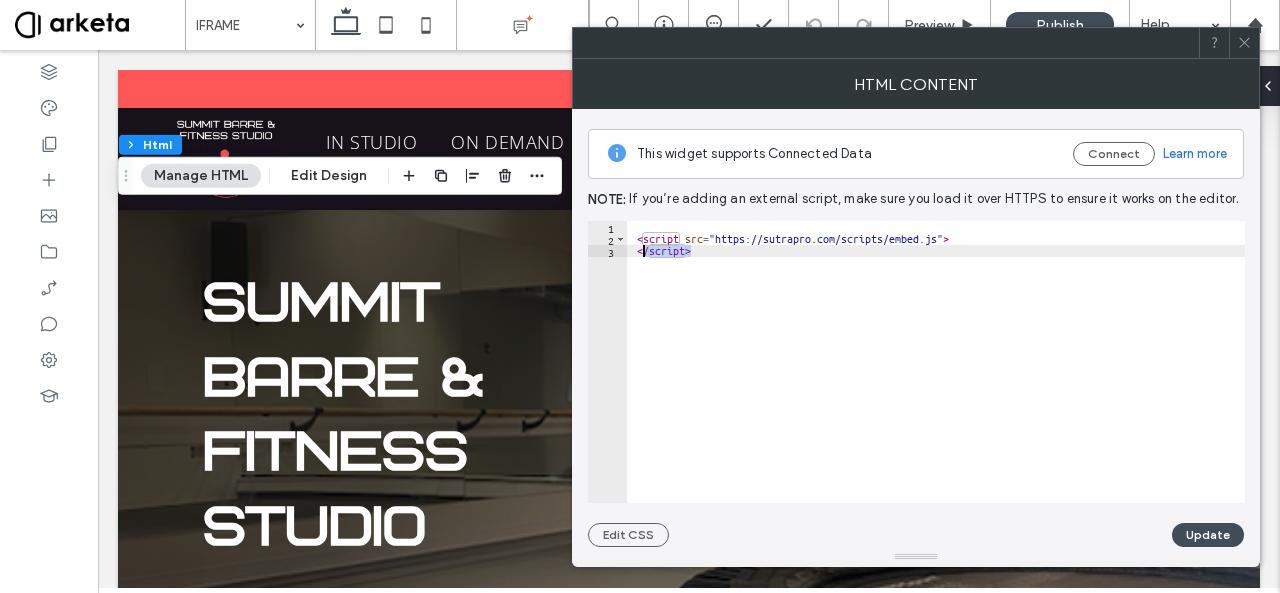 drag, startPoint x: 698, startPoint y: 256, endPoint x: 638, endPoint y: 242, distance: 61.611687 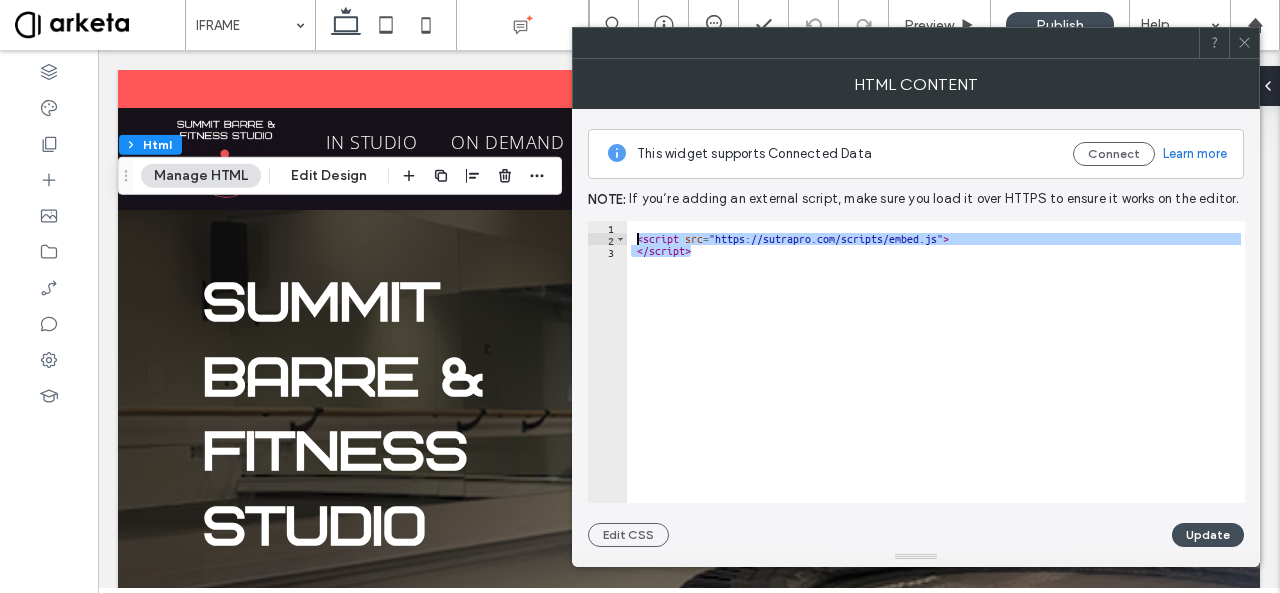 type 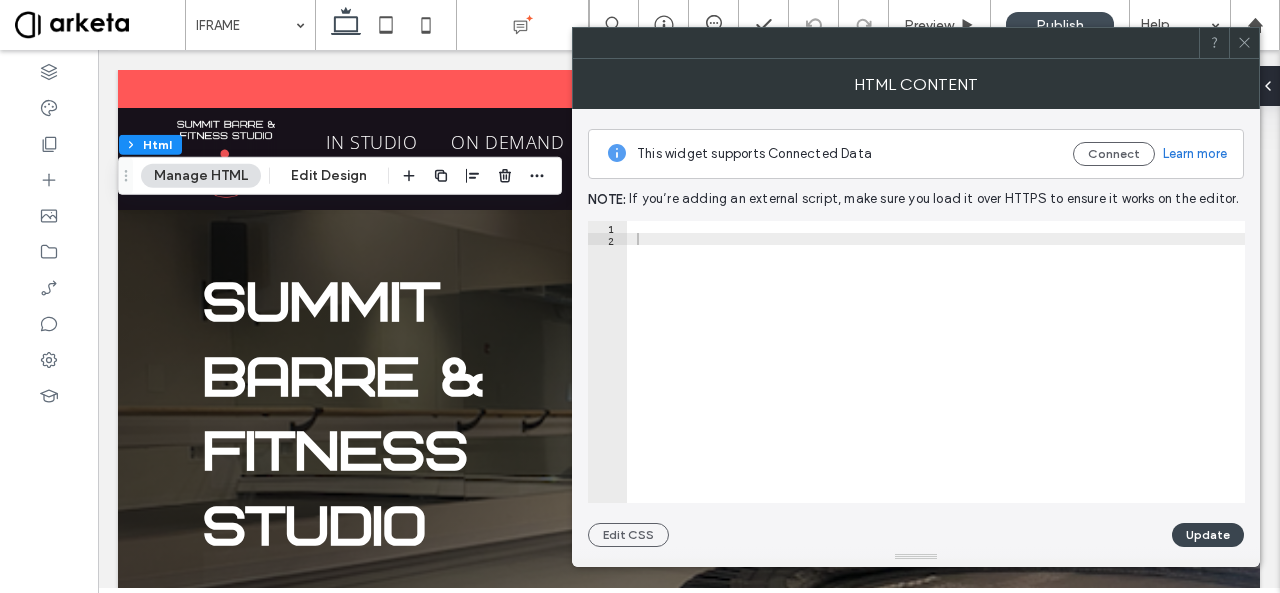 click on "Update" at bounding box center (1208, 535) 